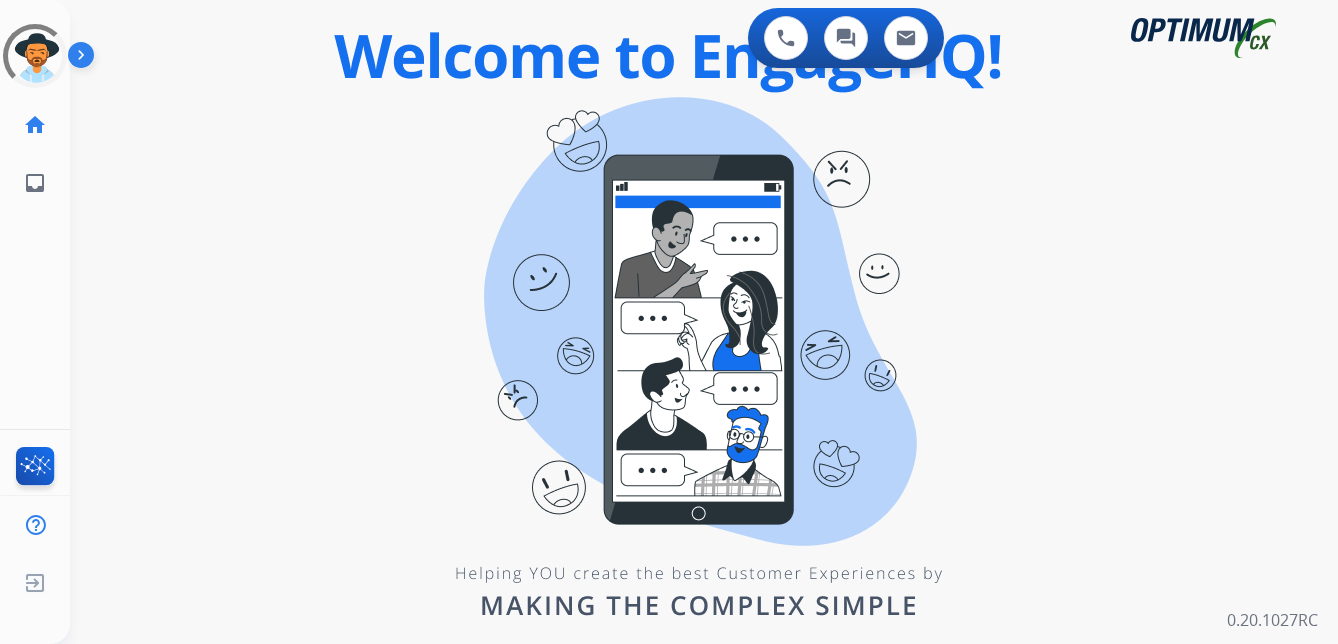 scroll, scrollTop: 0, scrollLeft: 0, axis: both 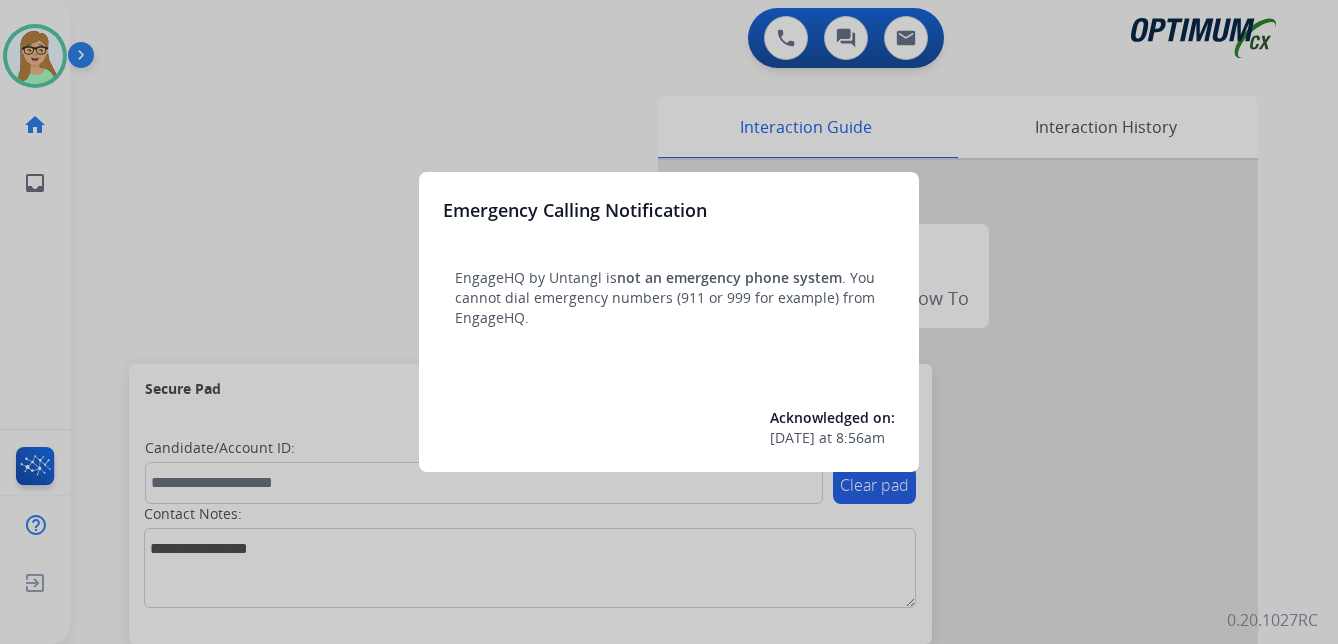 click at bounding box center (669, 322) 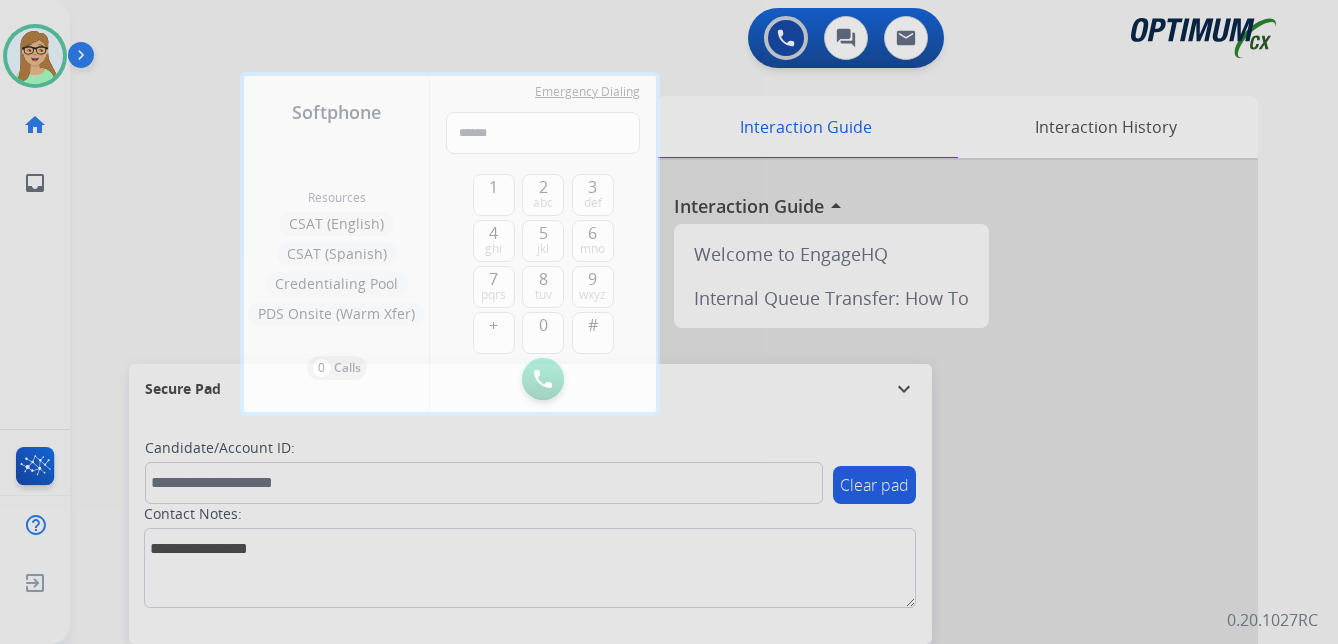 click at bounding box center [669, 322] 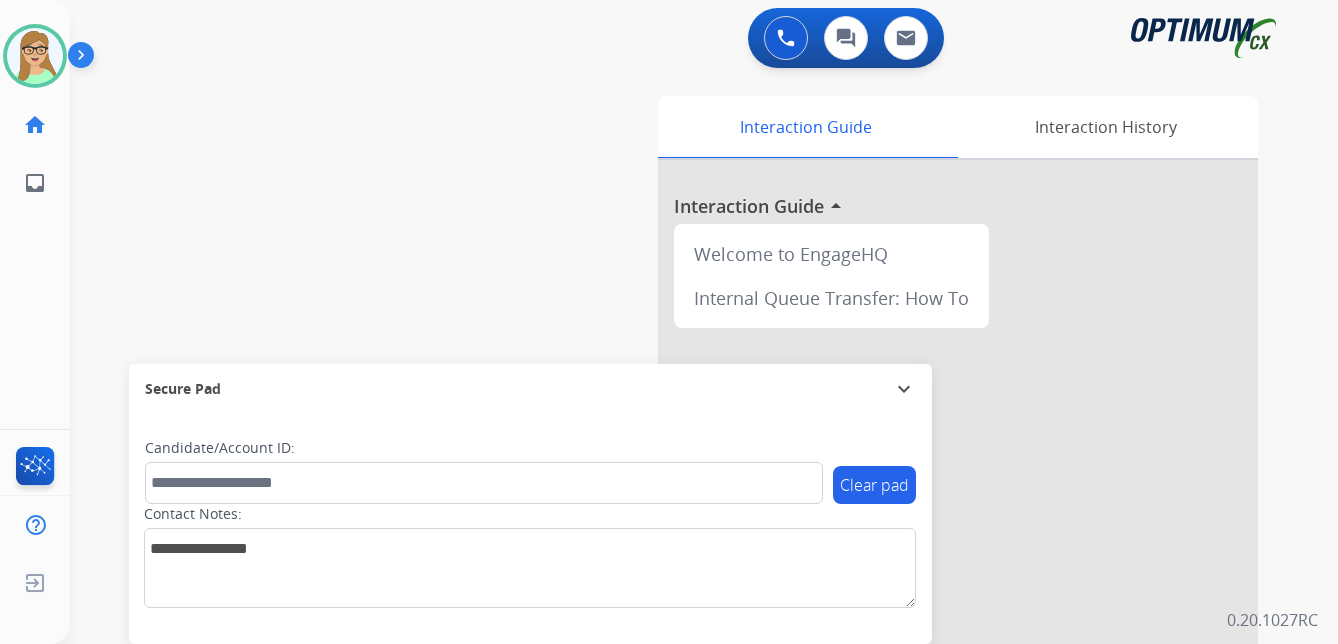 click at bounding box center (85, 59) 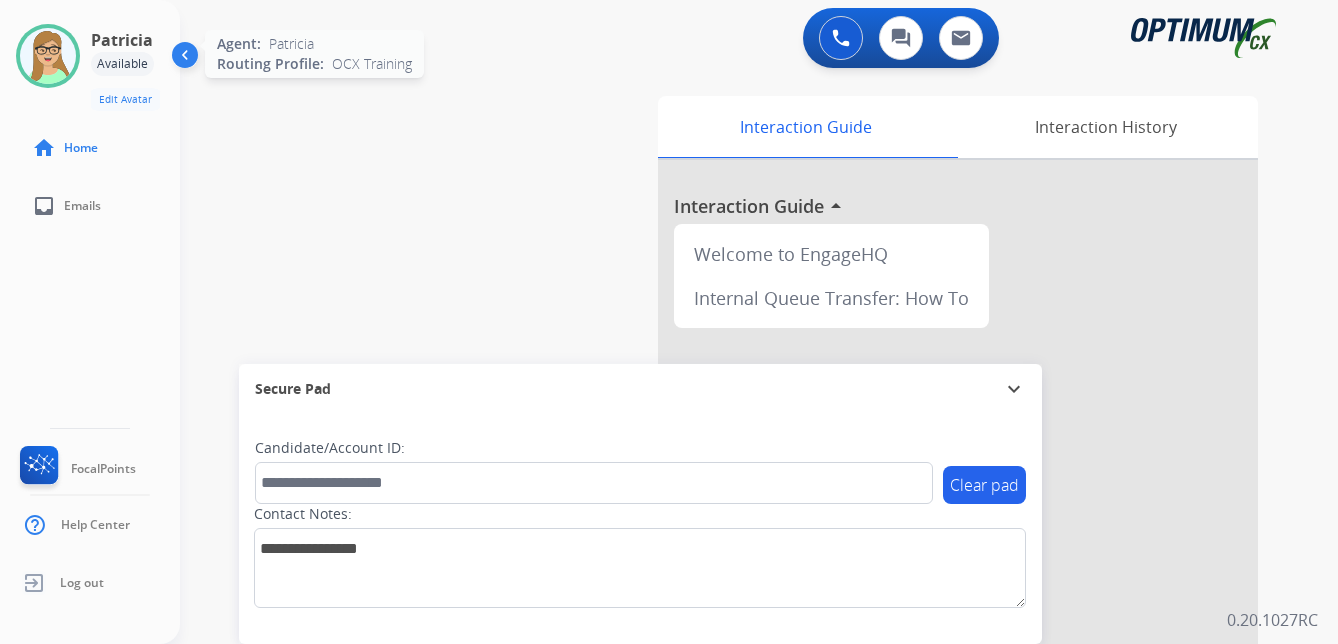 click at bounding box center [48, 56] 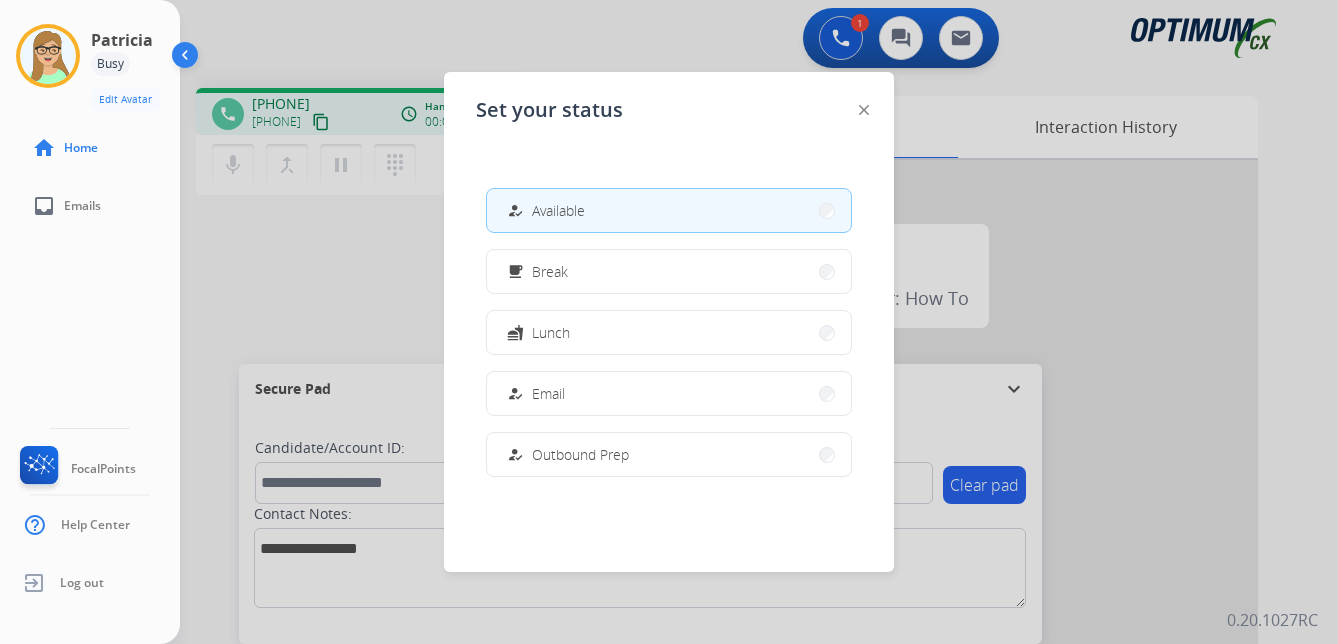 click at bounding box center (669, 322) 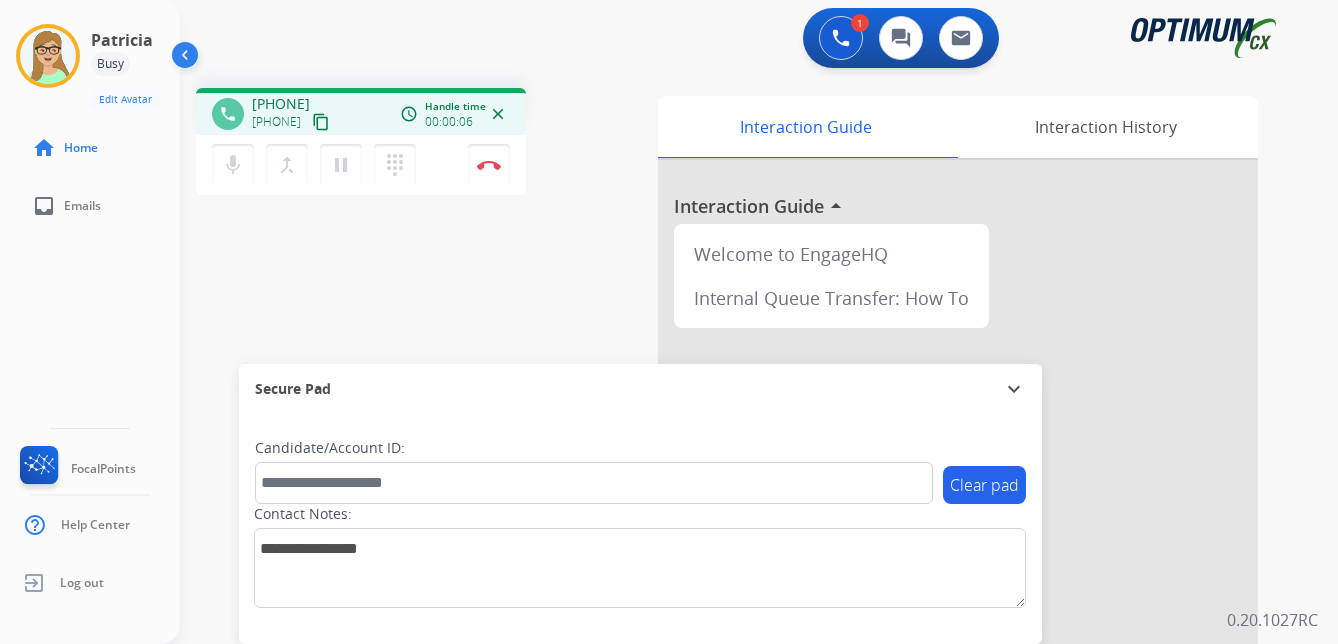 click on "content_copy" at bounding box center [321, 122] 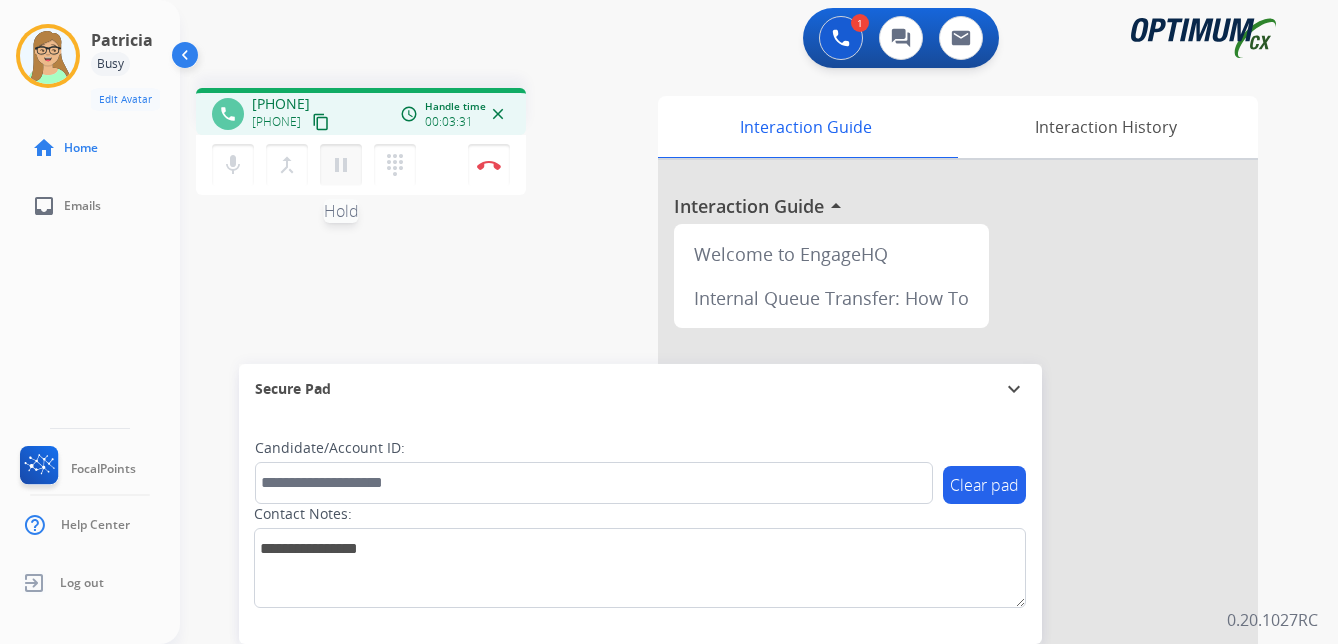 click on "pause" at bounding box center [341, 165] 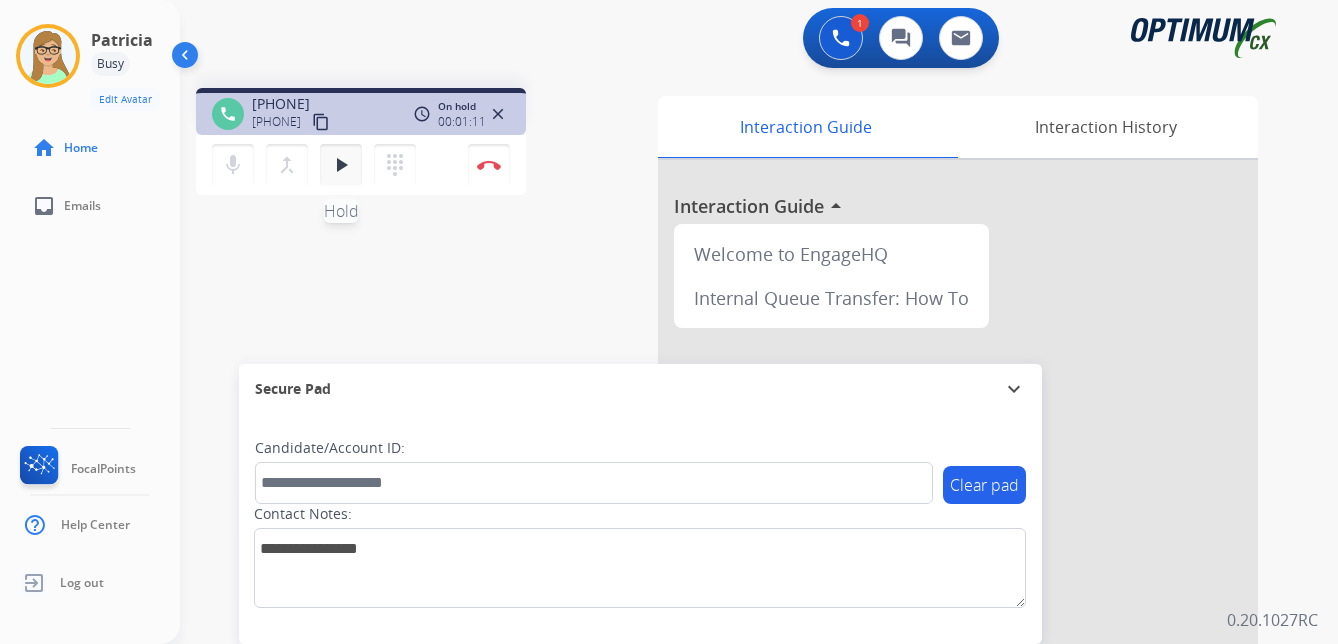 click on "play_arrow" at bounding box center (341, 165) 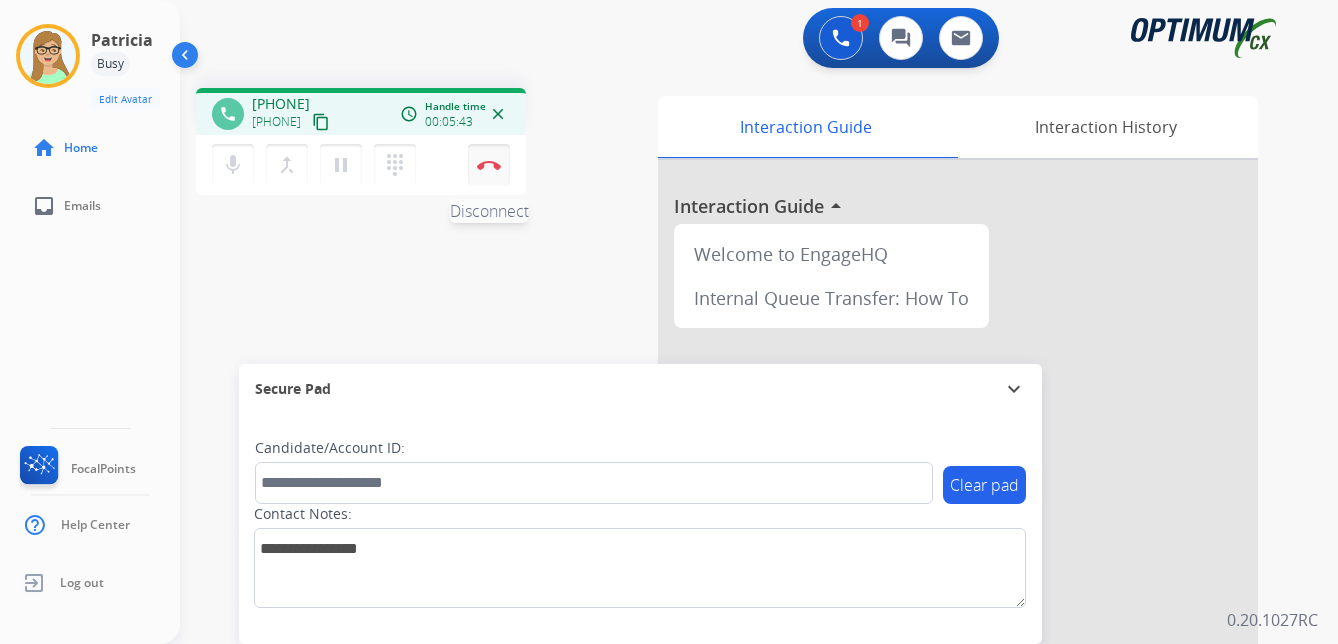 click at bounding box center [489, 165] 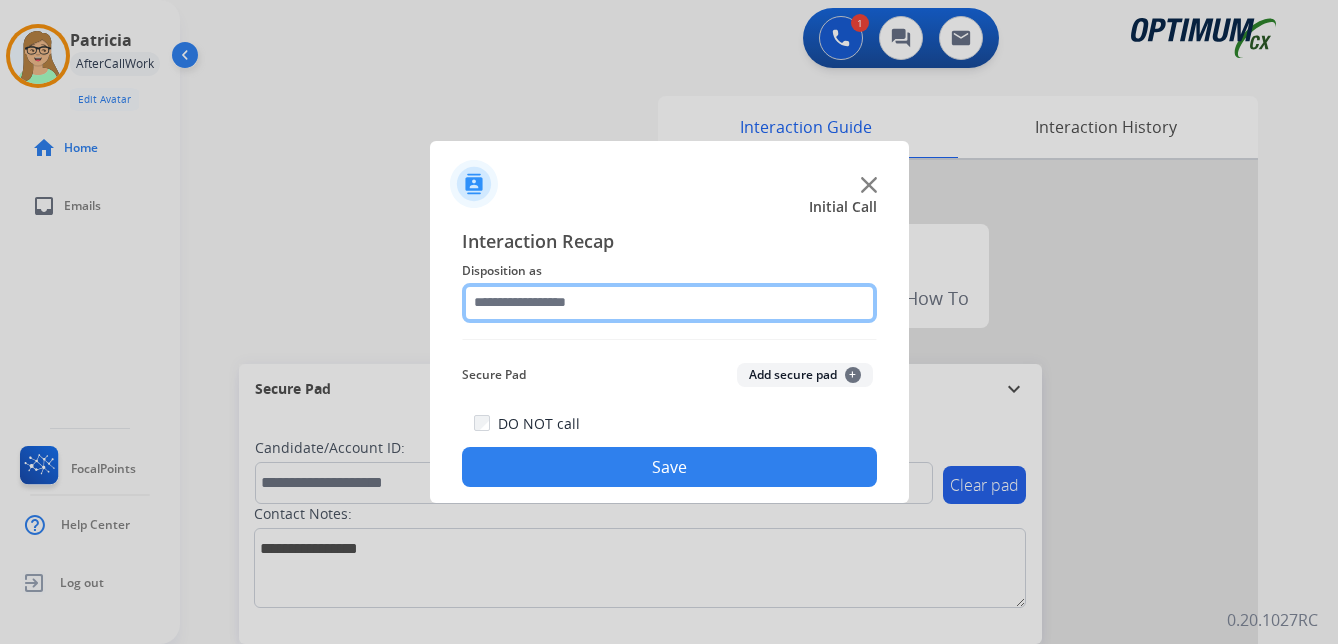 click 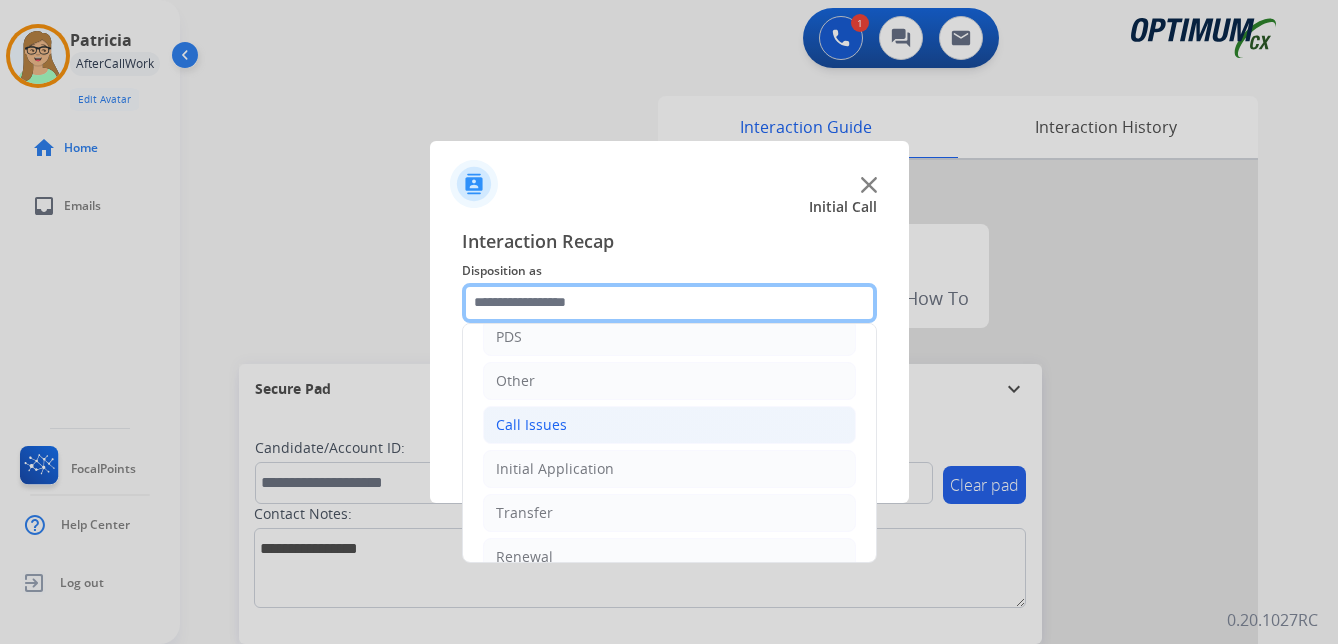 scroll, scrollTop: 136, scrollLeft: 0, axis: vertical 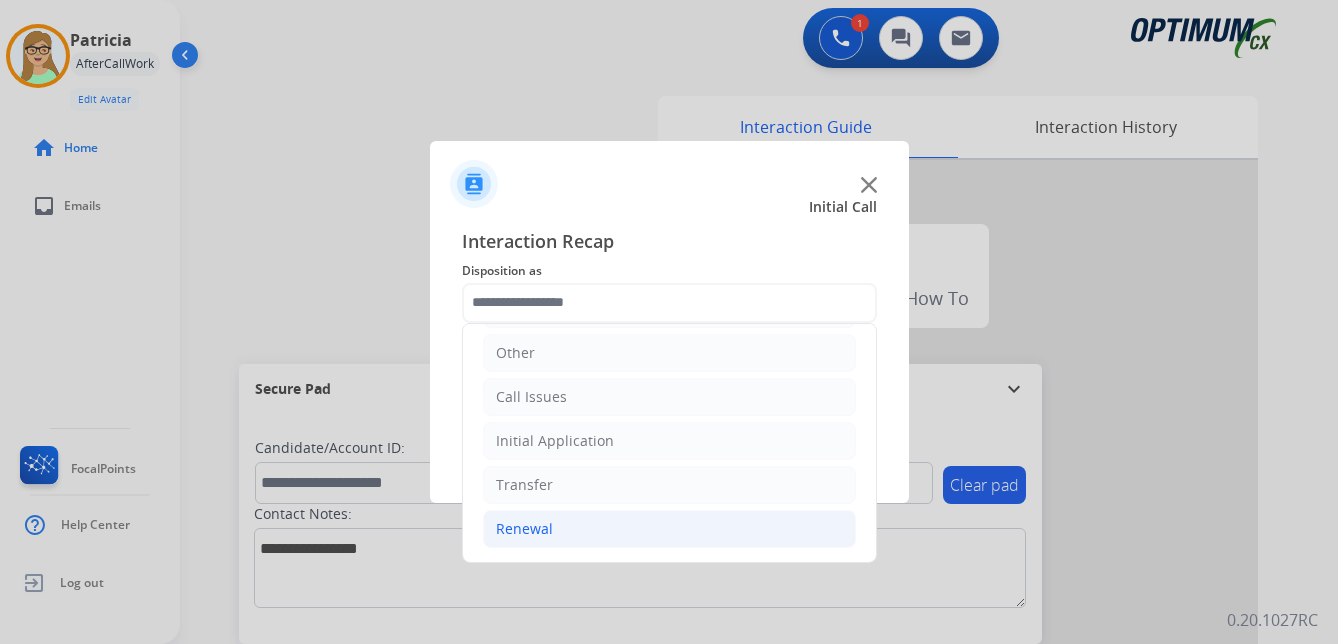 click on "Renewal" 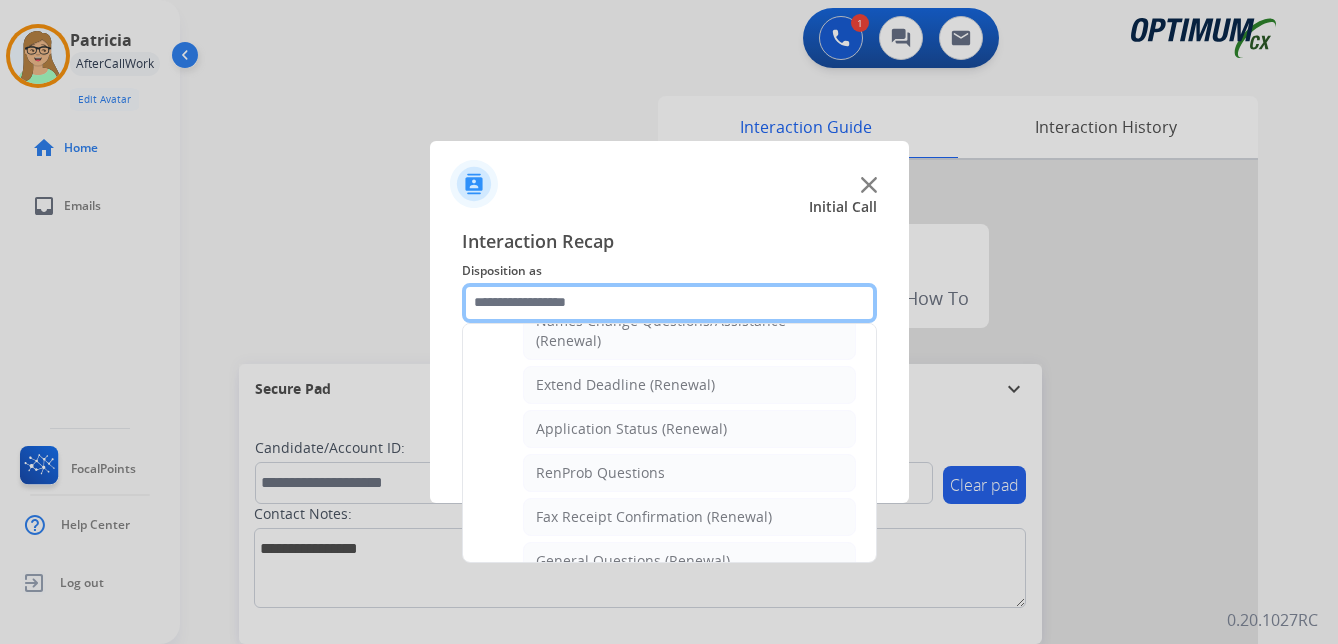 scroll, scrollTop: 436, scrollLeft: 0, axis: vertical 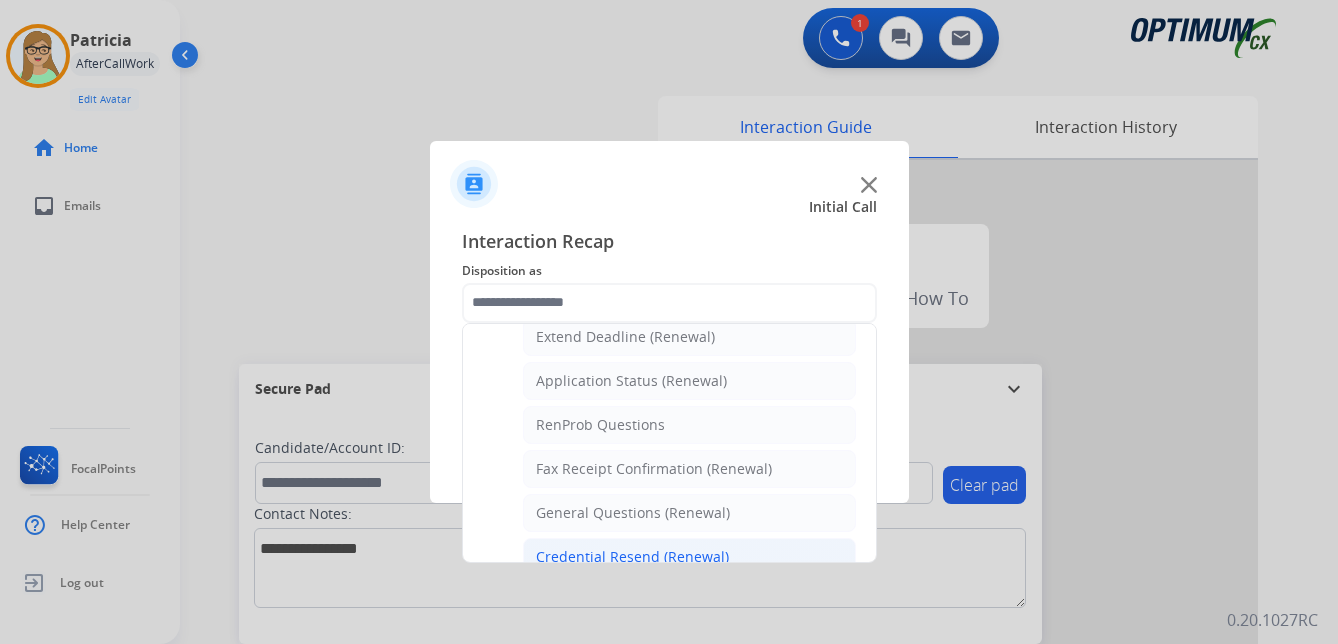 click on "Credential Resend (Renewal)" 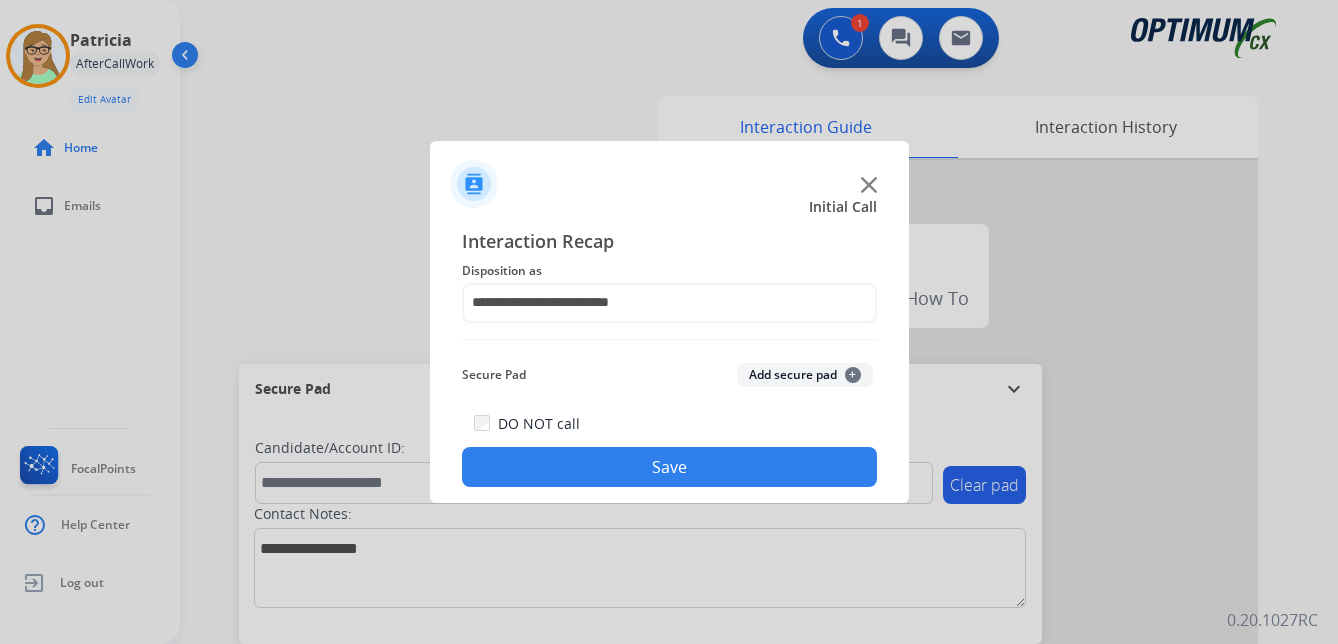 click on "Save" 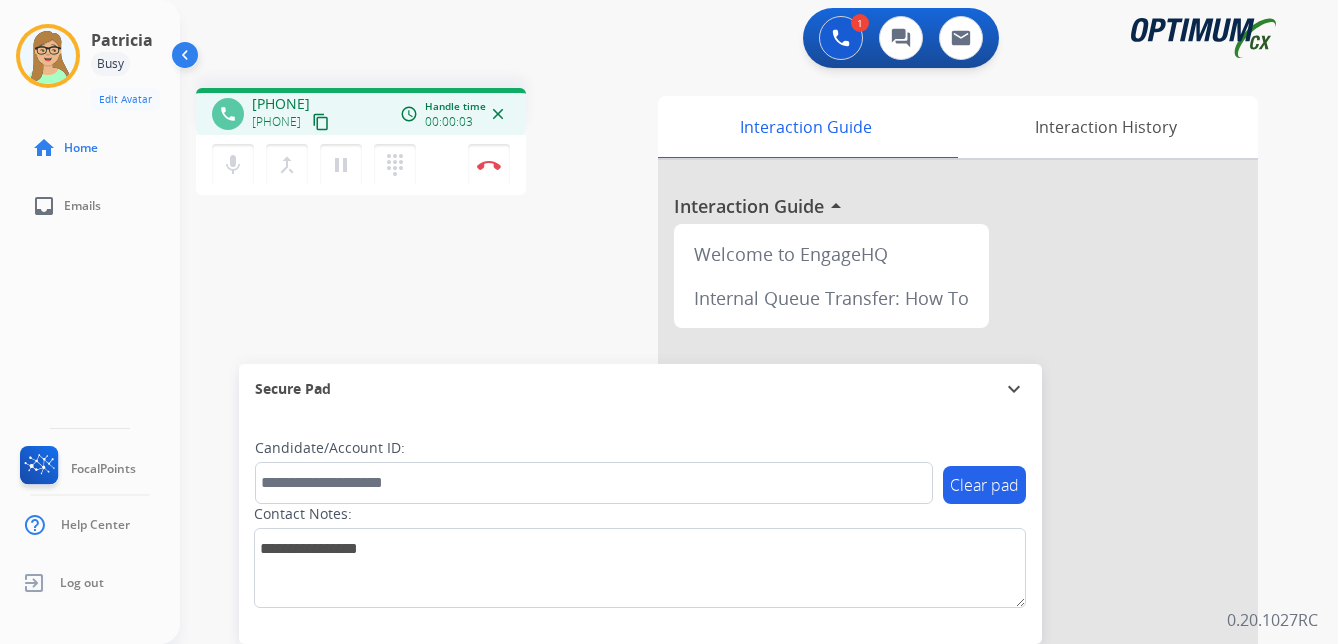 click on "content_copy" at bounding box center [321, 122] 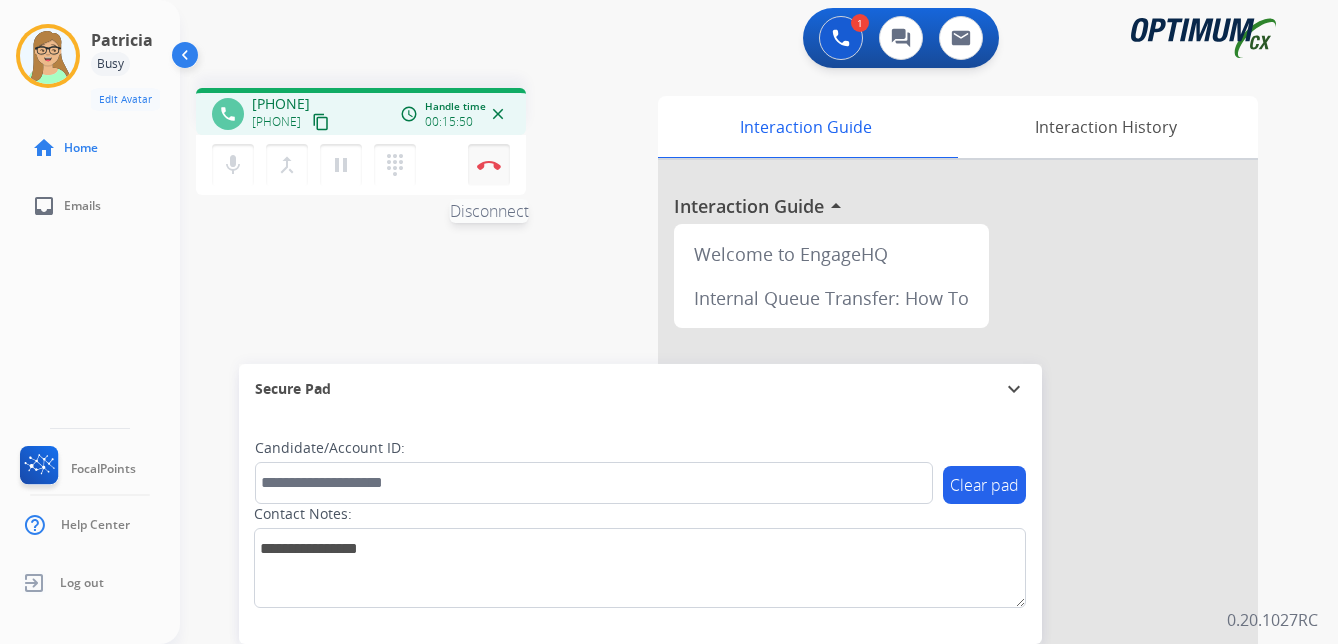 click at bounding box center (489, 165) 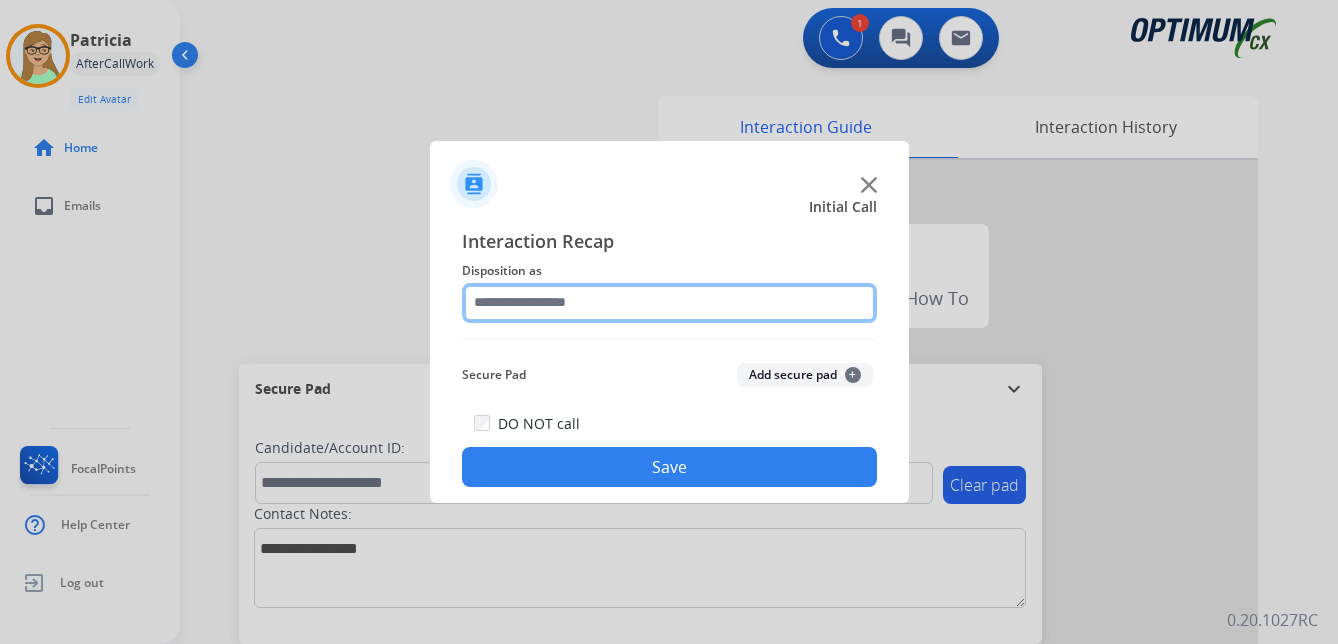 click 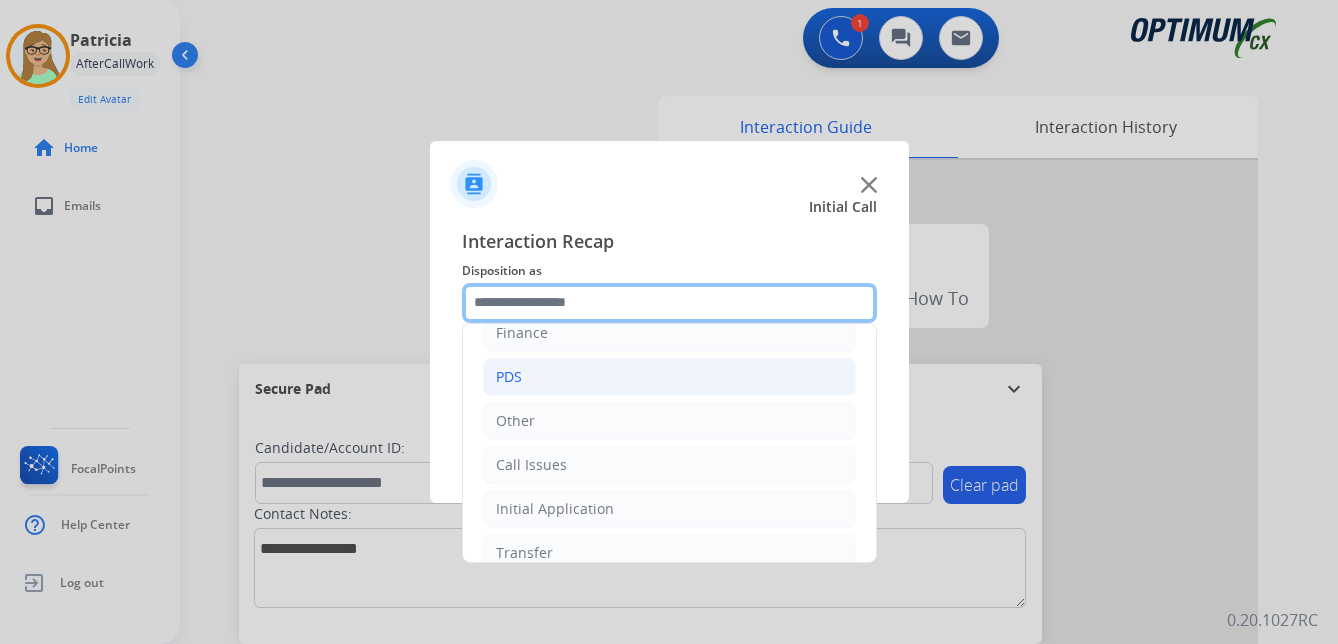 scroll, scrollTop: 136, scrollLeft: 0, axis: vertical 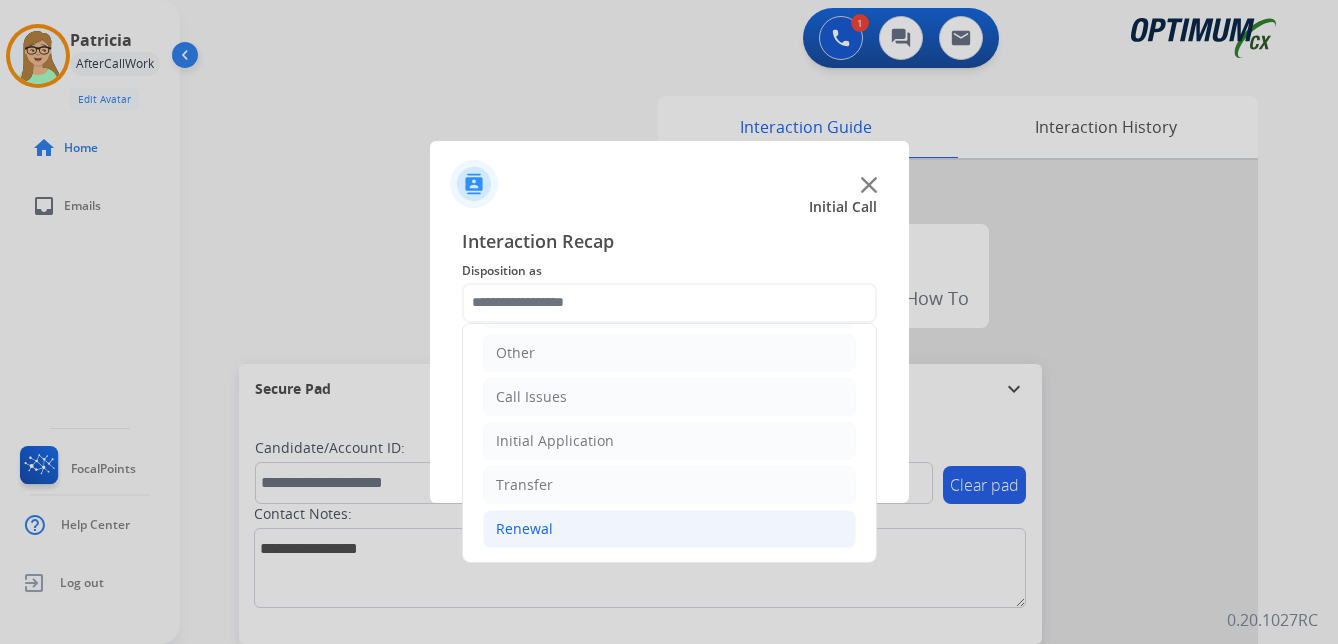 click on "Renewal" 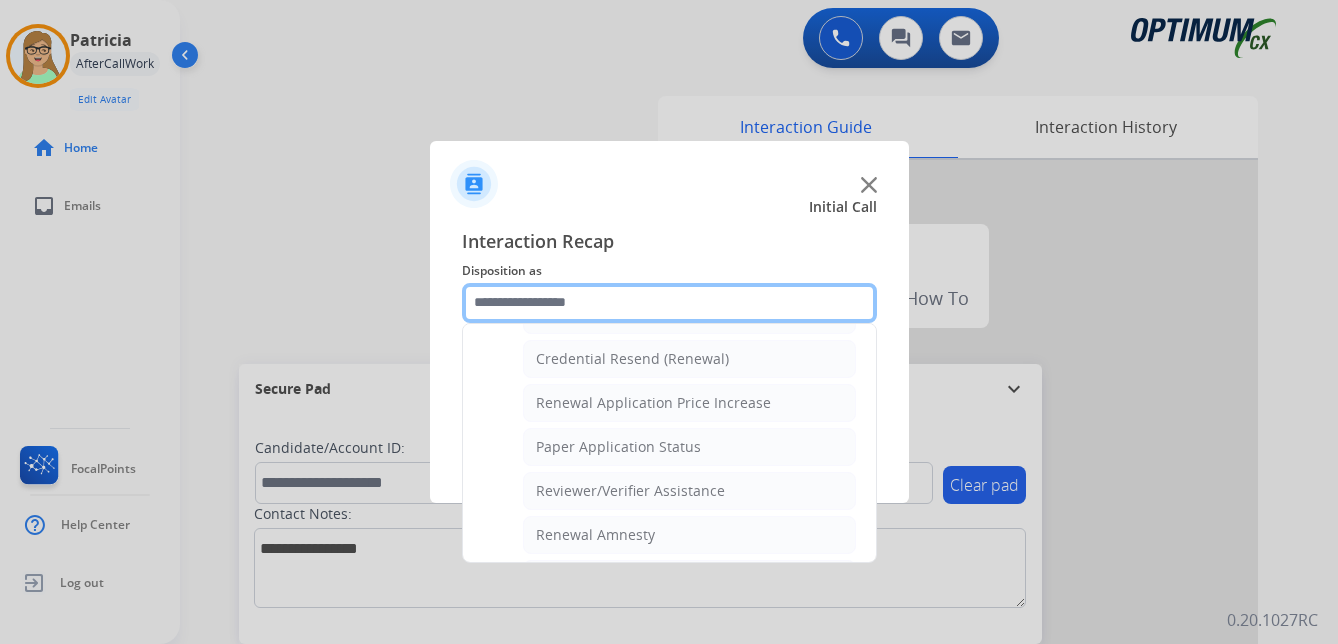 scroll, scrollTop: 636, scrollLeft: 0, axis: vertical 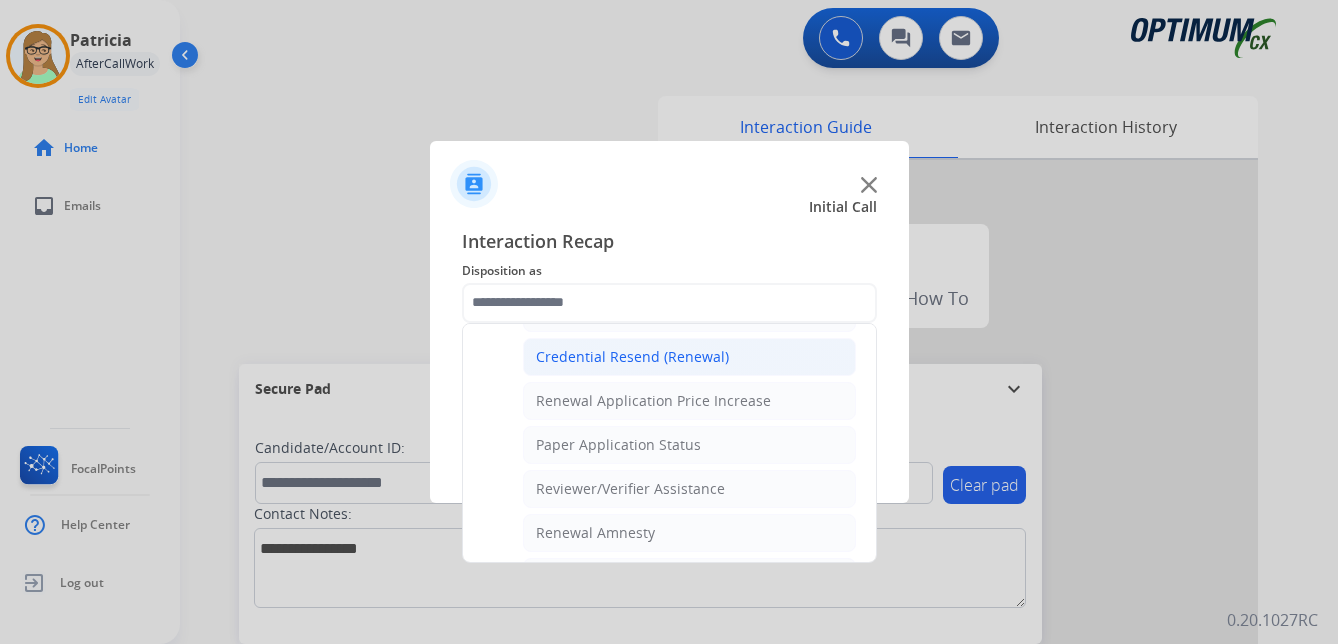 click on "Credential Resend (Renewal)" 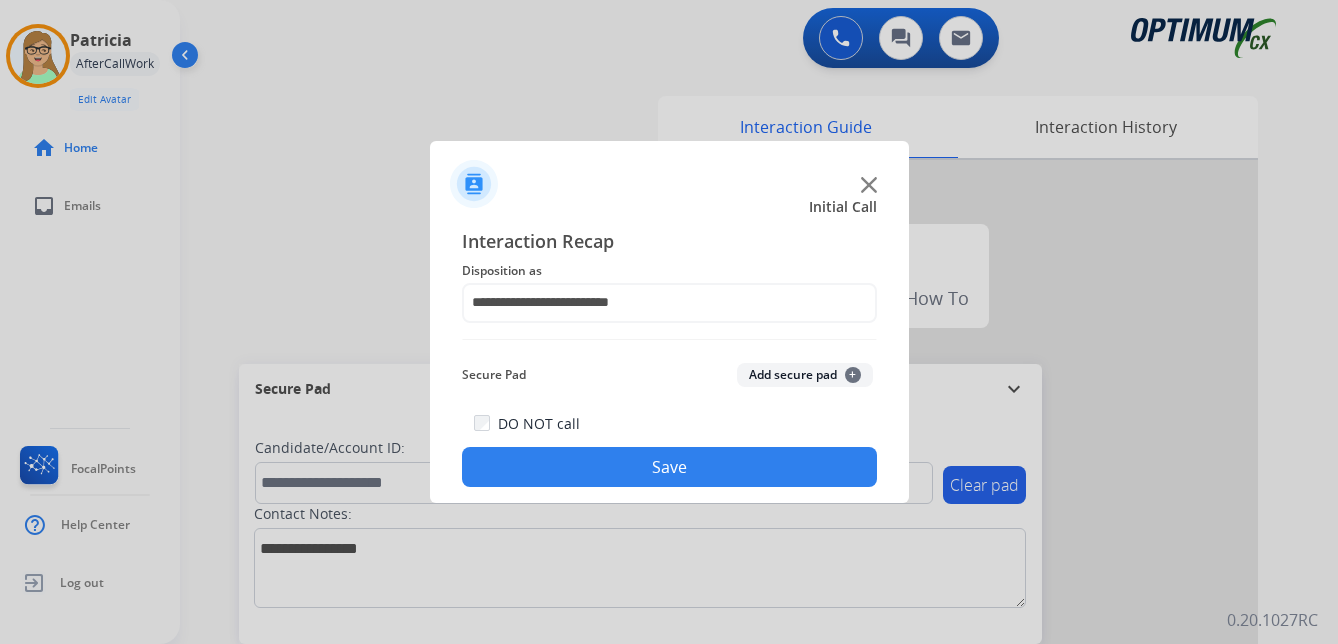 click on "Save" 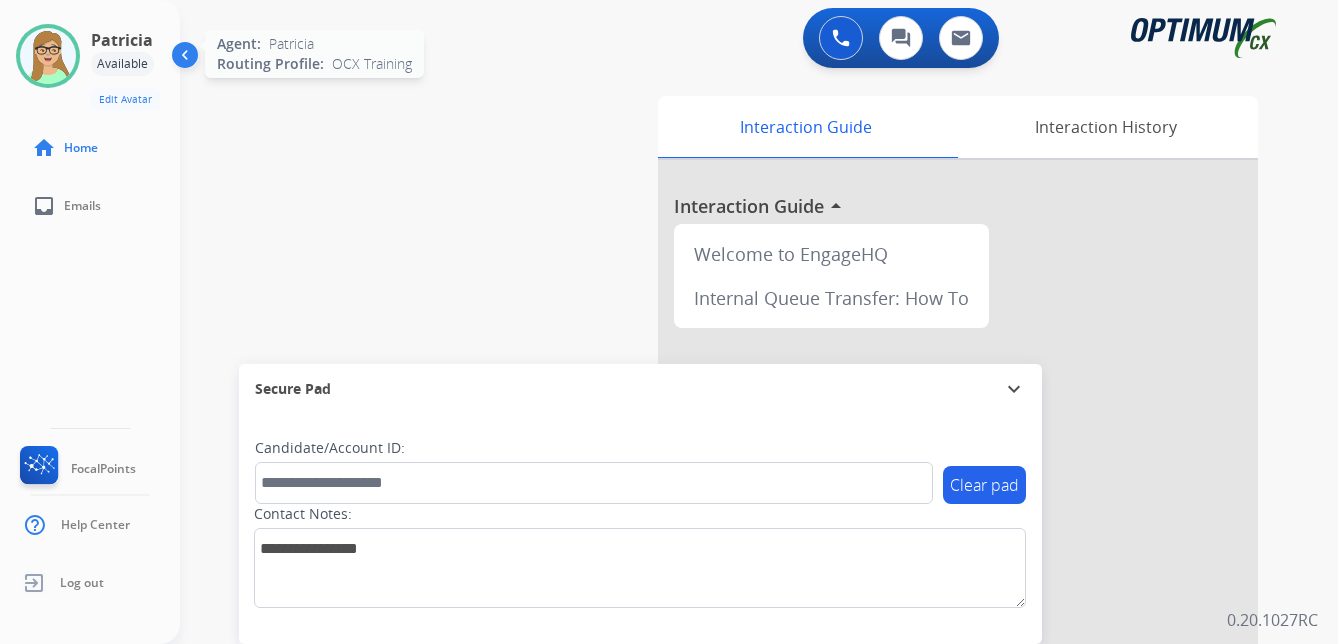 click at bounding box center [48, 56] 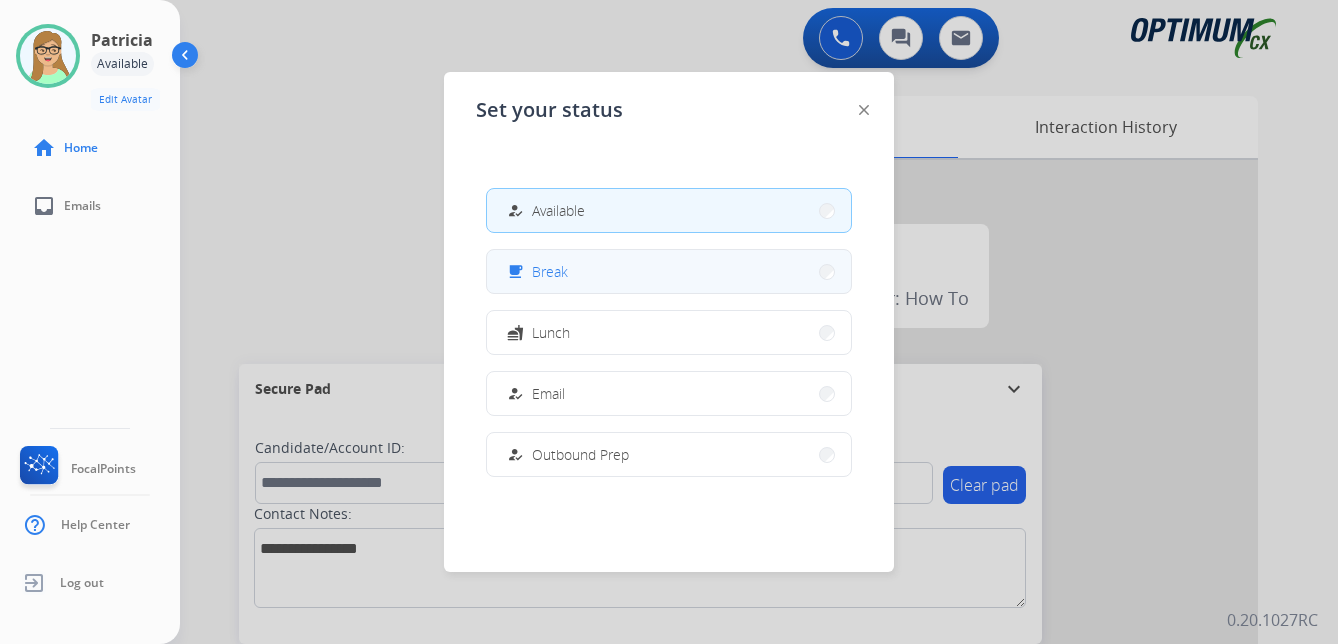 click on "free_breakfast Break" at bounding box center [669, 271] 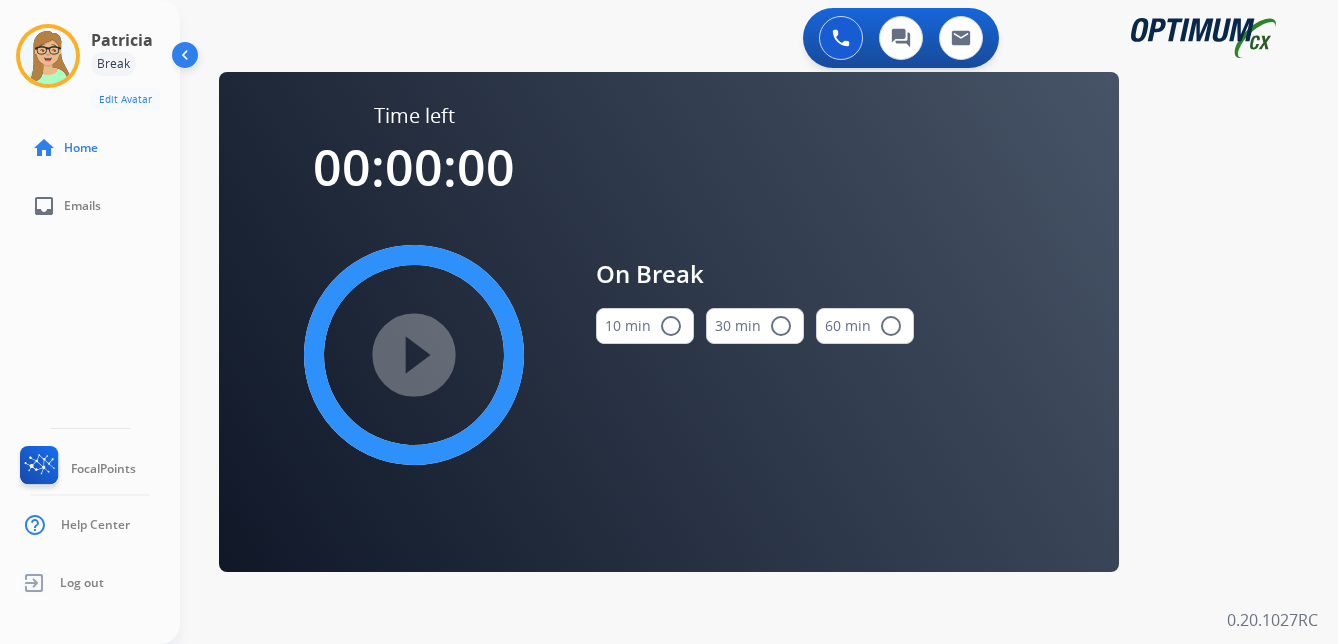 click on "radio_button_unchecked" at bounding box center [671, 326] 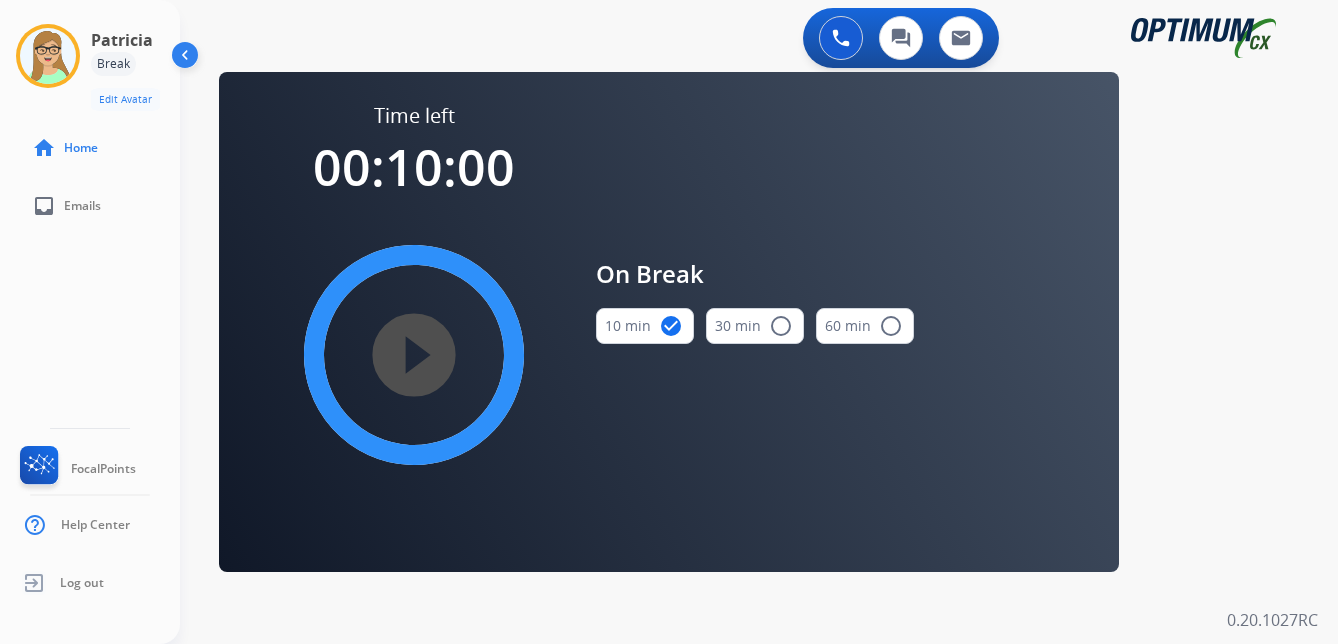 click on "play_circle_filled" at bounding box center (414, 355) 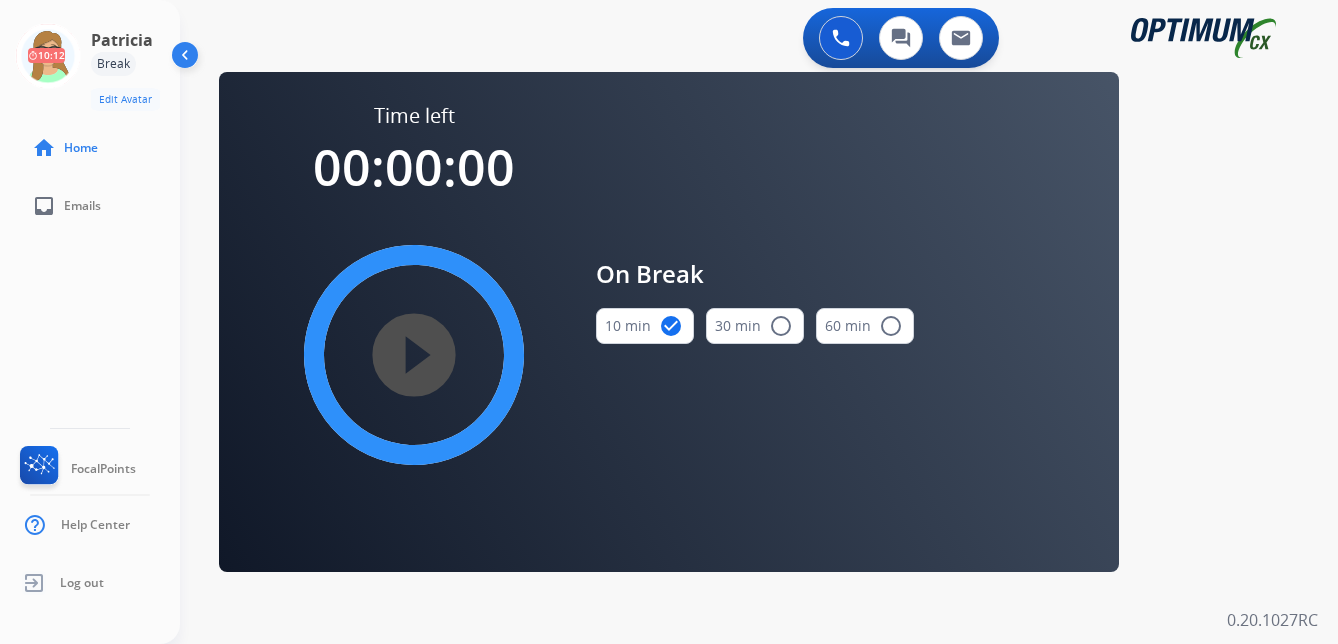 drag, startPoint x: 43, startPoint y: 64, endPoint x: 176, endPoint y: 86, distance: 134.80727 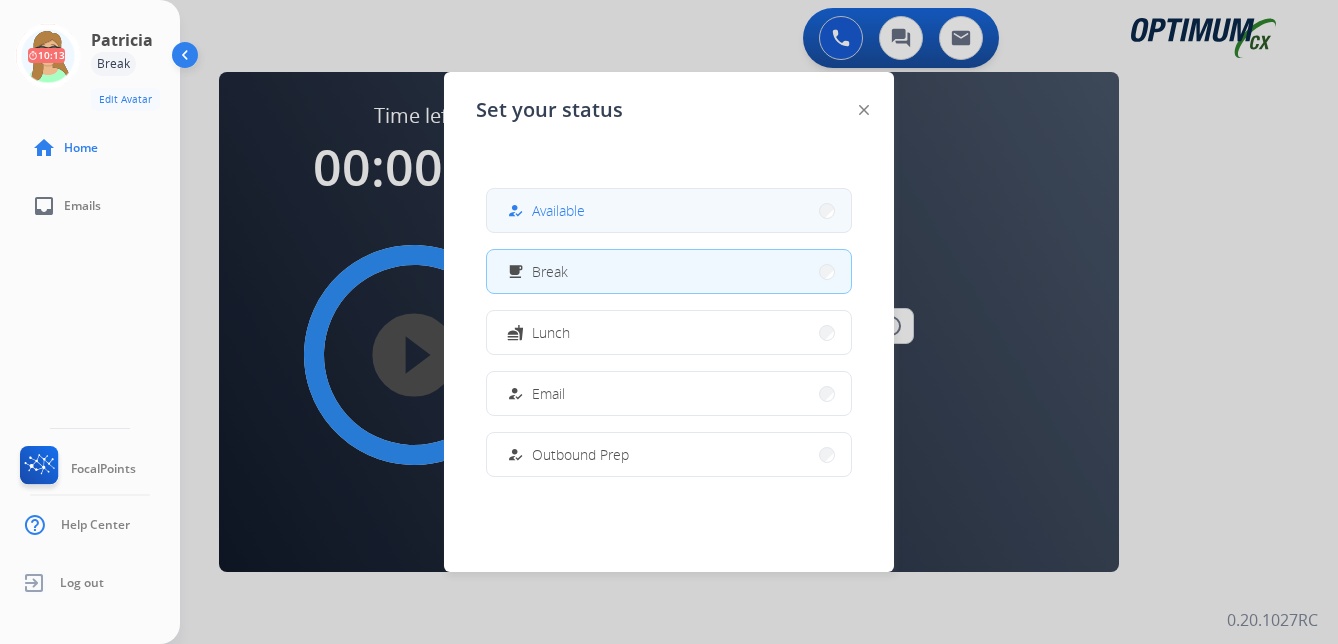click on "Available" at bounding box center (558, 210) 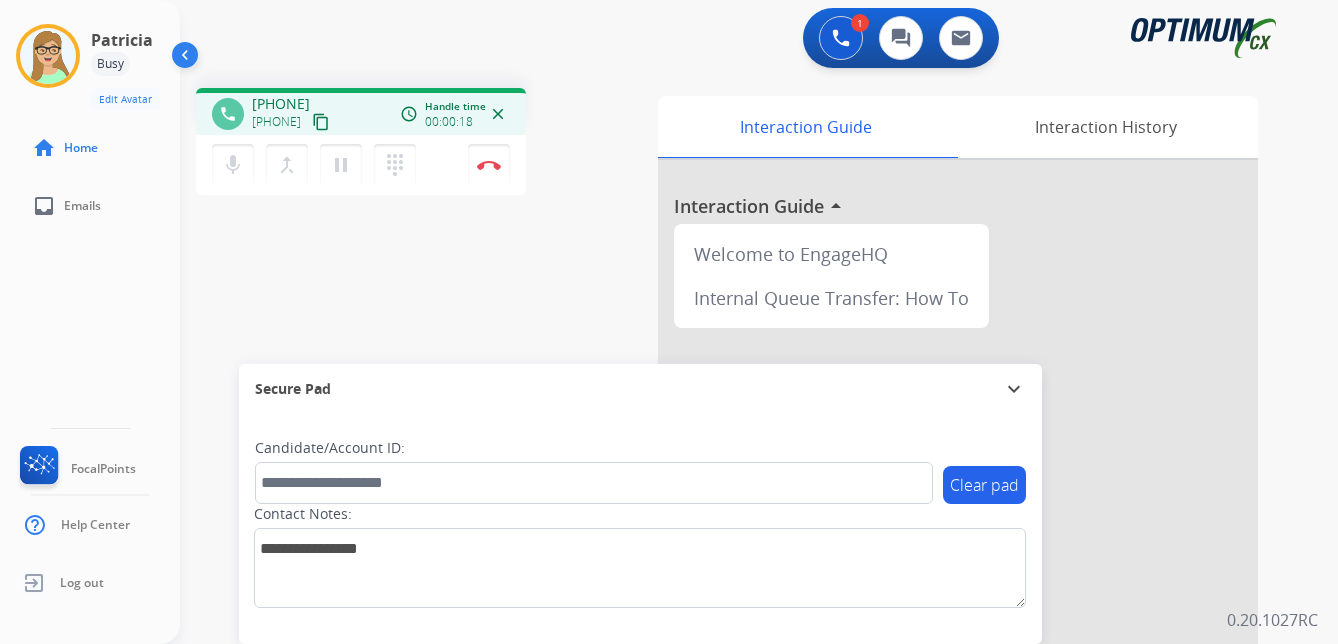 drag, startPoint x: 356, startPoint y: 124, endPoint x: 332, endPoint y: 128, distance: 24.33105 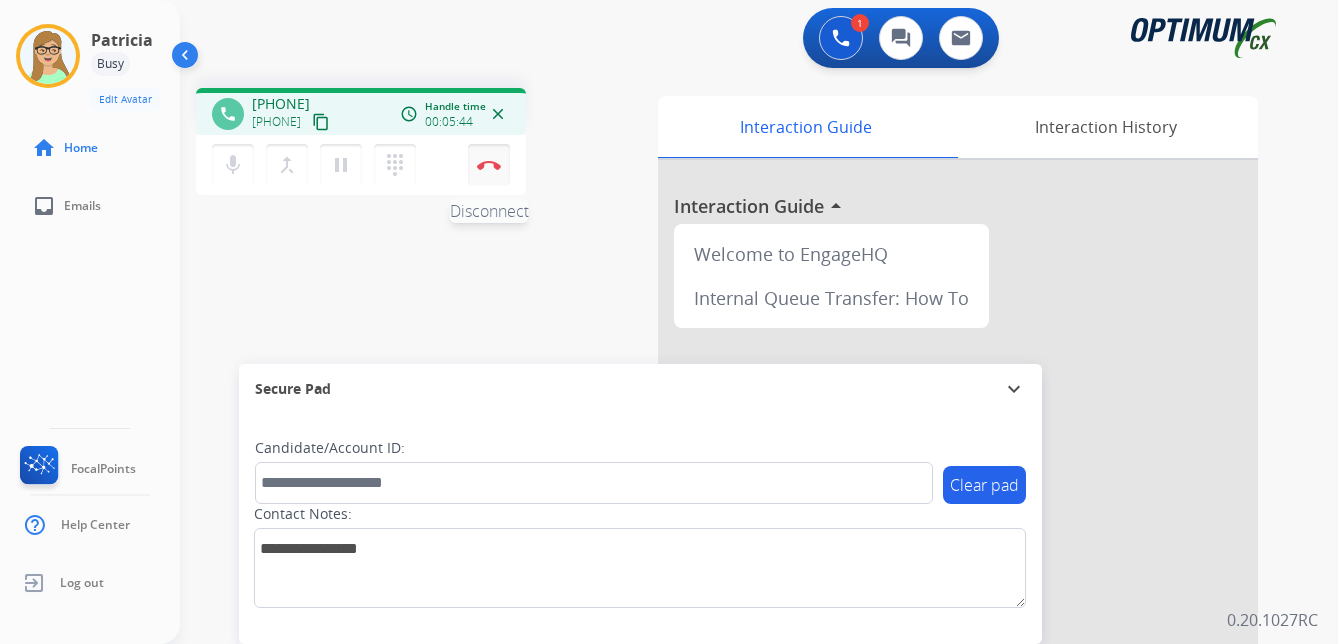 click at bounding box center (489, 165) 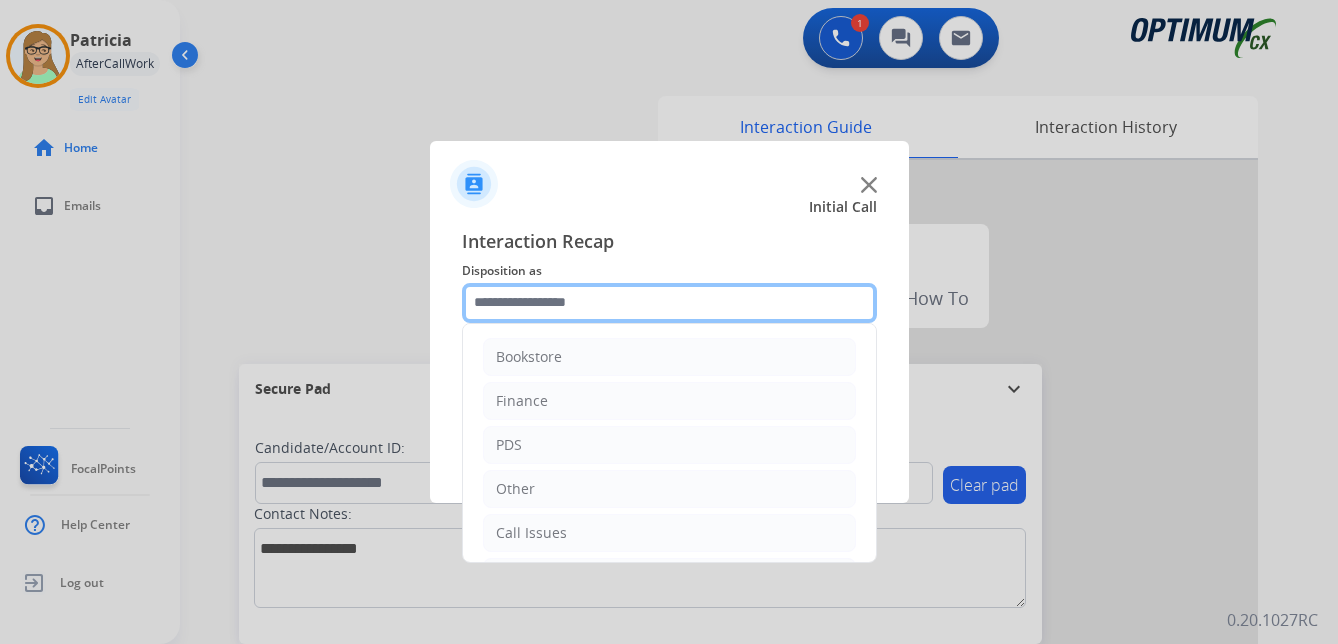 click 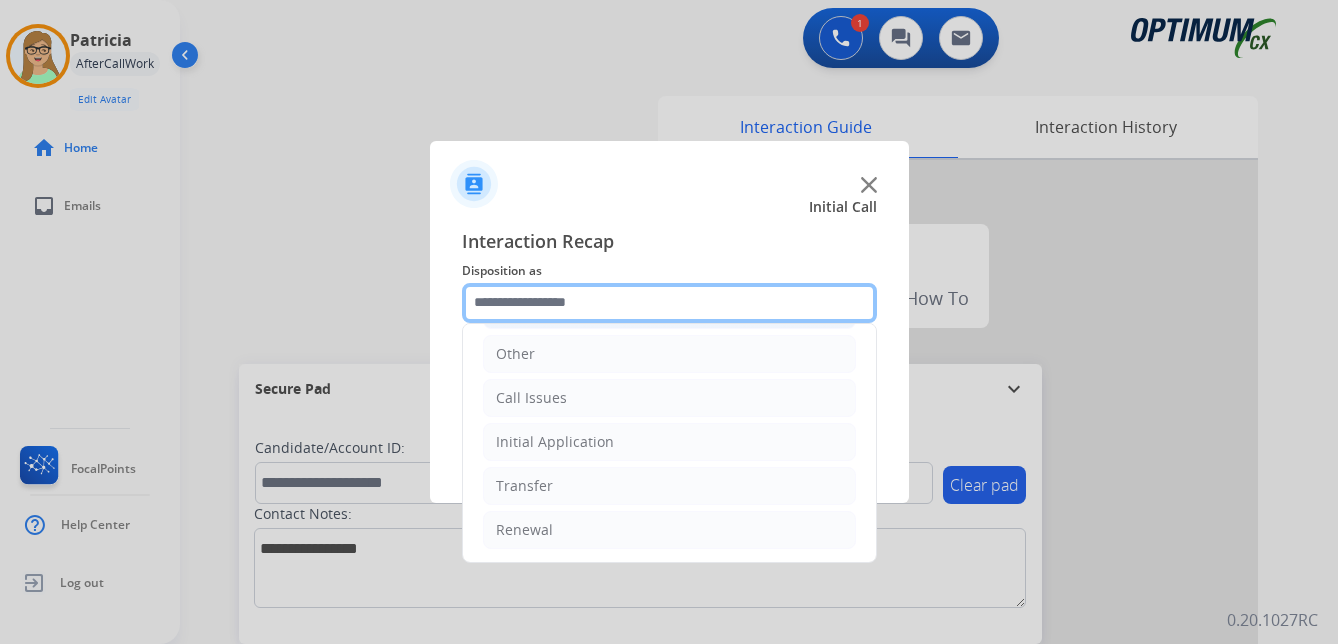 scroll, scrollTop: 136, scrollLeft: 0, axis: vertical 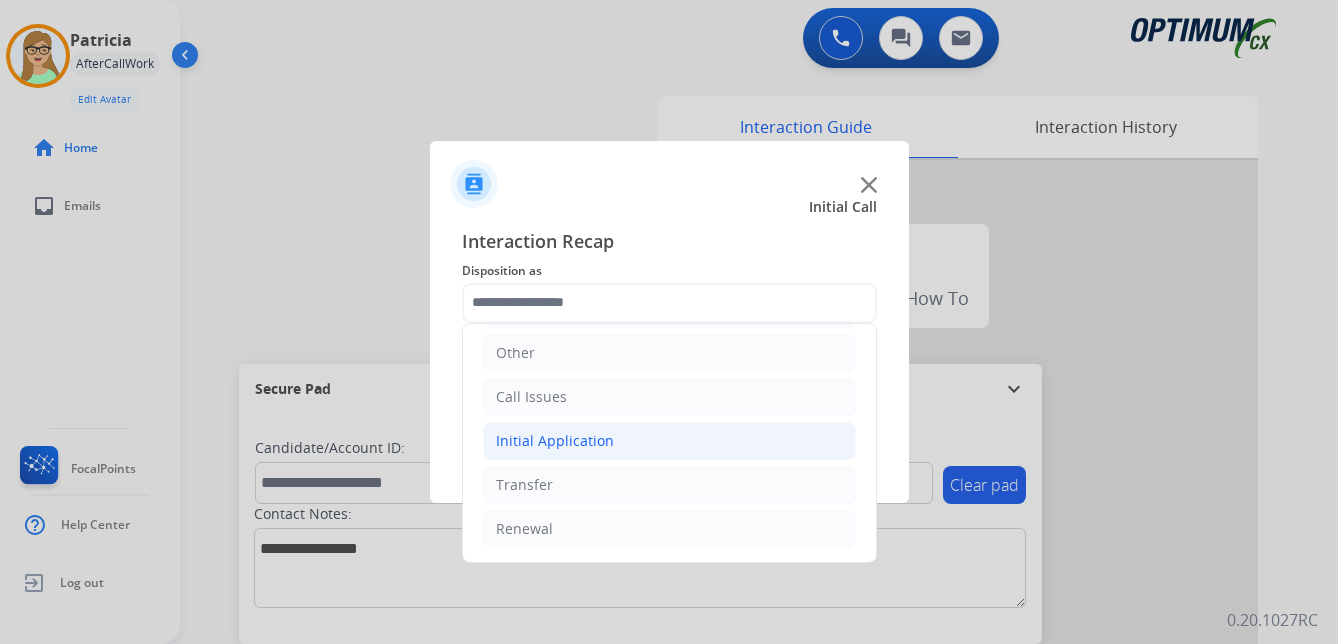 click on "Initial Application" 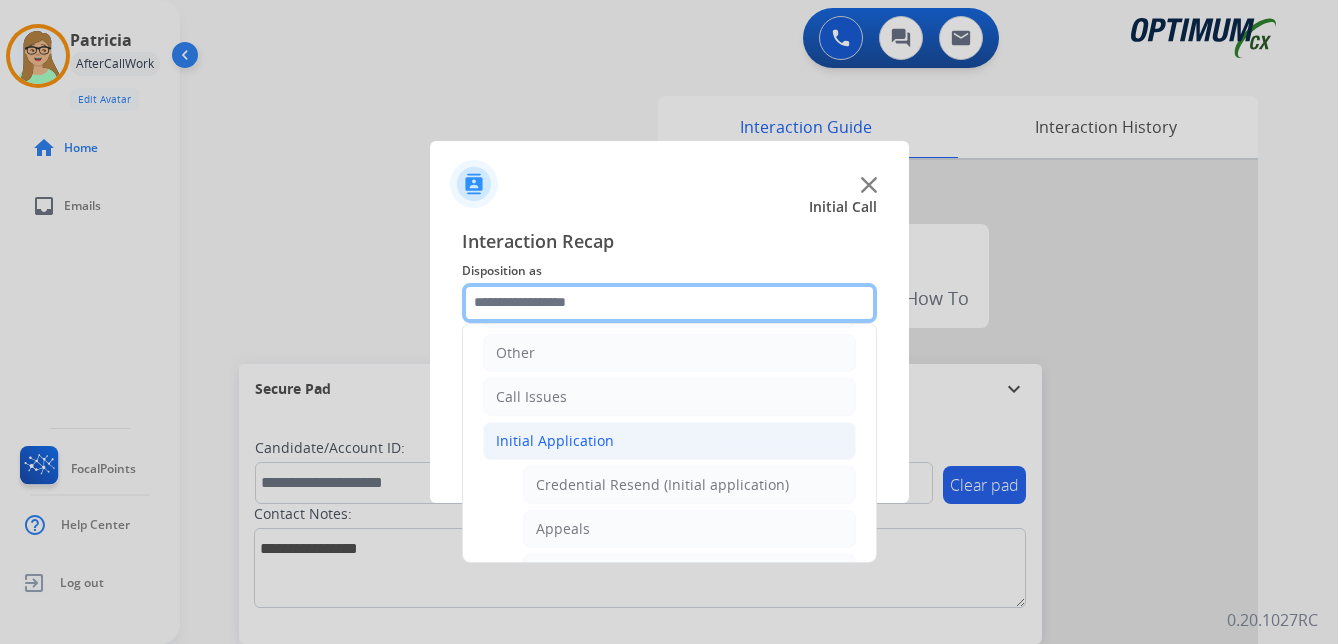 scroll, scrollTop: 236, scrollLeft: 0, axis: vertical 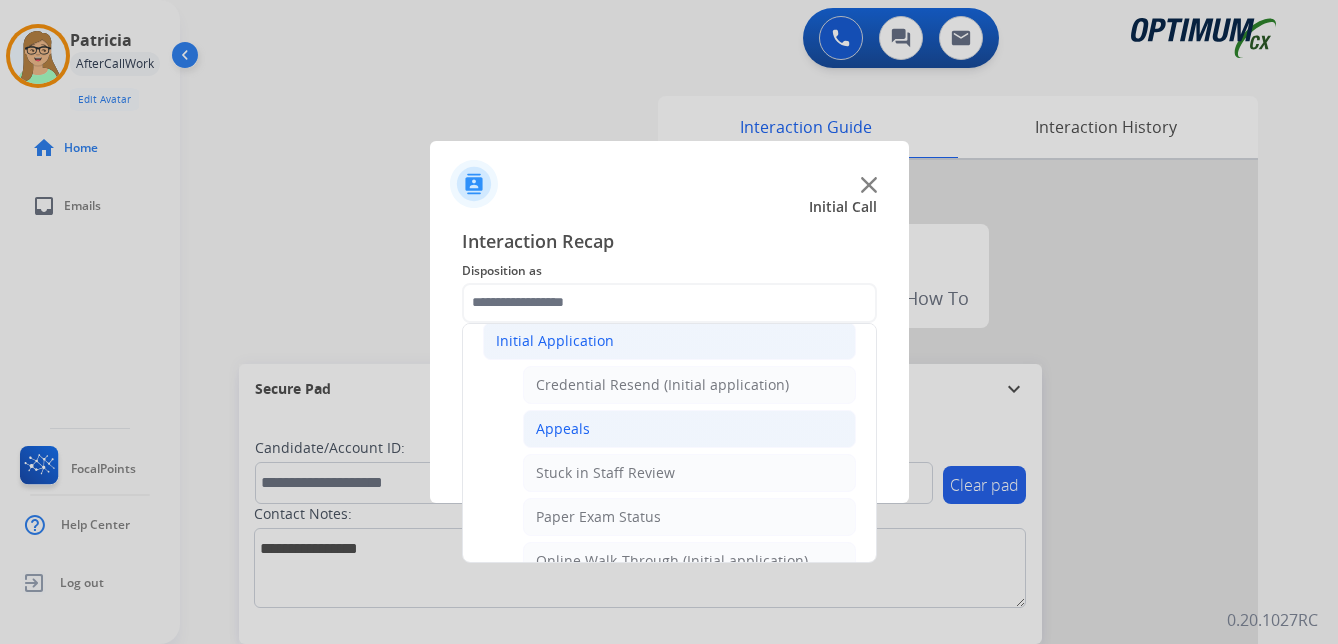 click on "Appeals" 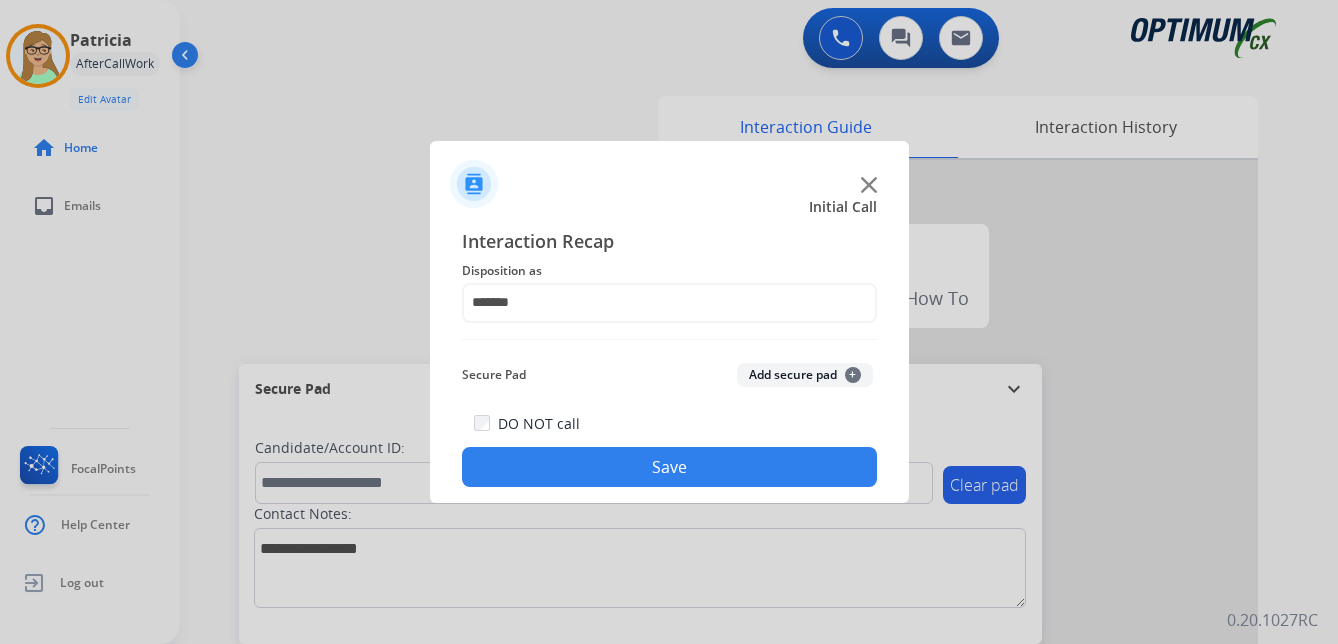 click on "Save" 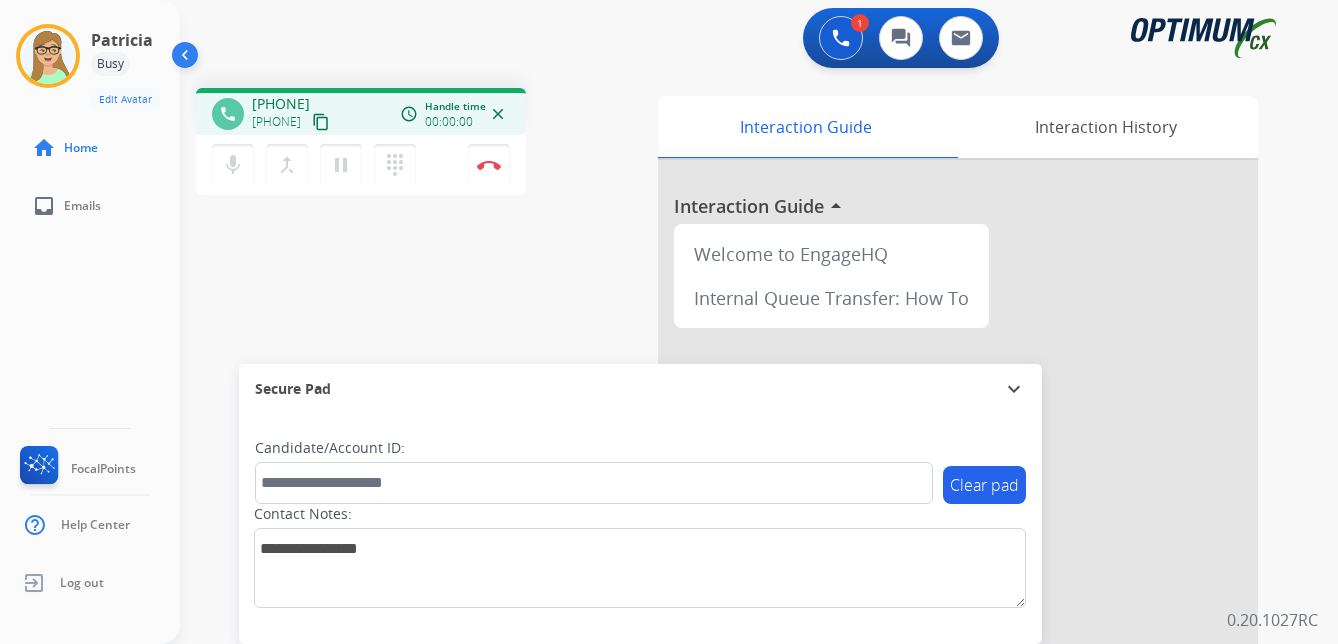 click on "content_copy" at bounding box center [321, 122] 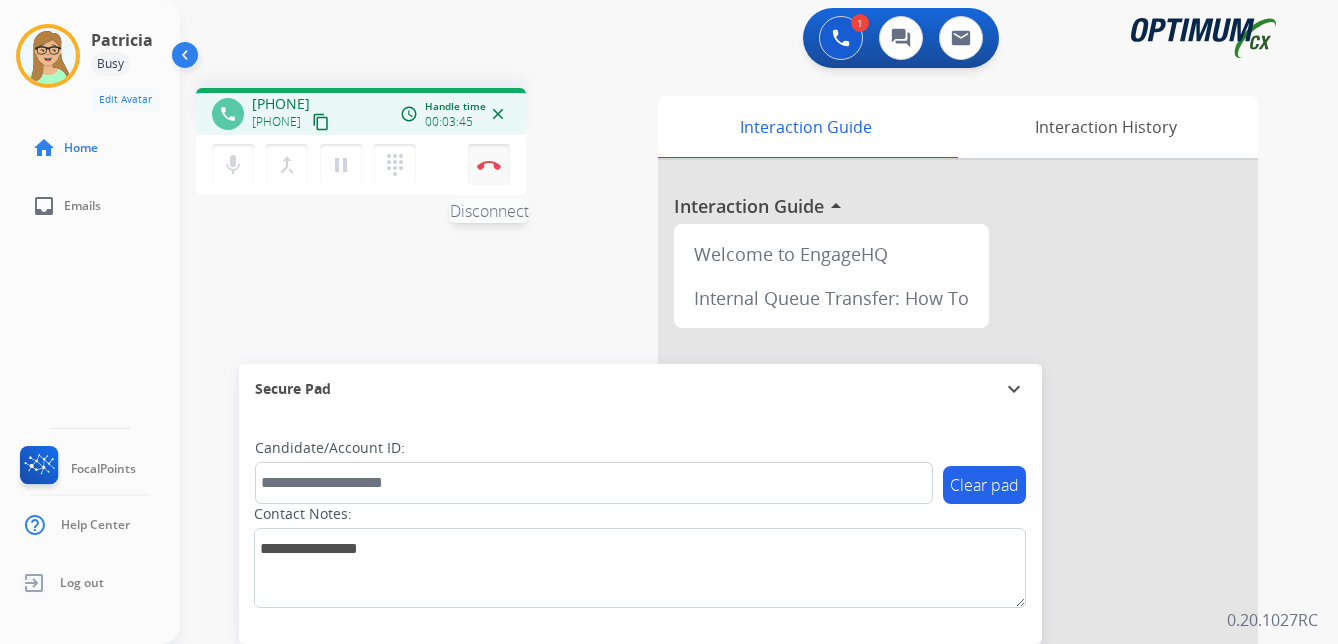 click at bounding box center (489, 165) 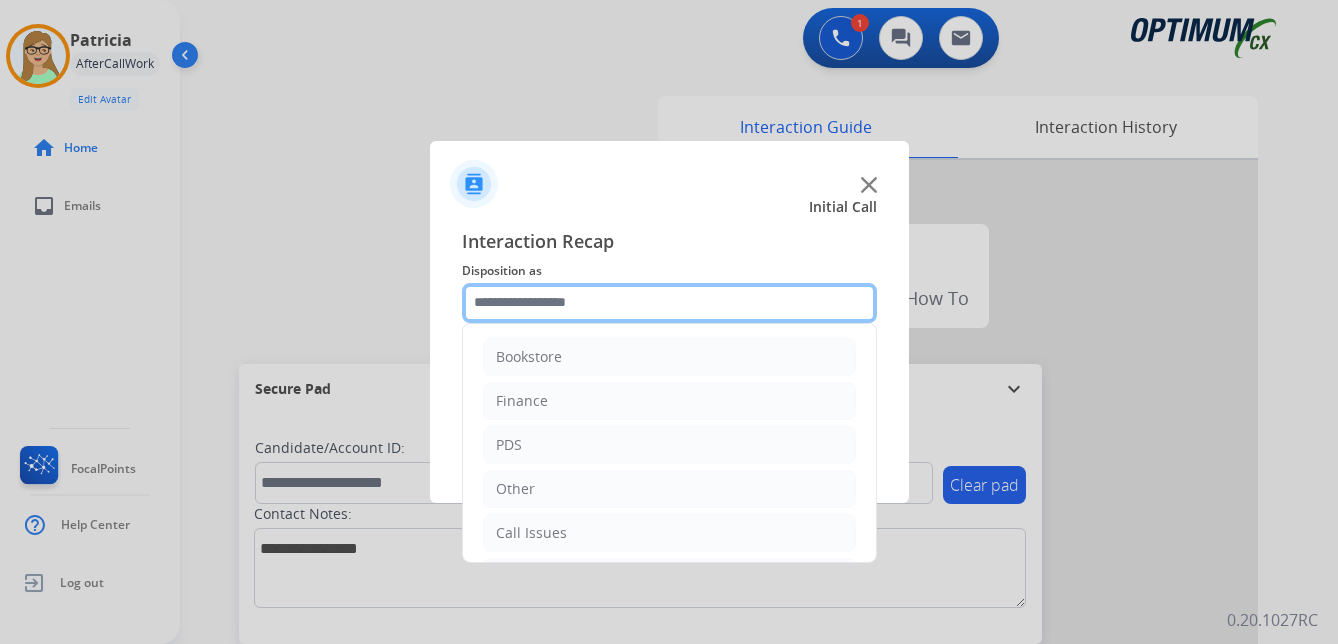 click 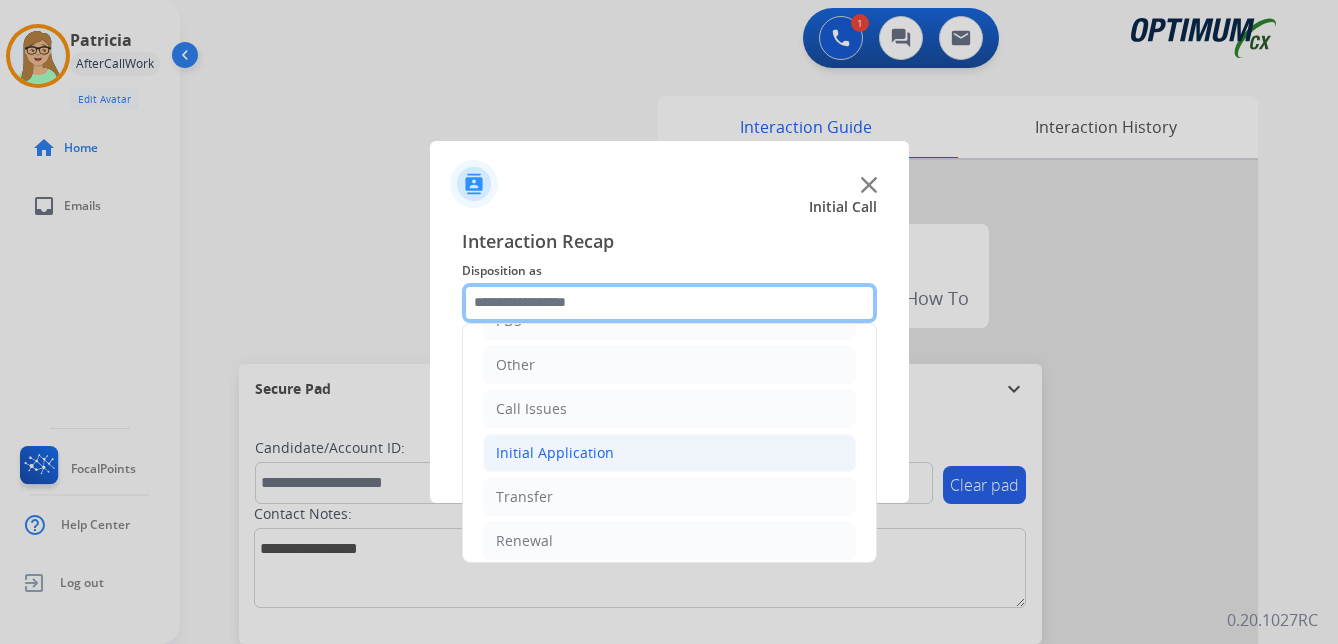 scroll, scrollTop: 136, scrollLeft: 0, axis: vertical 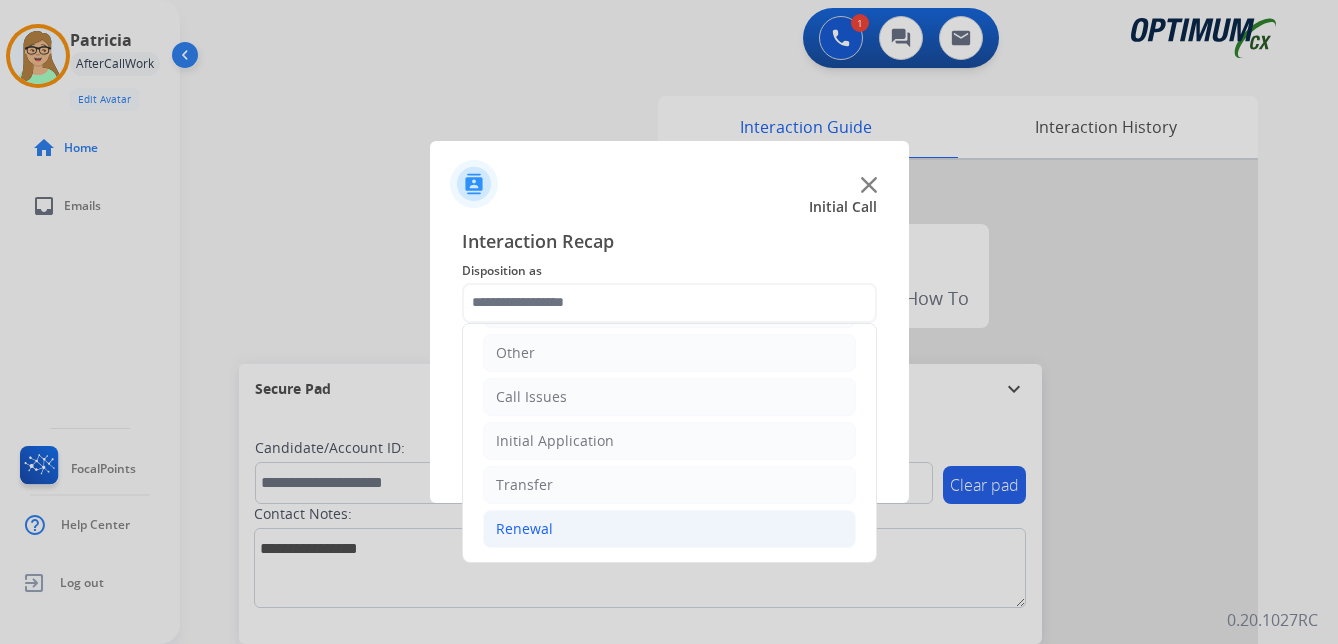 click on "Renewal" 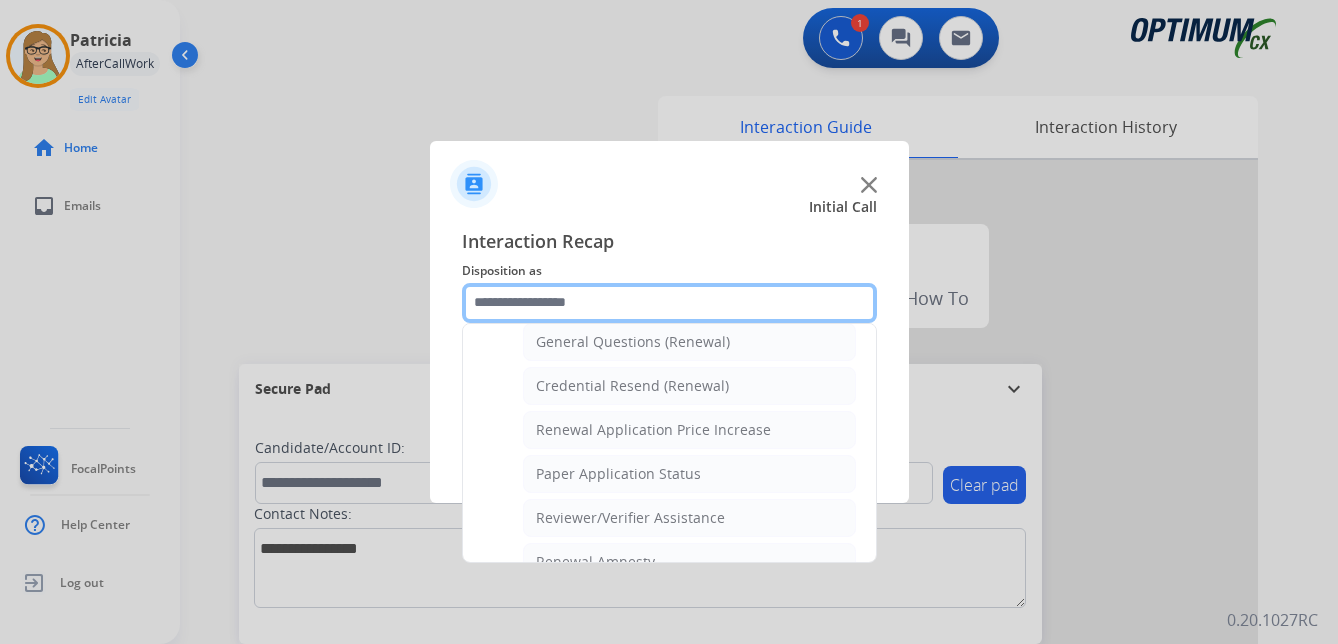 scroll, scrollTop: 572, scrollLeft: 0, axis: vertical 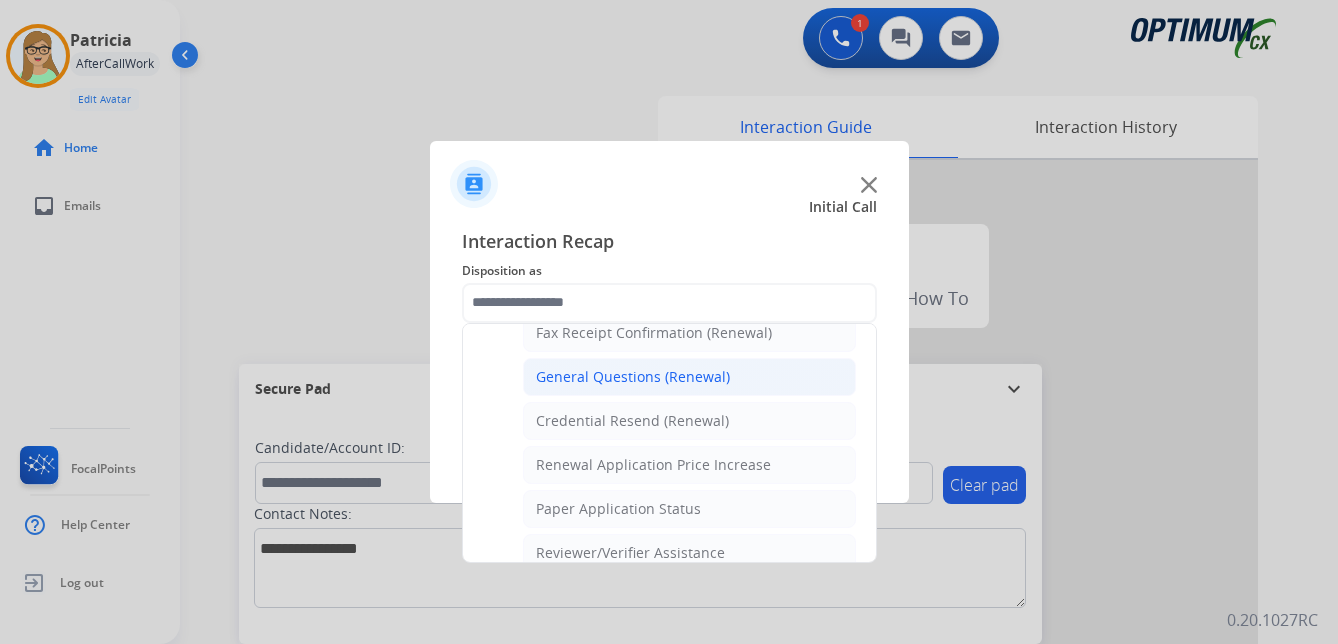 click on "General Questions (Renewal)" 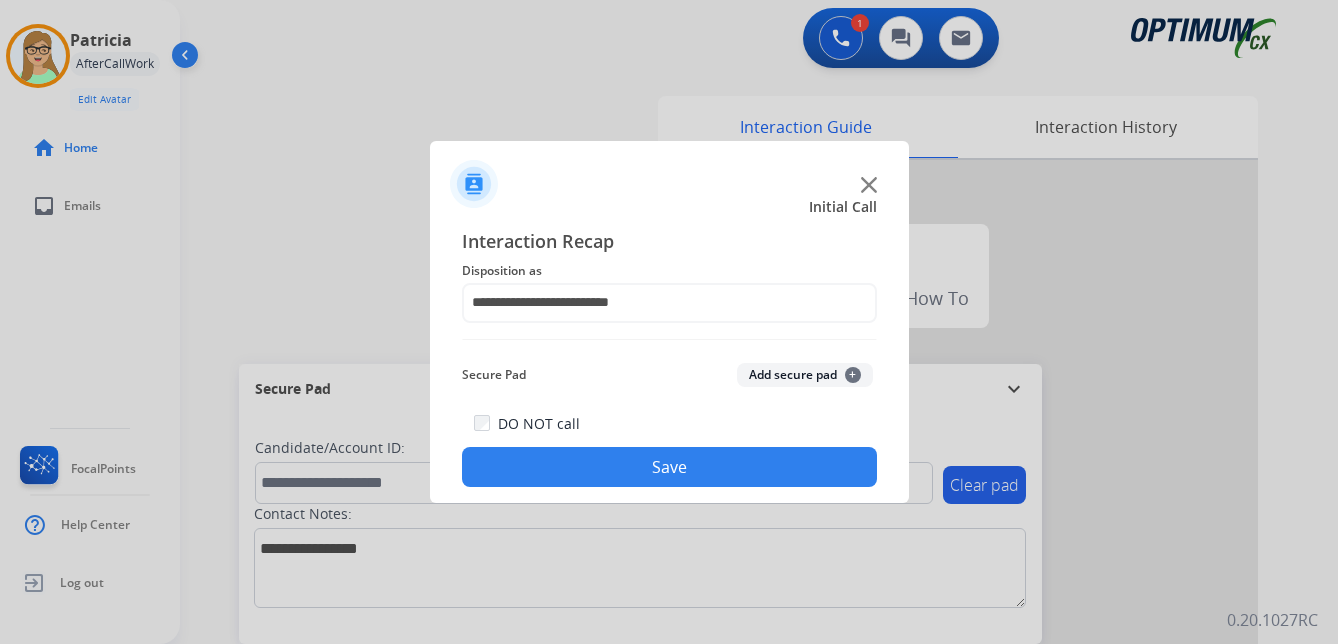 click on "Save" 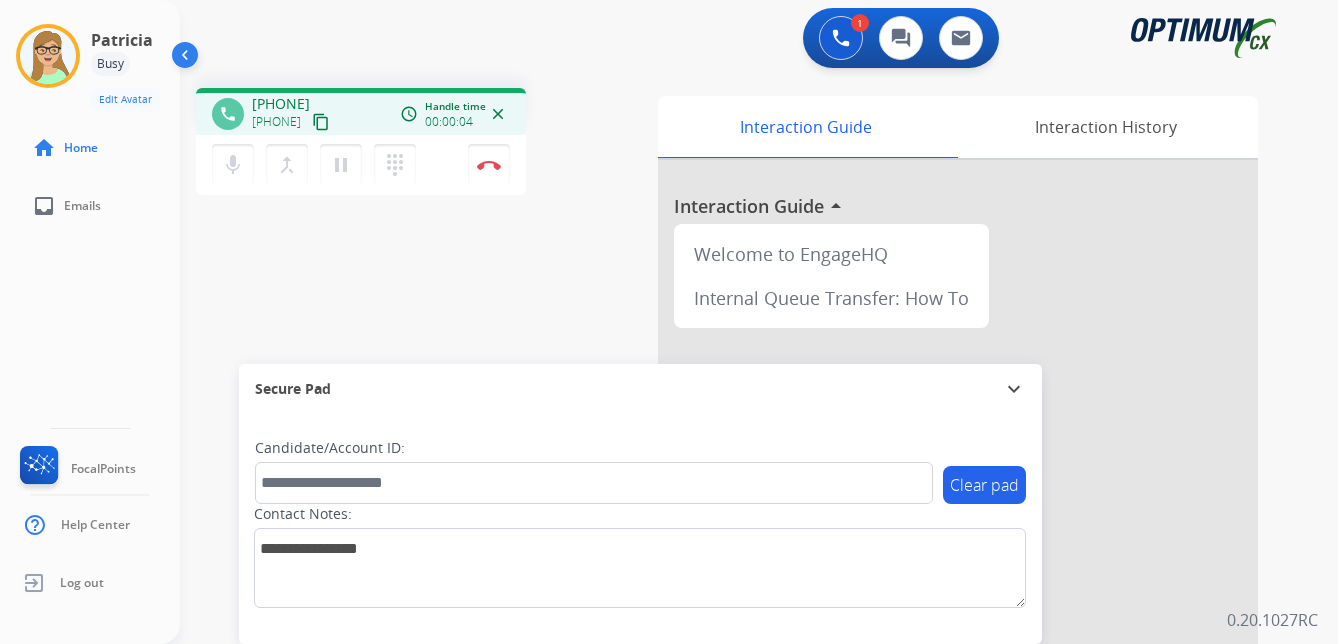click on "content_copy" at bounding box center (321, 122) 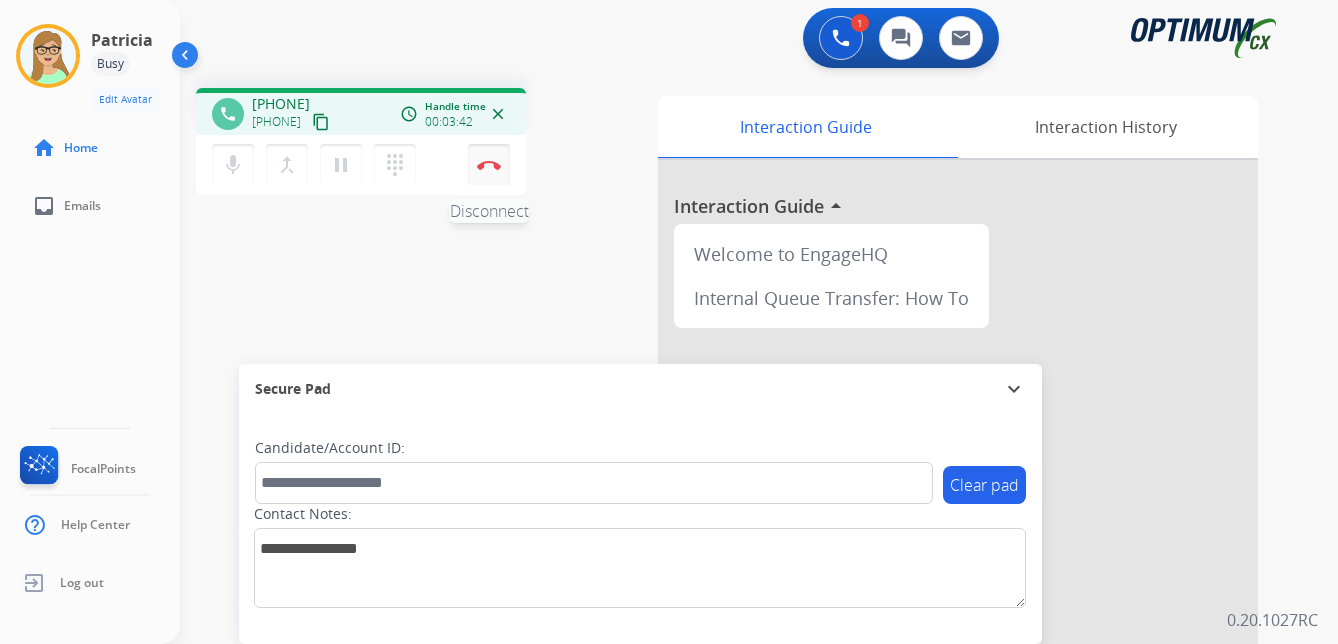 click at bounding box center [489, 165] 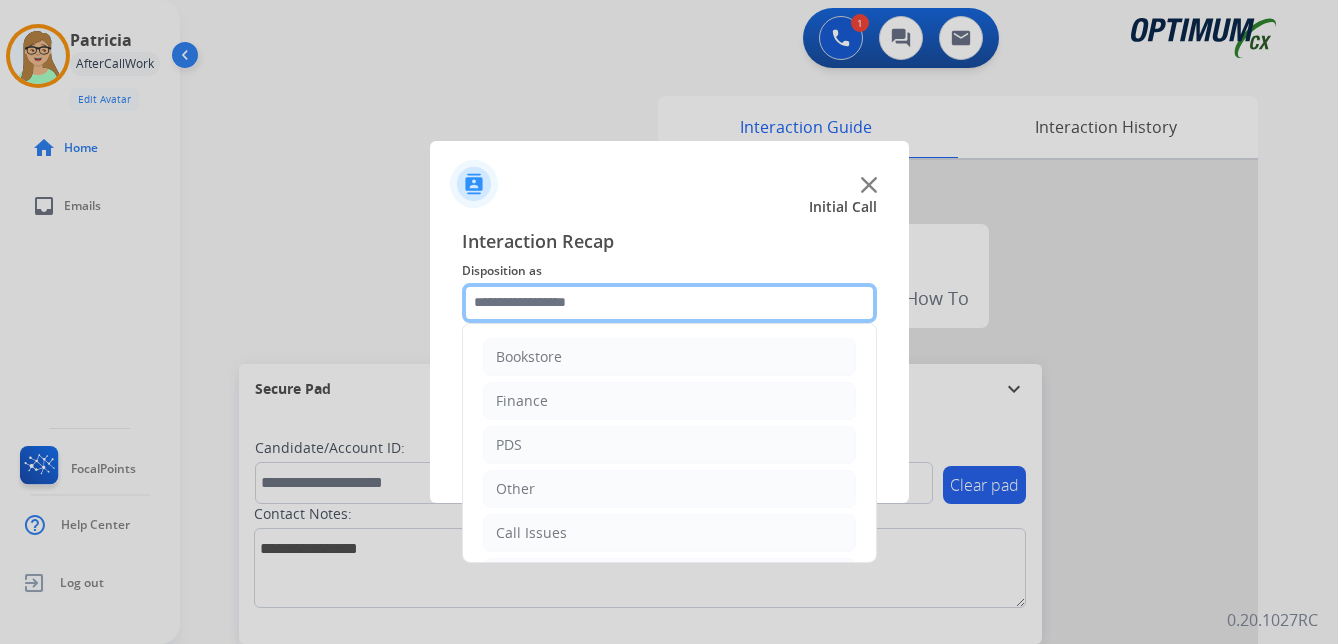 click 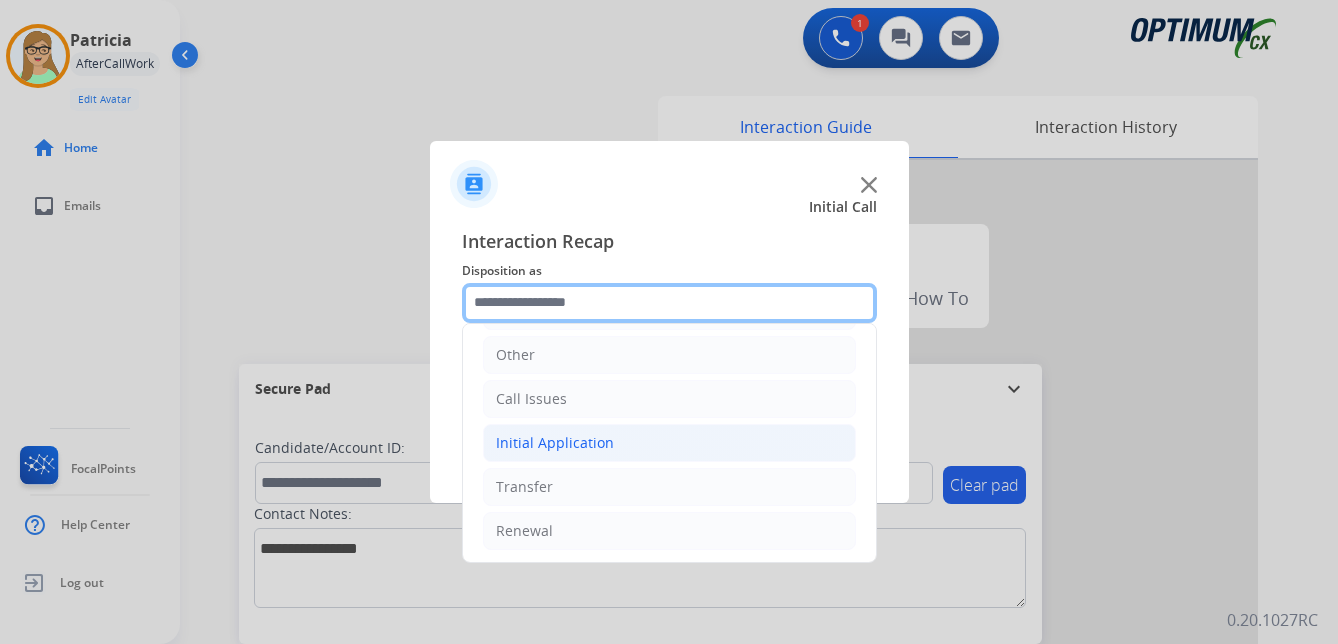 scroll, scrollTop: 136, scrollLeft: 0, axis: vertical 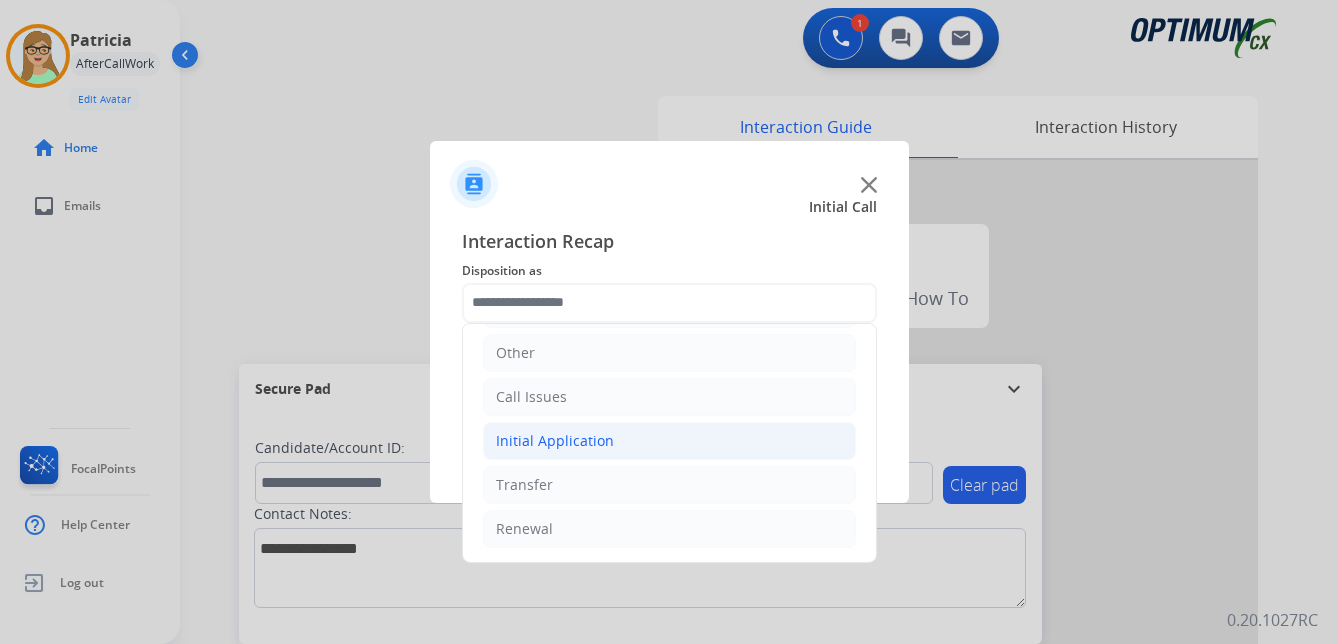 click on "Initial Application" 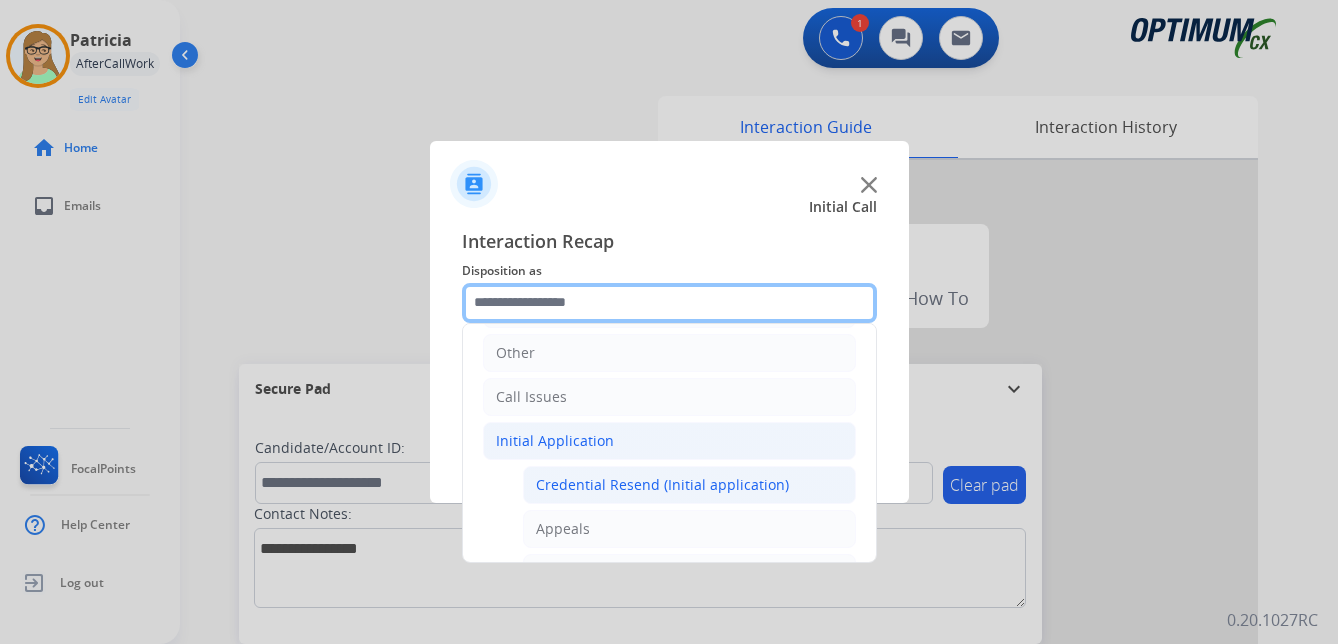 scroll, scrollTop: 236, scrollLeft: 0, axis: vertical 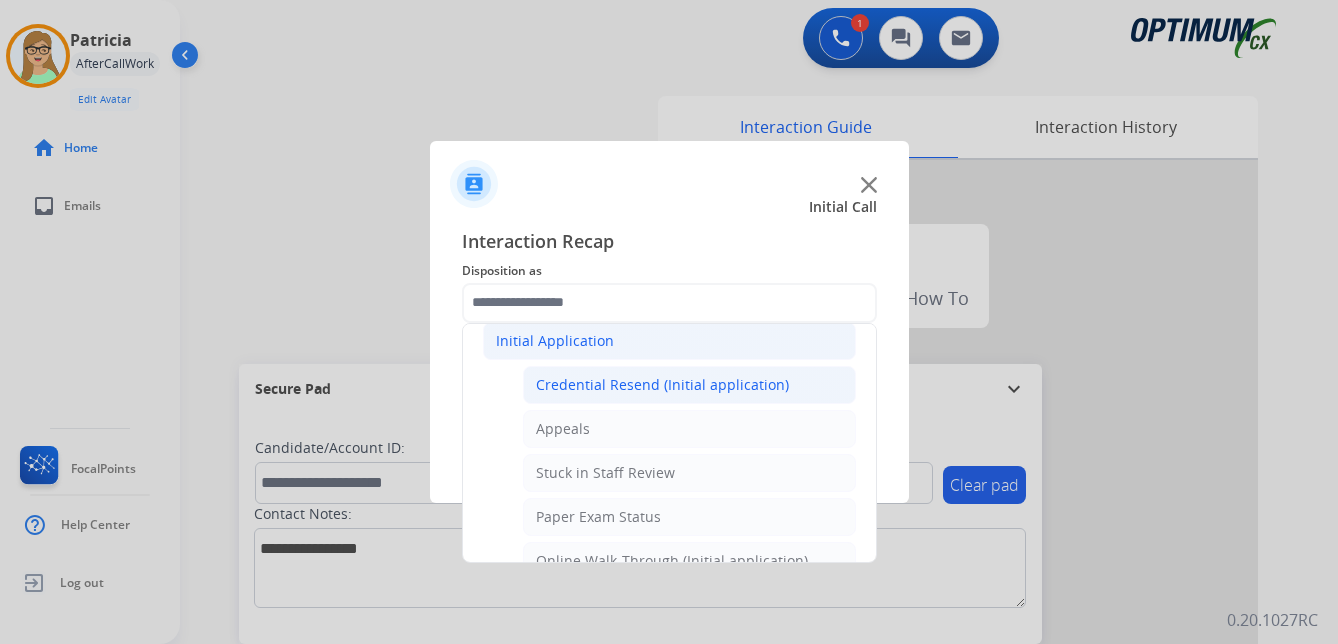 click on "Credential Resend (Initial application)" 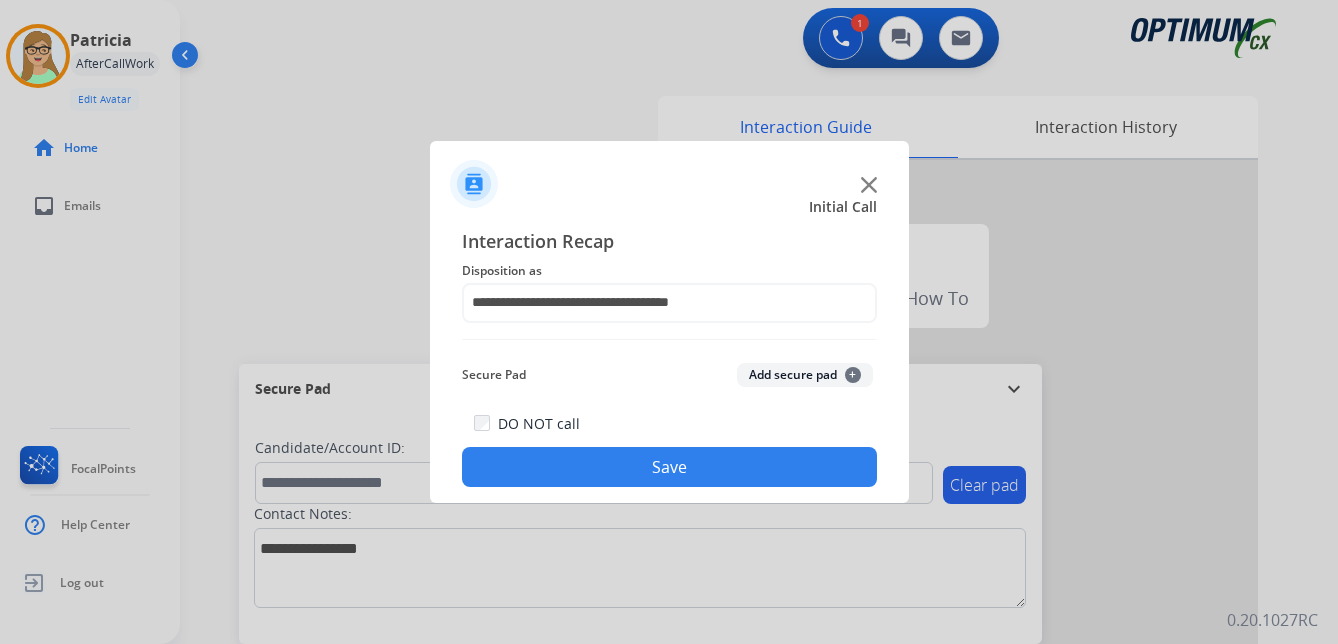 drag, startPoint x: 662, startPoint y: 463, endPoint x: 65, endPoint y: 361, distance: 605.6509 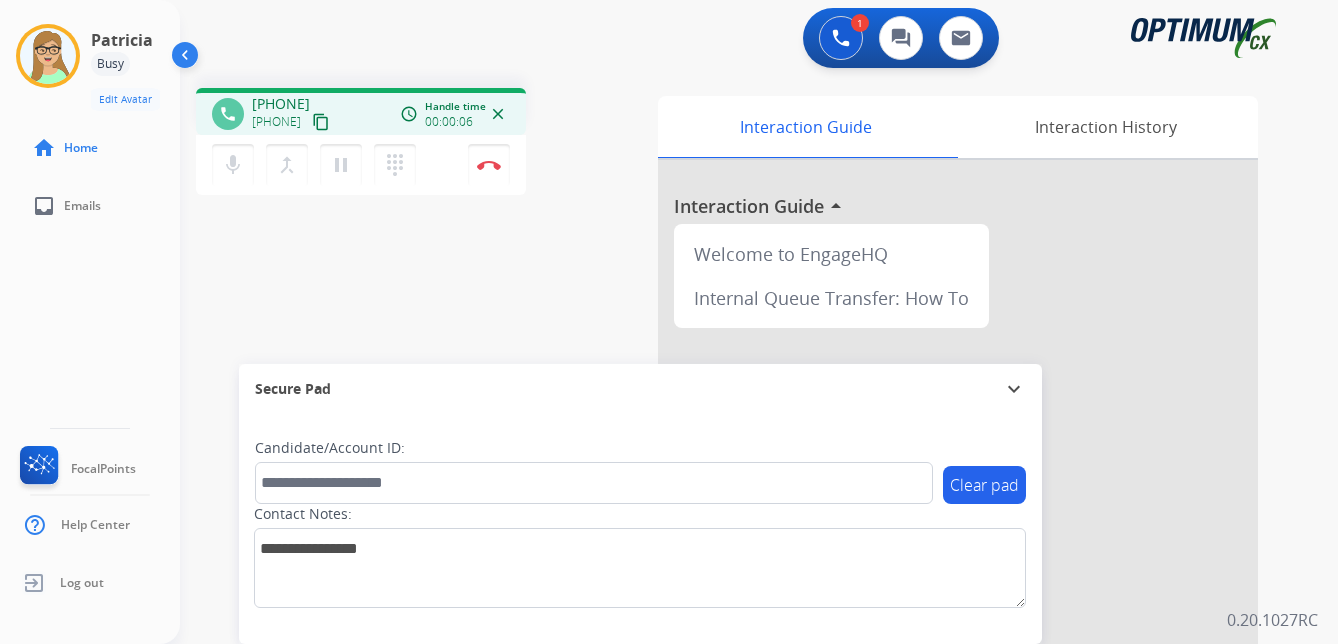 drag, startPoint x: 356, startPoint y: 122, endPoint x: 8, endPoint y: 198, distance: 356.20218 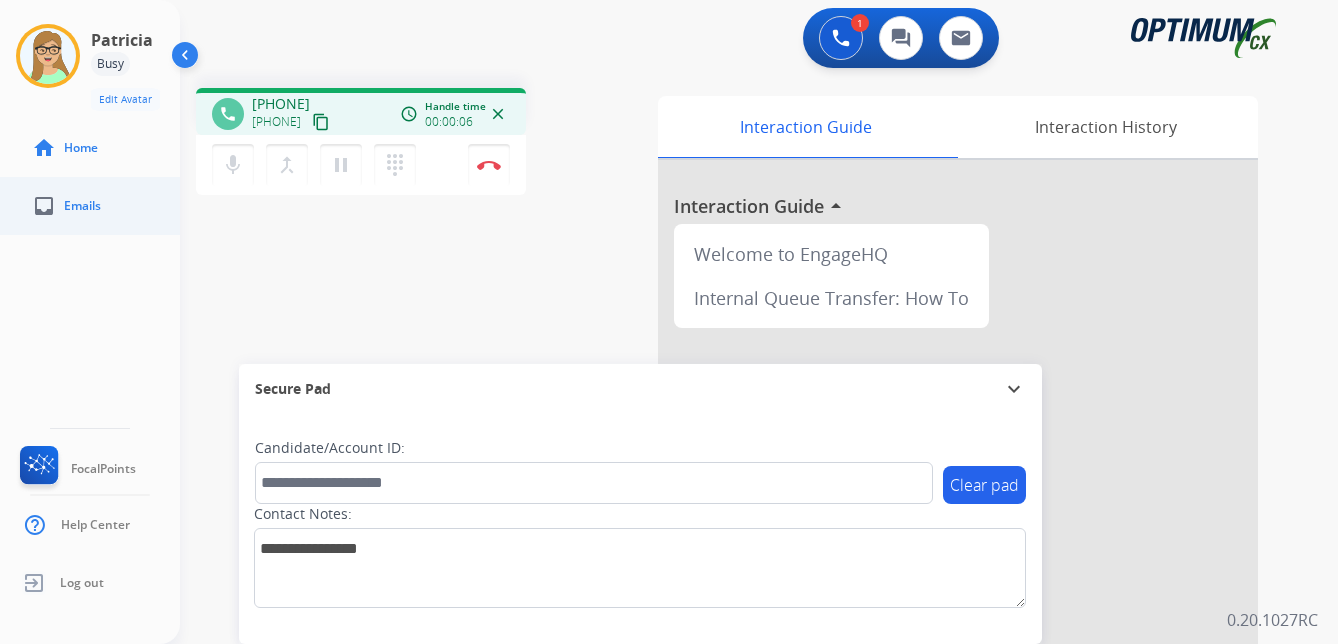 click on "content_copy" at bounding box center [321, 122] 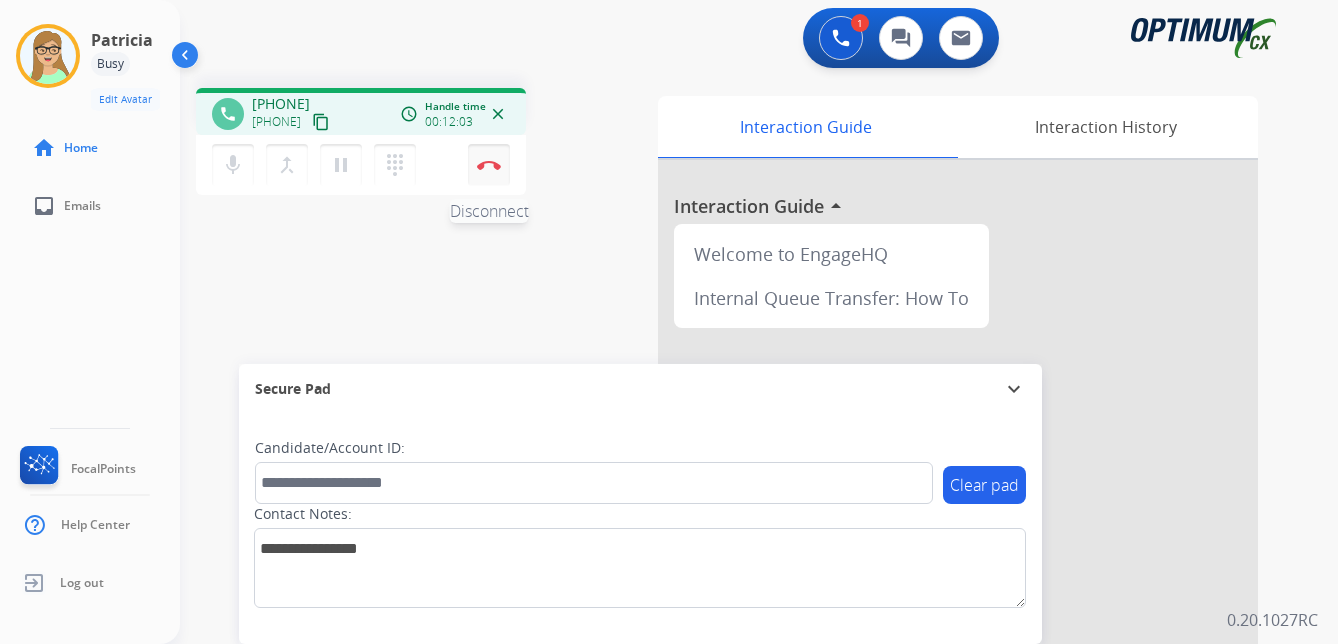 click on "Disconnect" at bounding box center (489, 165) 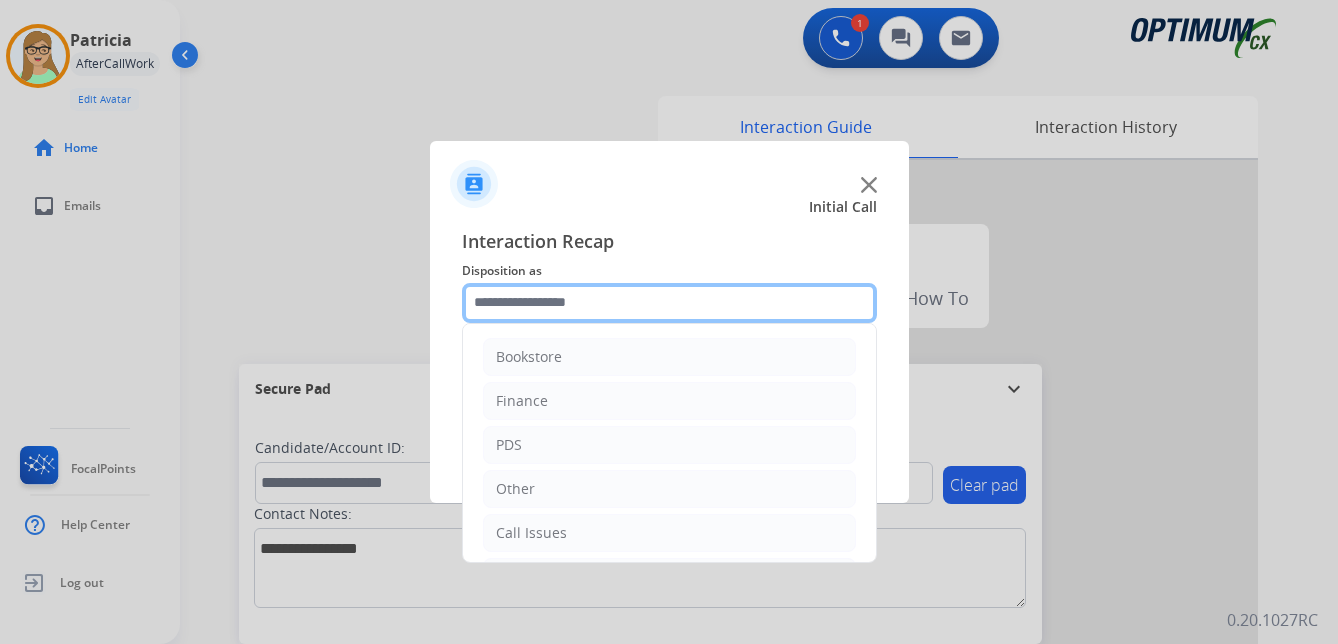 click 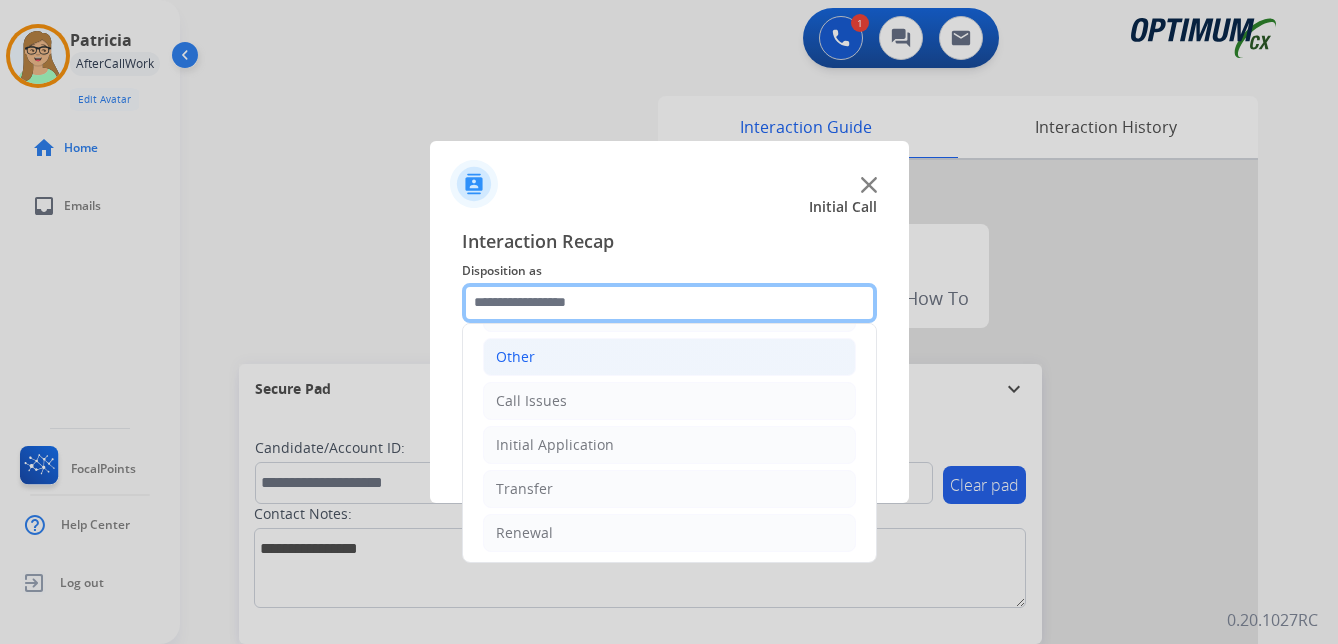 scroll, scrollTop: 136, scrollLeft: 0, axis: vertical 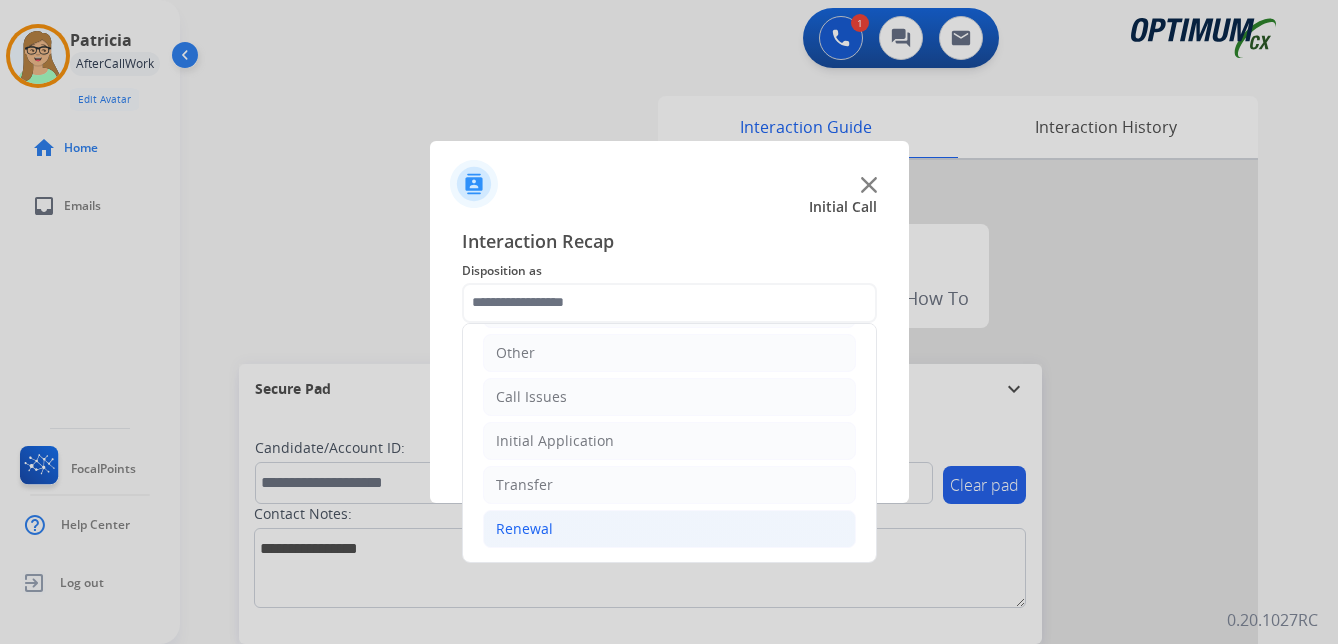 click on "Renewal" 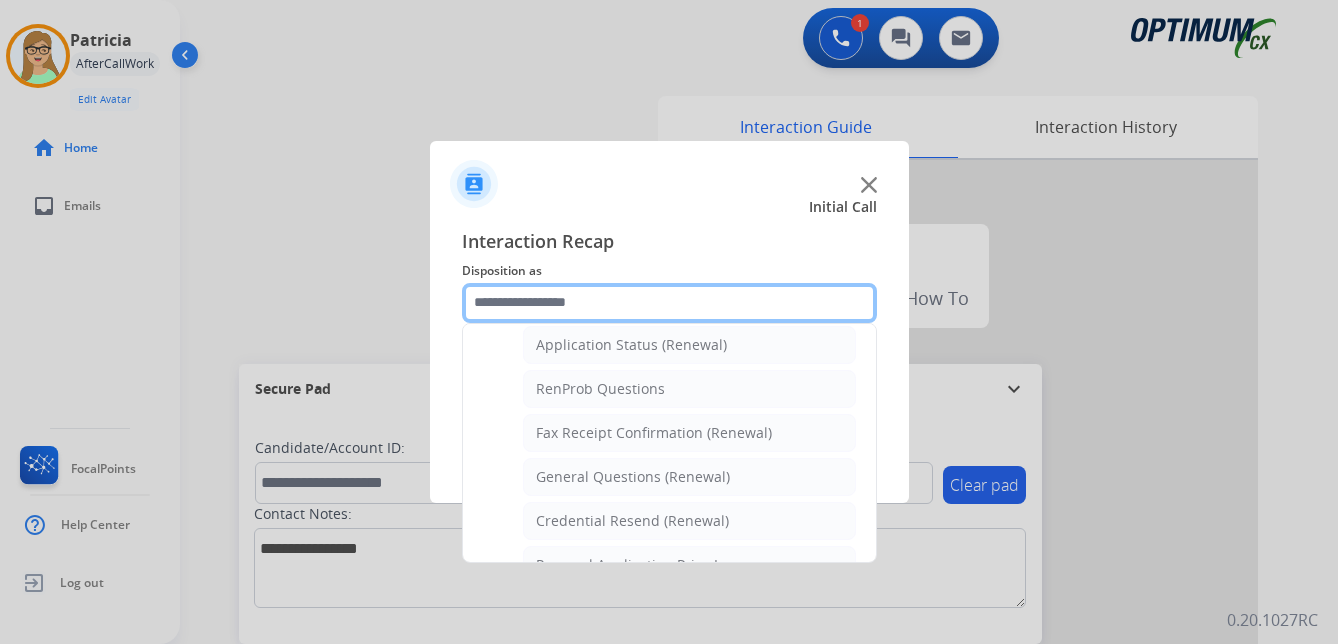 scroll, scrollTop: 436, scrollLeft: 0, axis: vertical 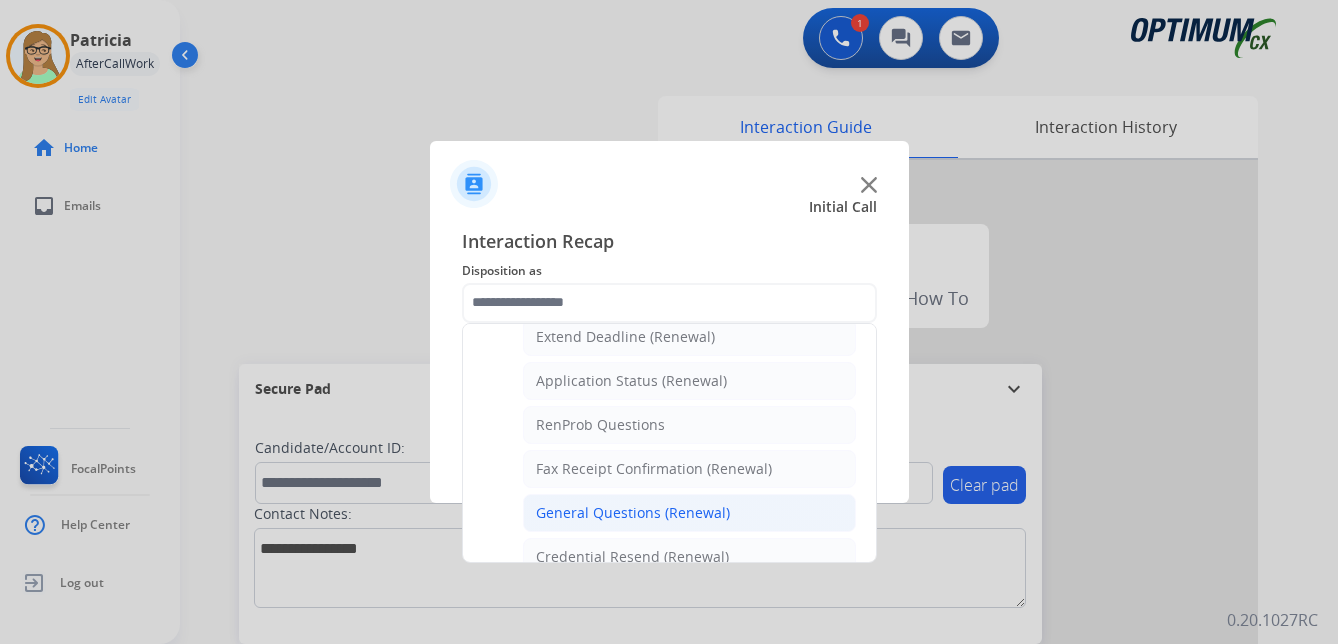 click on "General Questions (Renewal)" 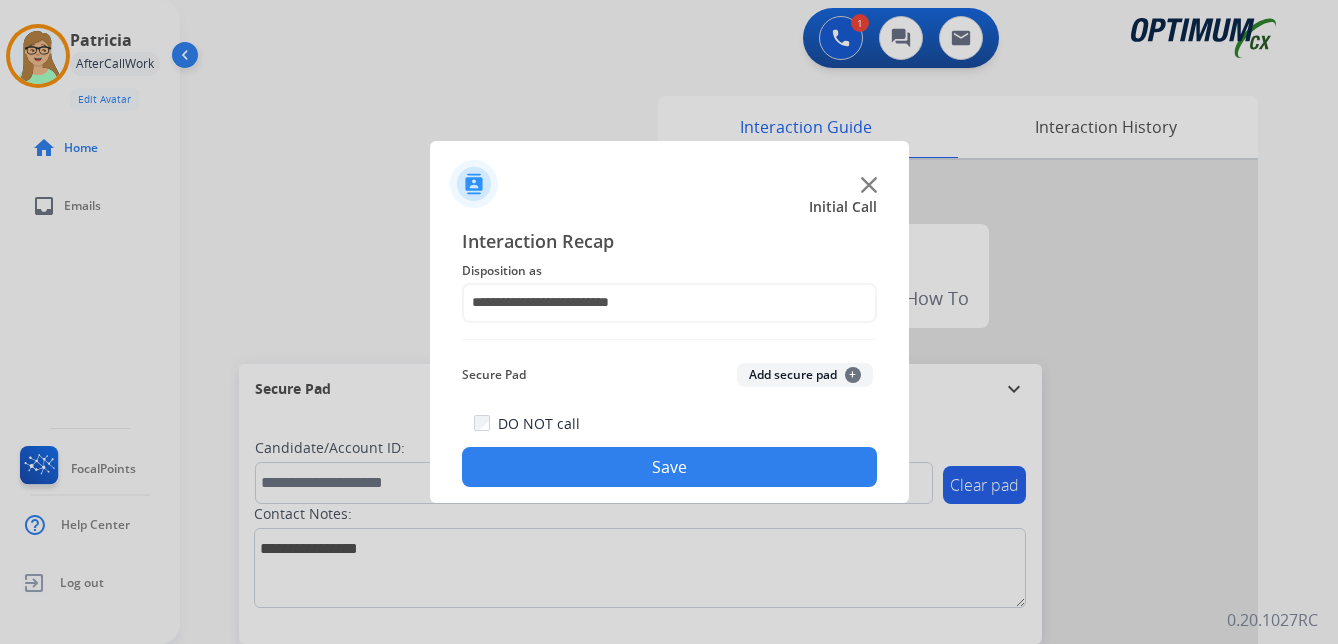 click on "Save" 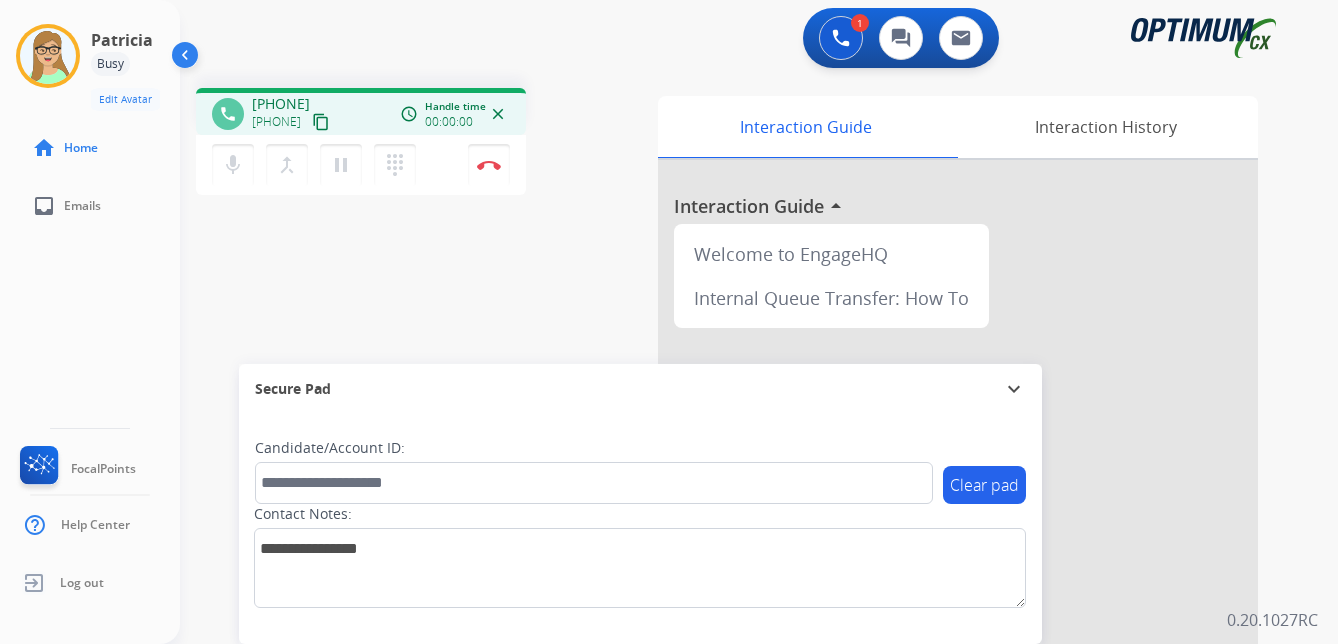 click on "content_copy" at bounding box center [321, 122] 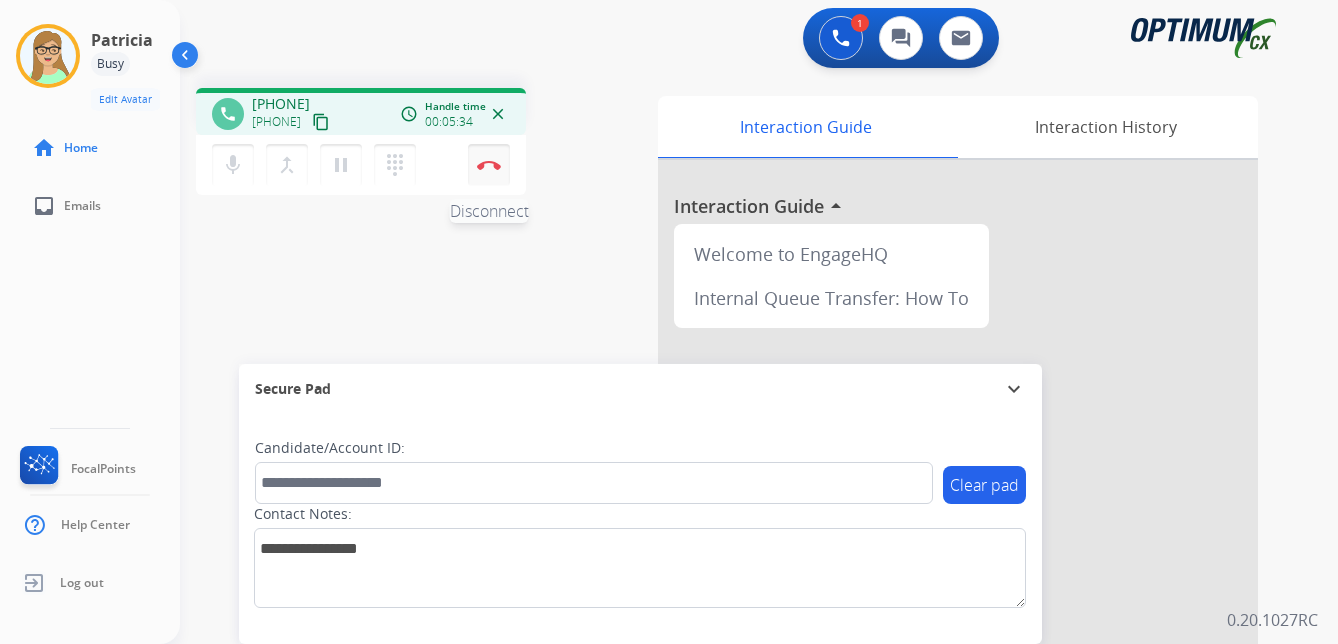 click at bounding box center [489, 165] 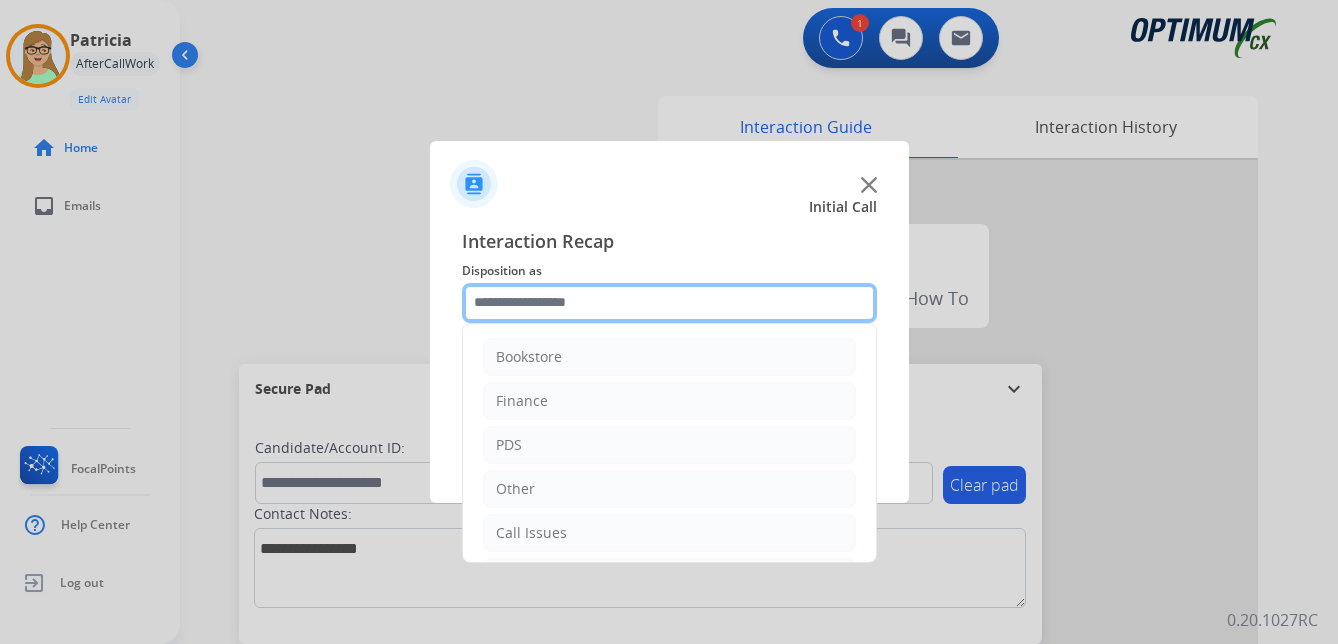 click 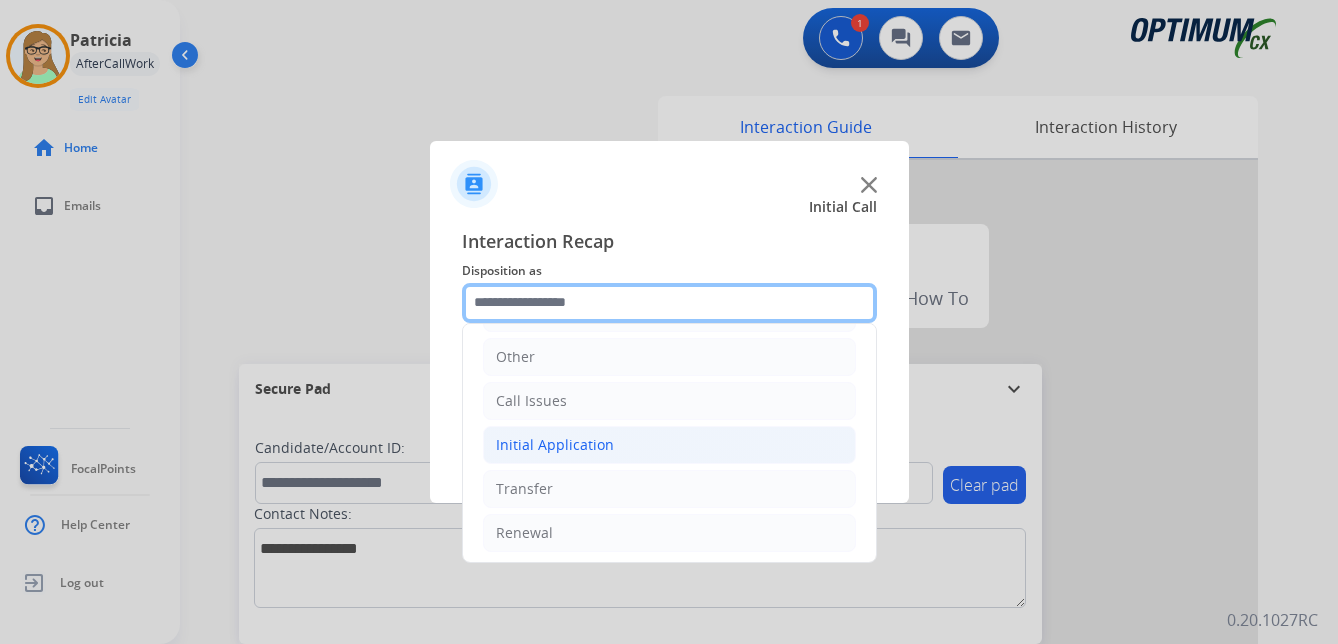 scroll, scrollTop: 136, scrollLeft: 0, axis: vertical 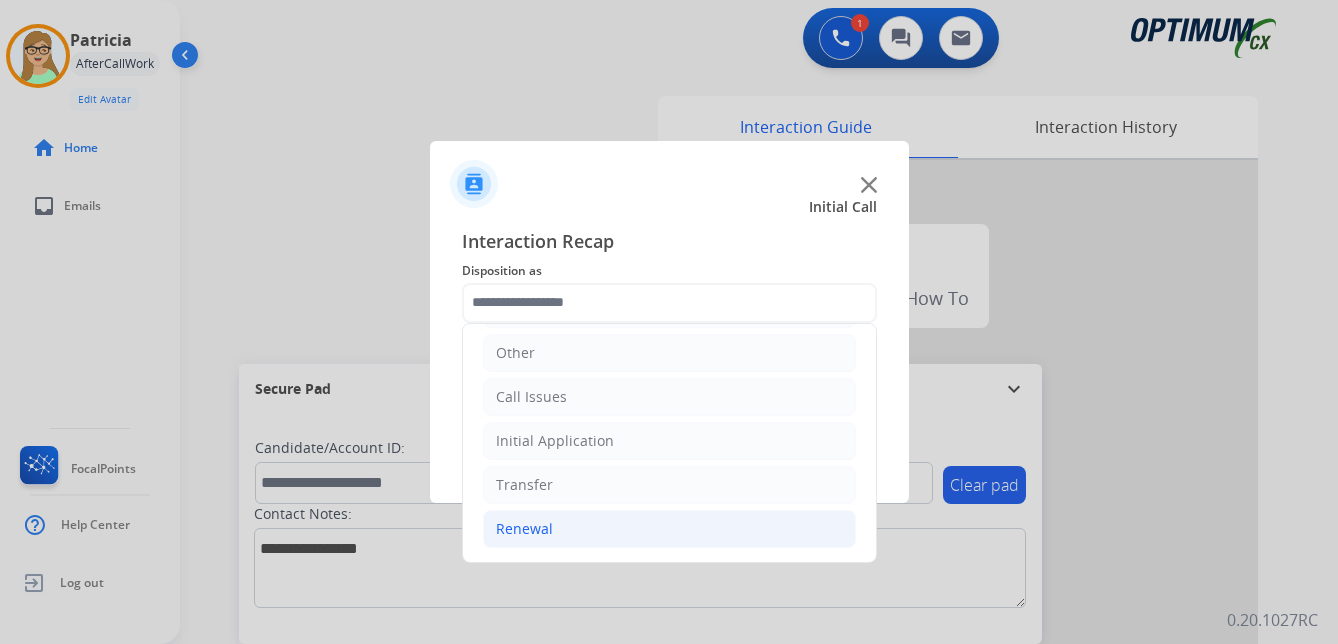 click on "Renewal" 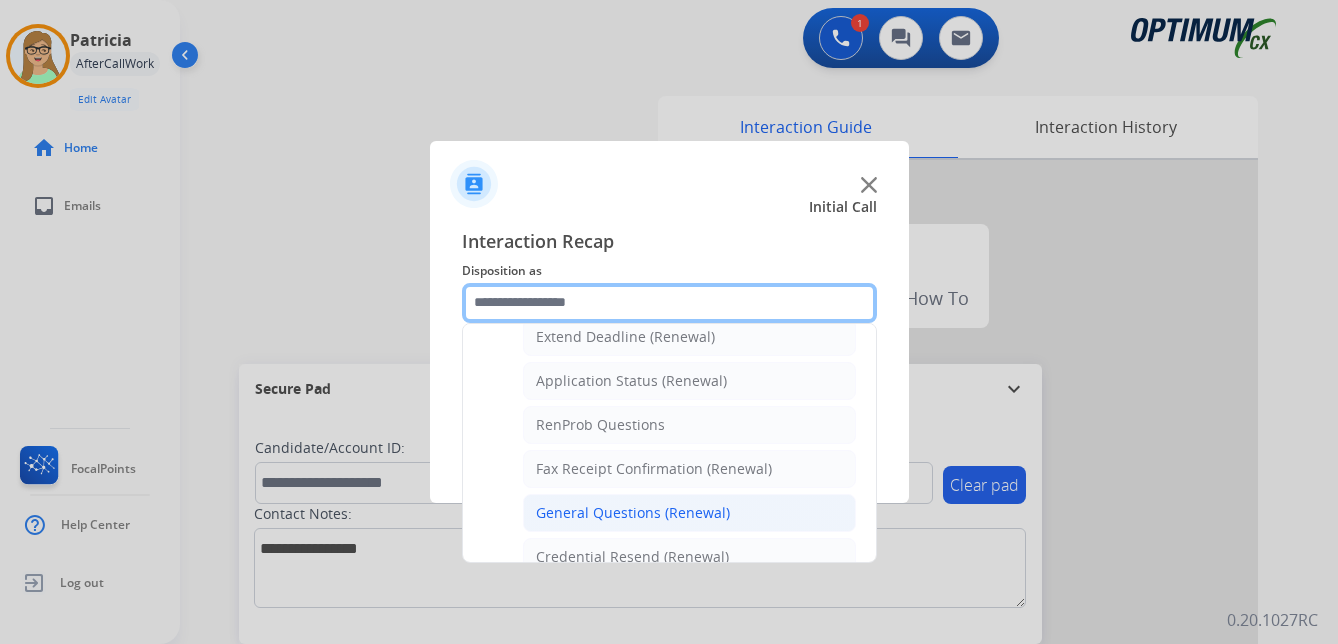 scroll, scrollTop: 536, scrollLeft: 0, axis: vertical 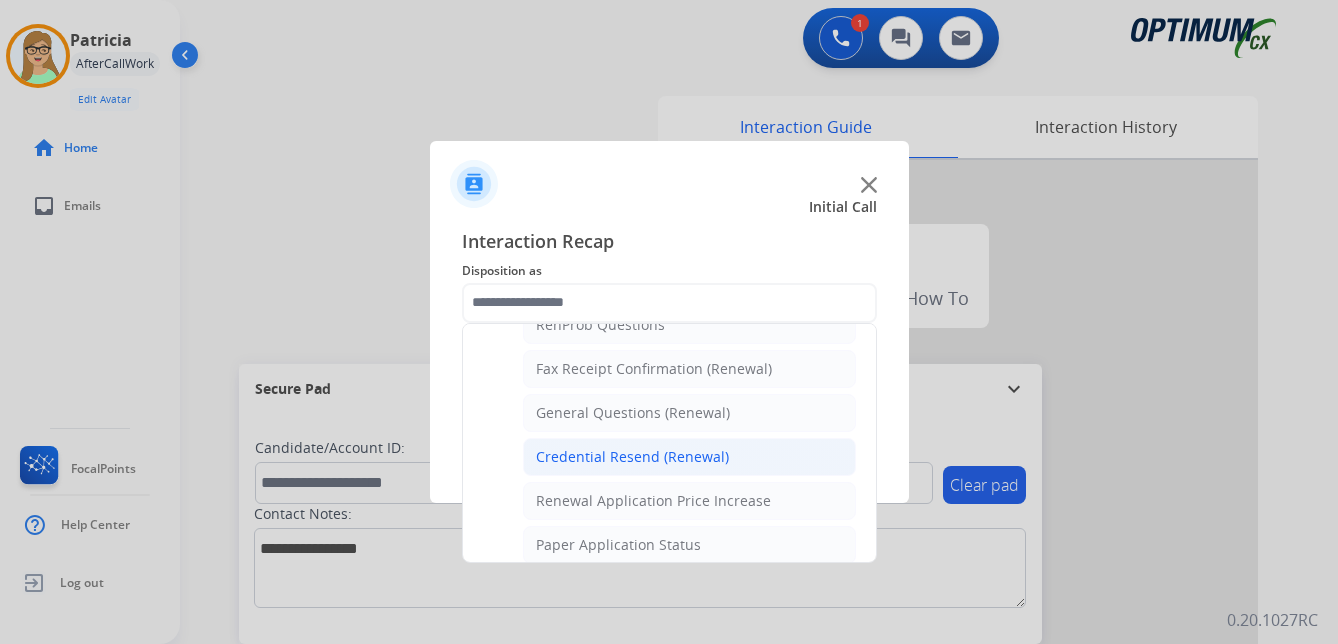 click on "Credential Resend (Renewal)" 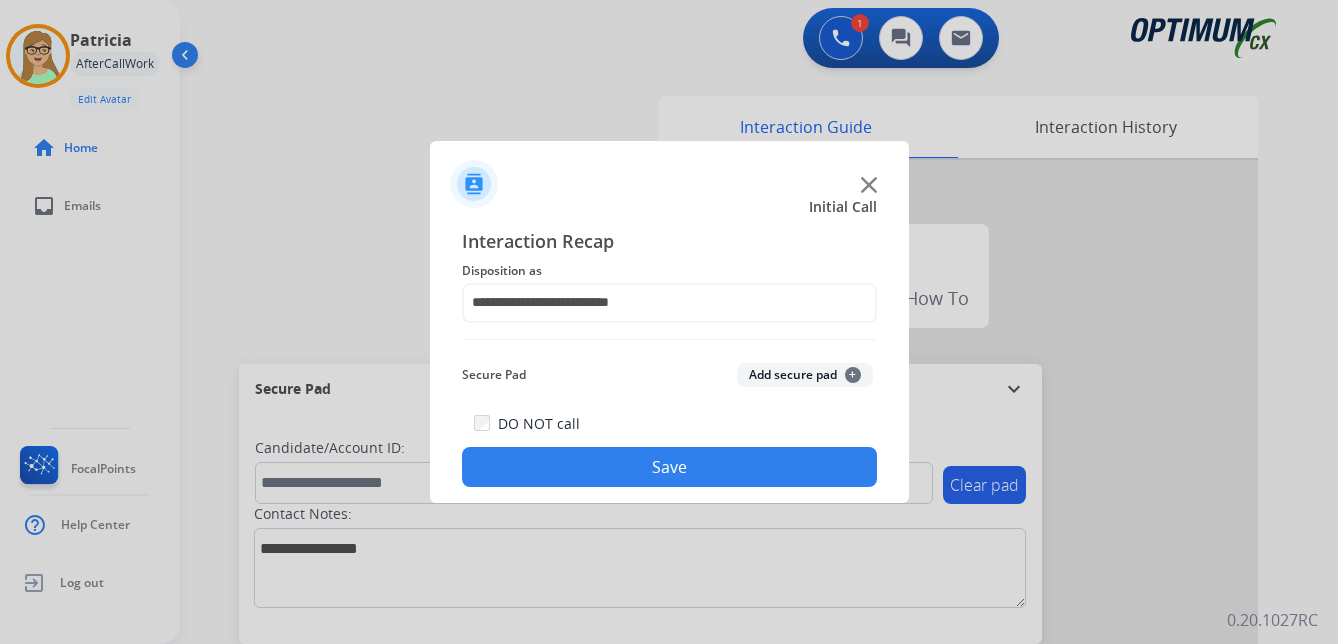drag, startPoint x: 559, startPoint y: 476, endPoint x: 5, endPoint y: 425, distance: 556.3425 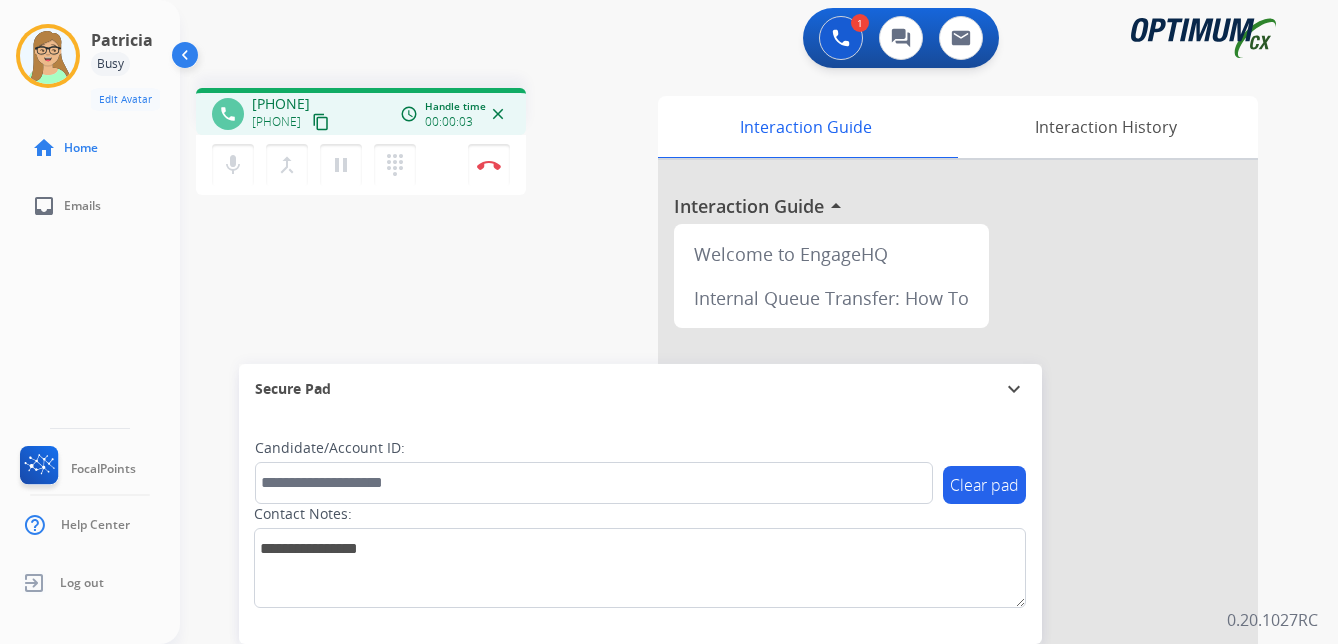 drag, startPoint x: 352, startPoint y: 120, endPoint x: 309, endPoint y: 129, distance: 43.931767 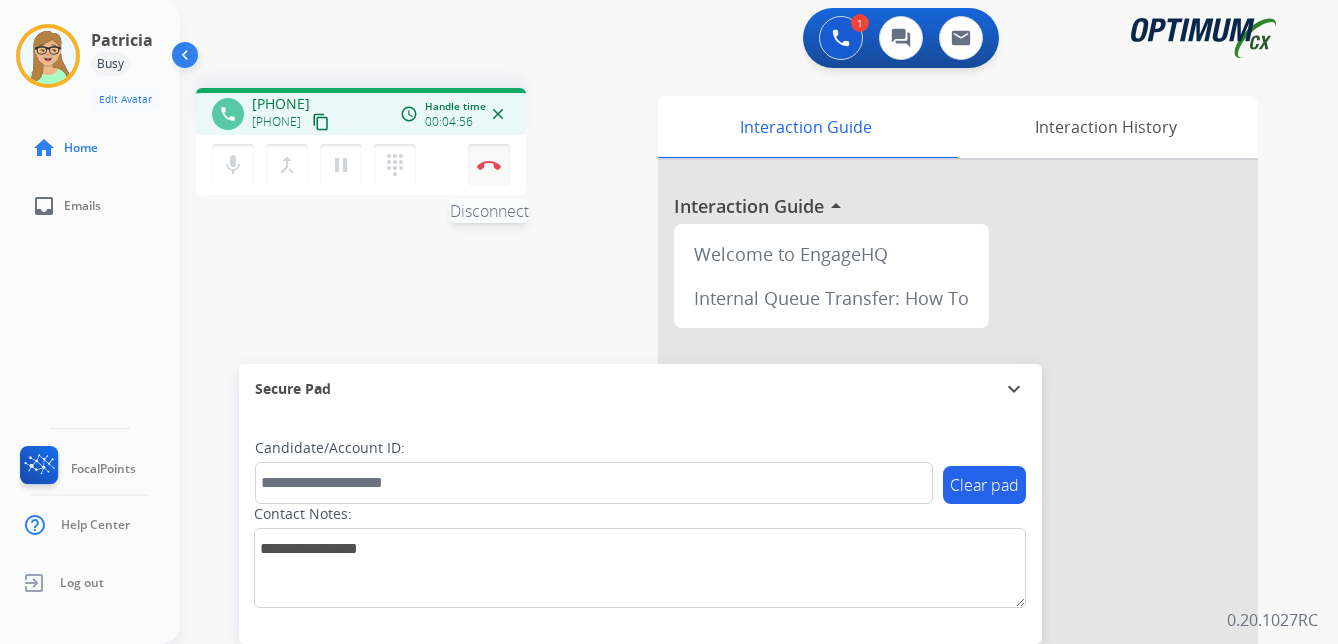 click on "Disconnect" at bounding box center (489, 165) 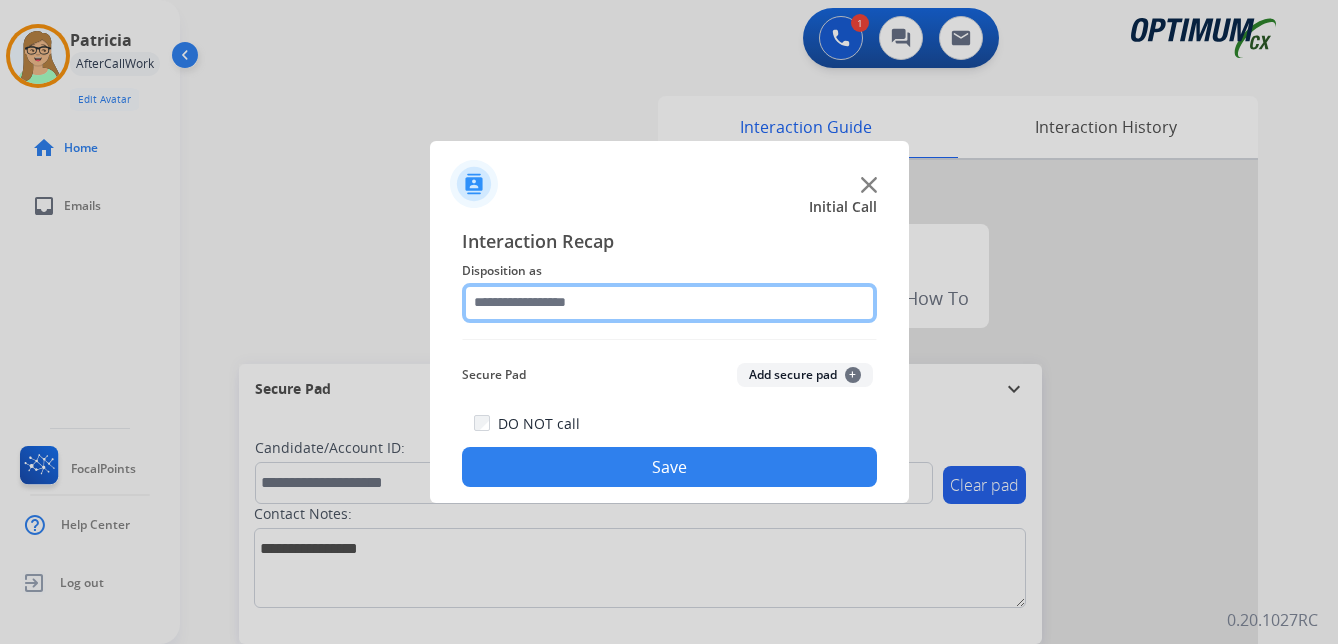 click 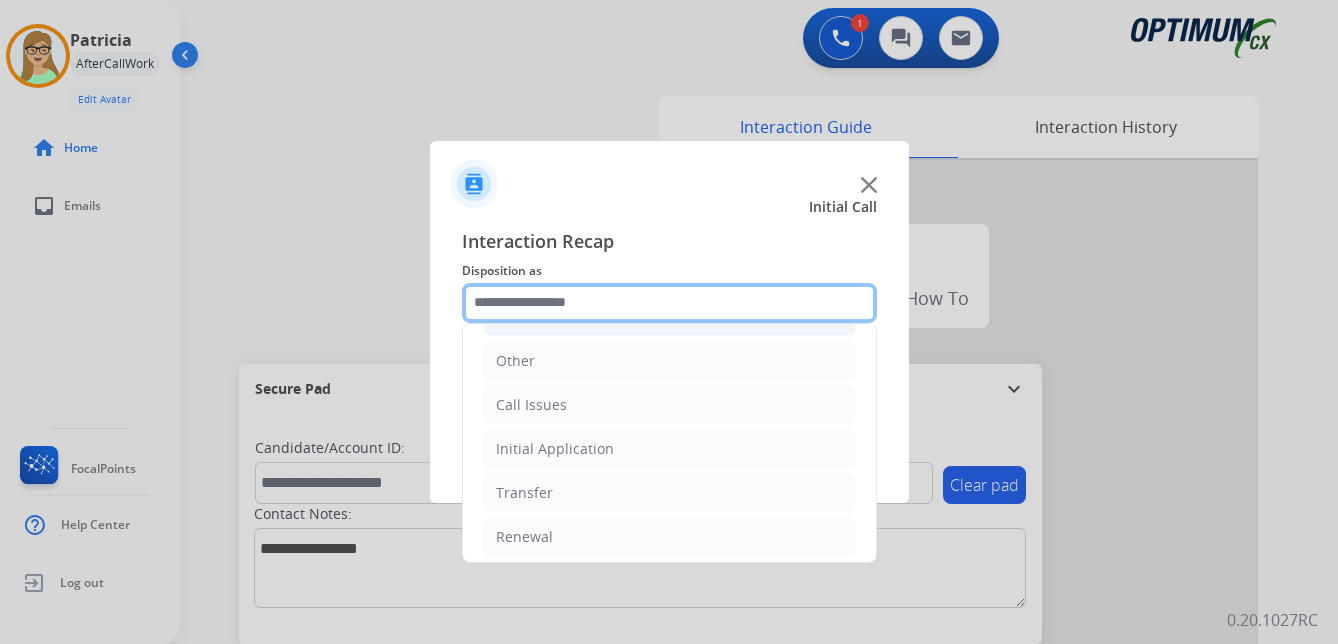 scroll, scrollTop: 136, scrollLeft: 0, axis: vertical 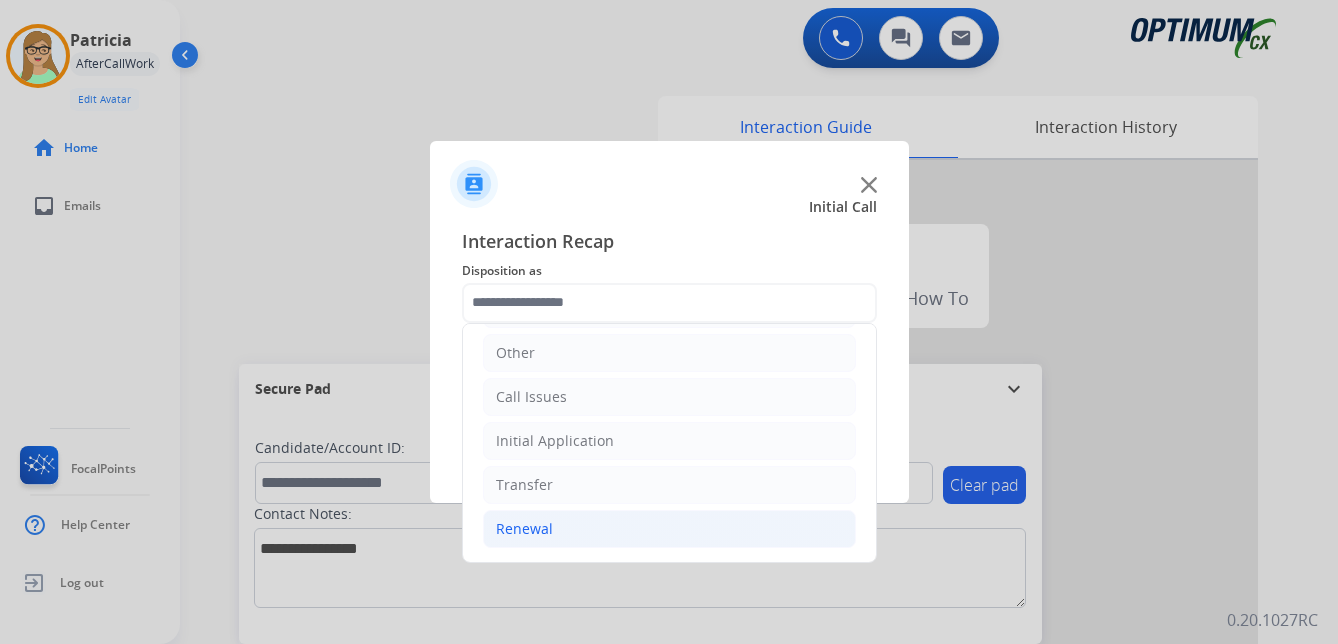 click on "Renewal" 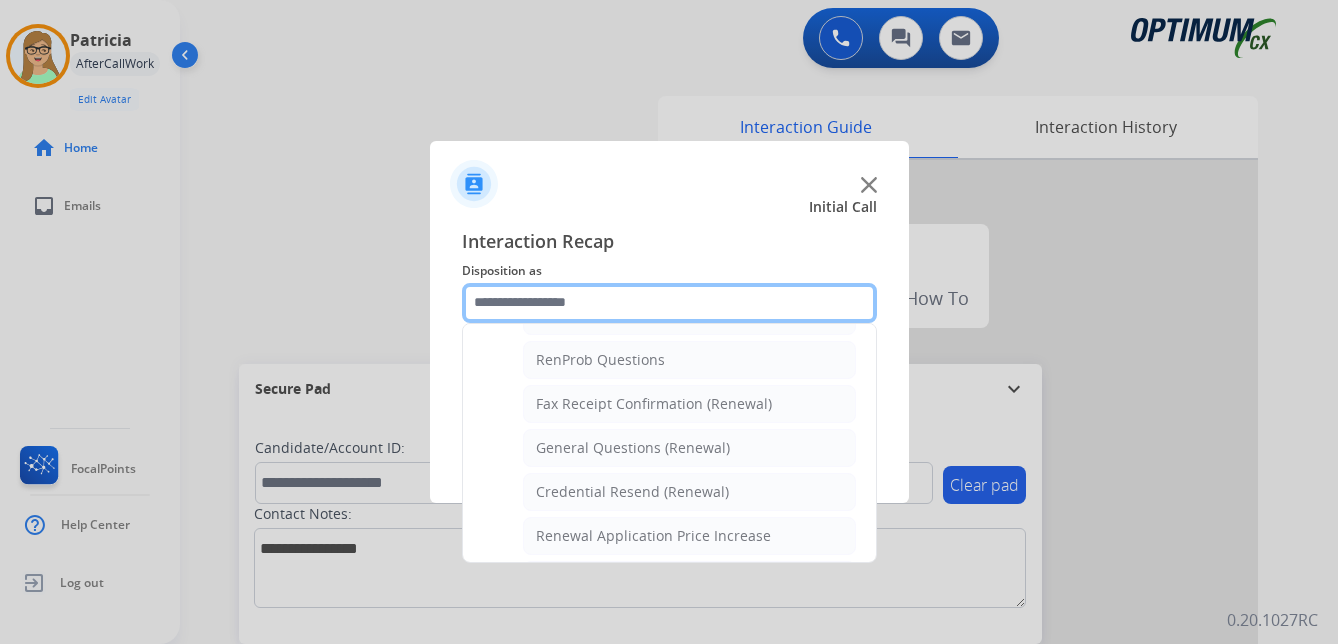 scroll, scrollTop: 536, scrollLeft: 0, axis: vertical 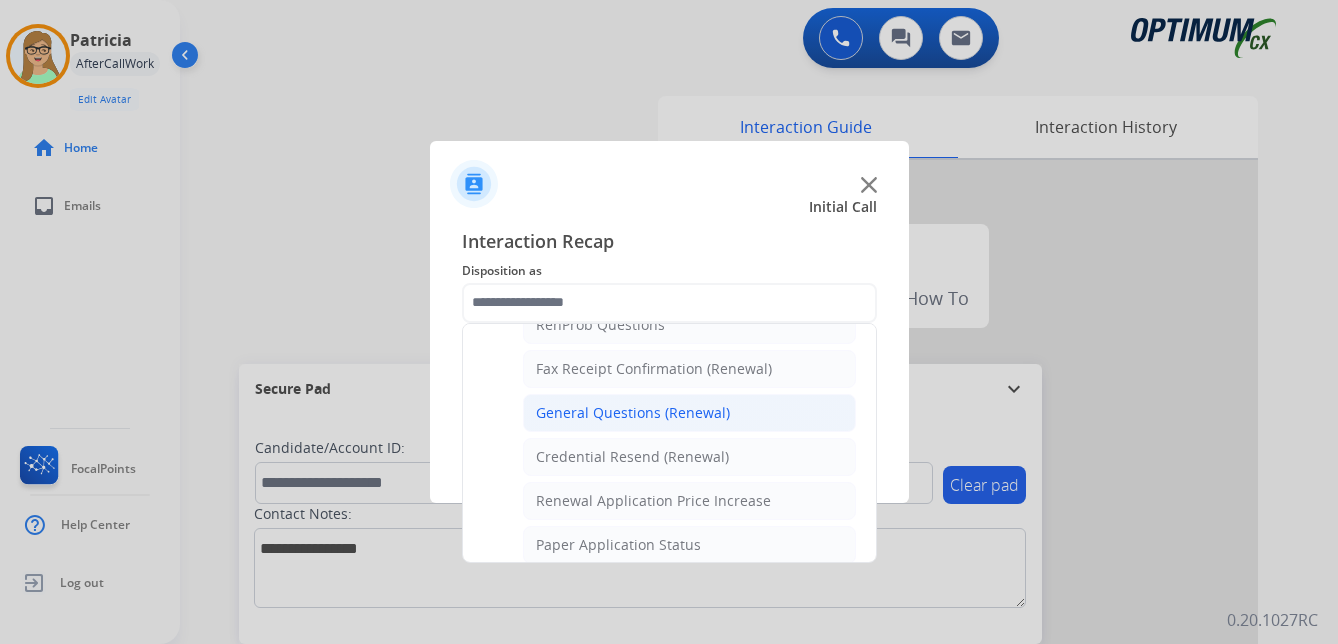 click on "General Questions (Renewal)" 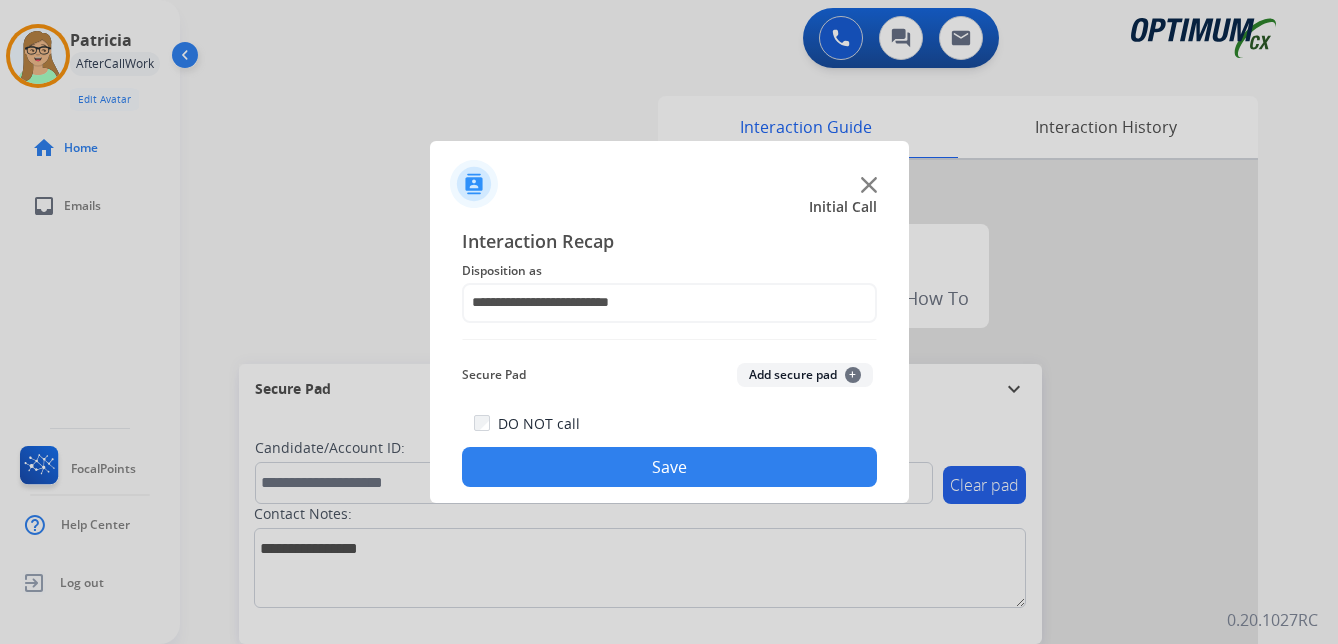 drag, startPoint x: 613, startPoint y: 472, endPoint x: 211, endPoint y: 484, distance: 402.17908 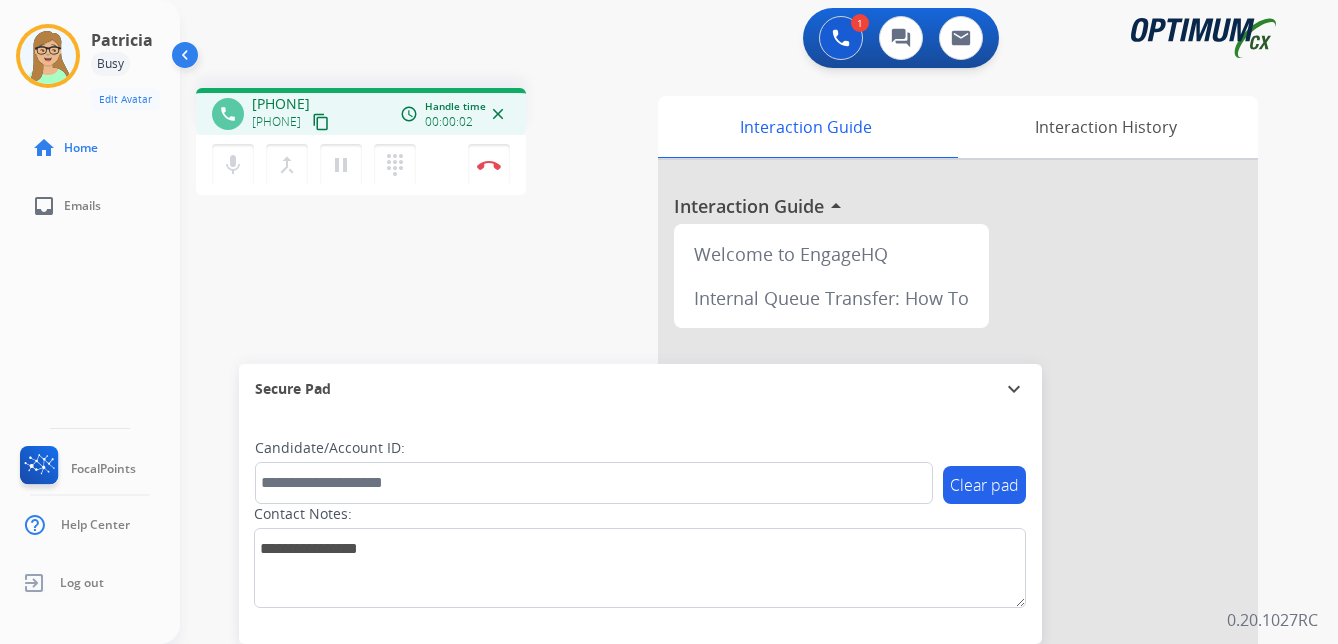 click on "content_copy" at bounding box center [321, 122] 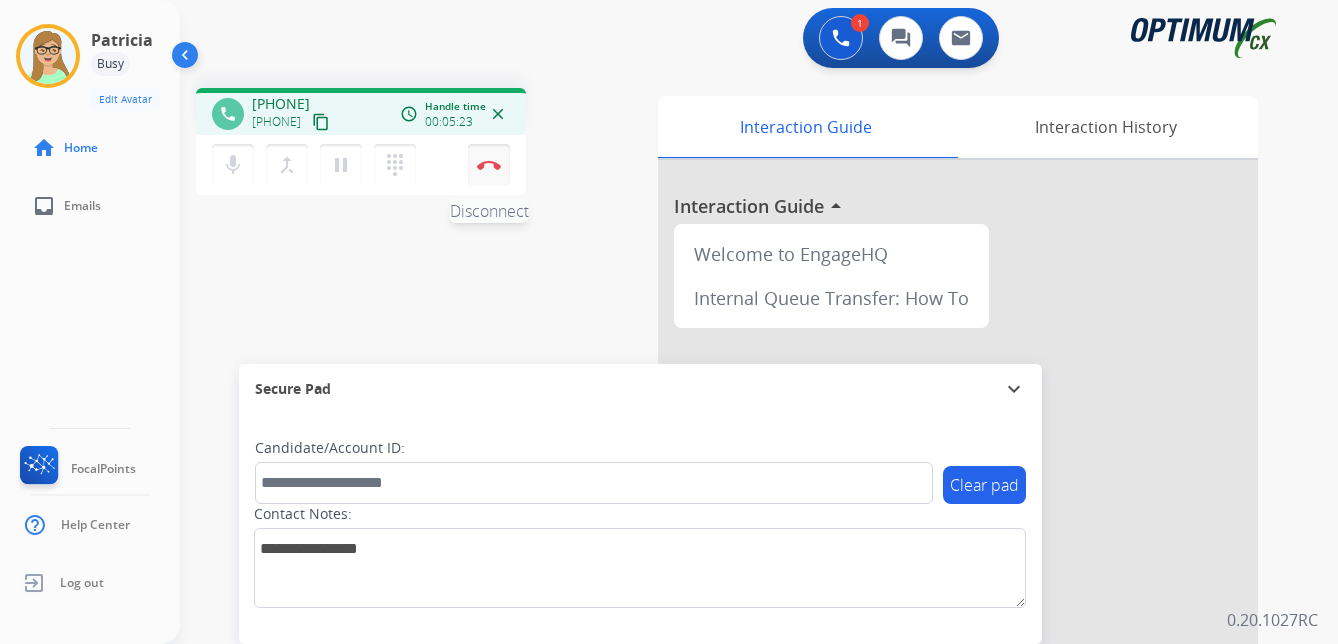 click at bounding box center [489, 165] 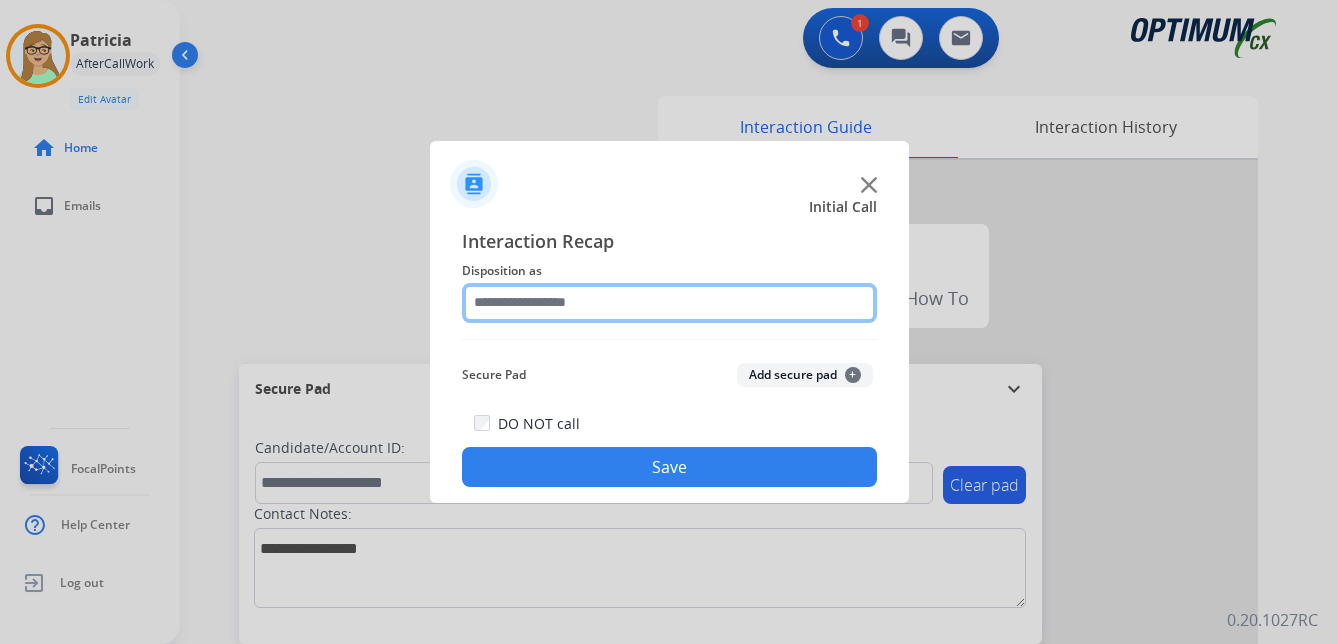 click 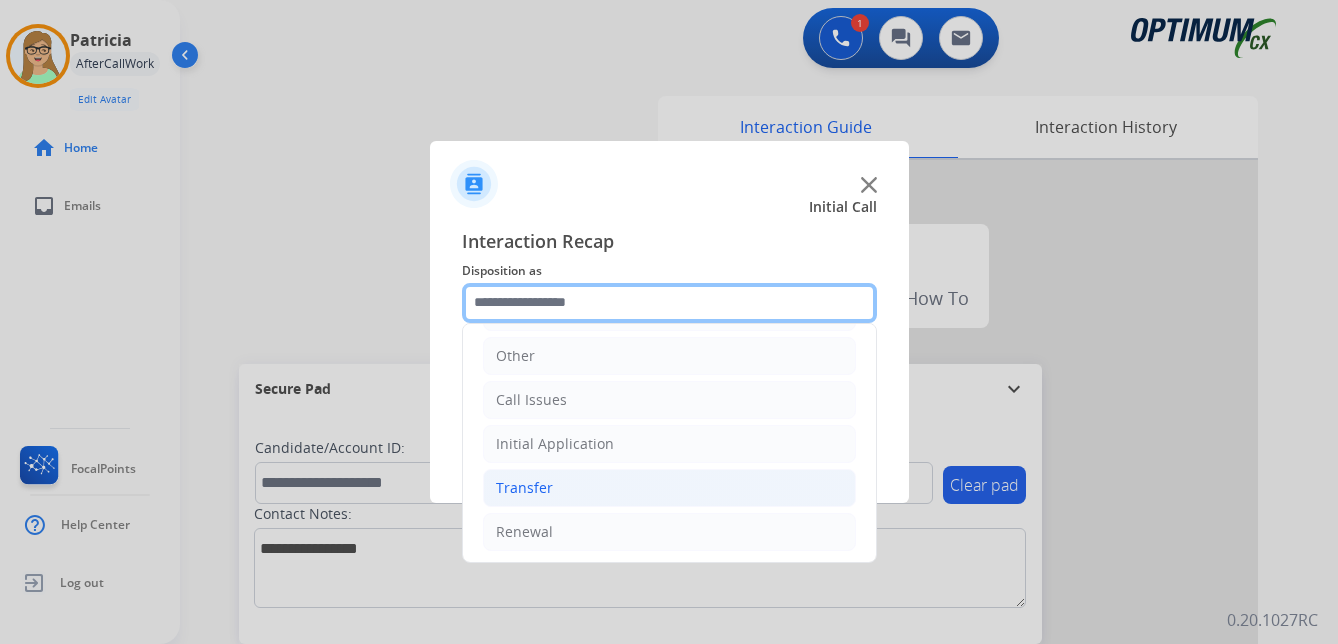 scroll, scrollTop: 136, scrollLeft: 0, axis: vertical 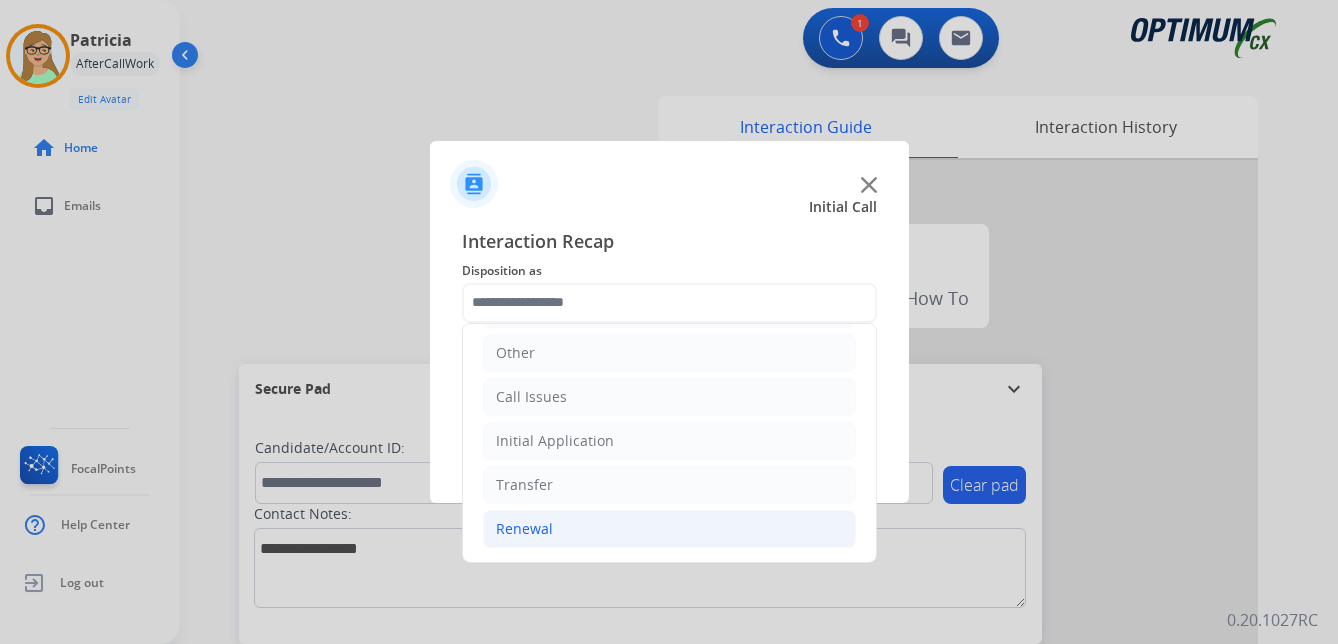 click on "Renewal" 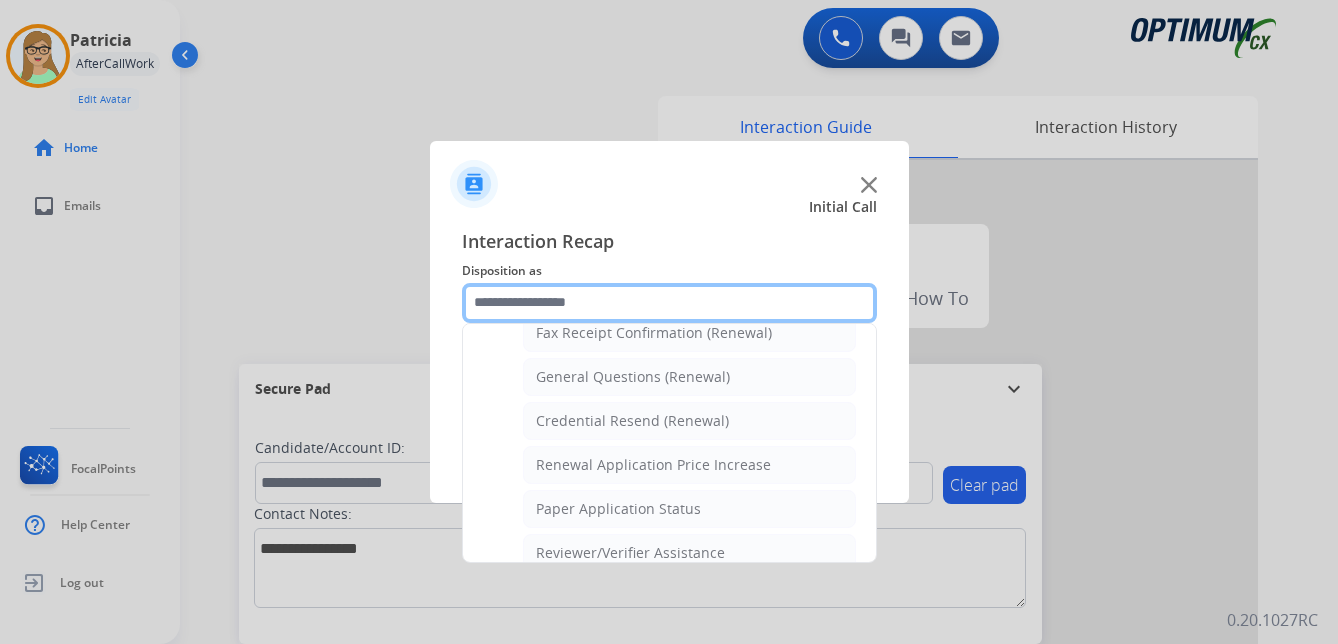 scroll, scrollTop: 536, scrollLeft: 0, axis: vertical 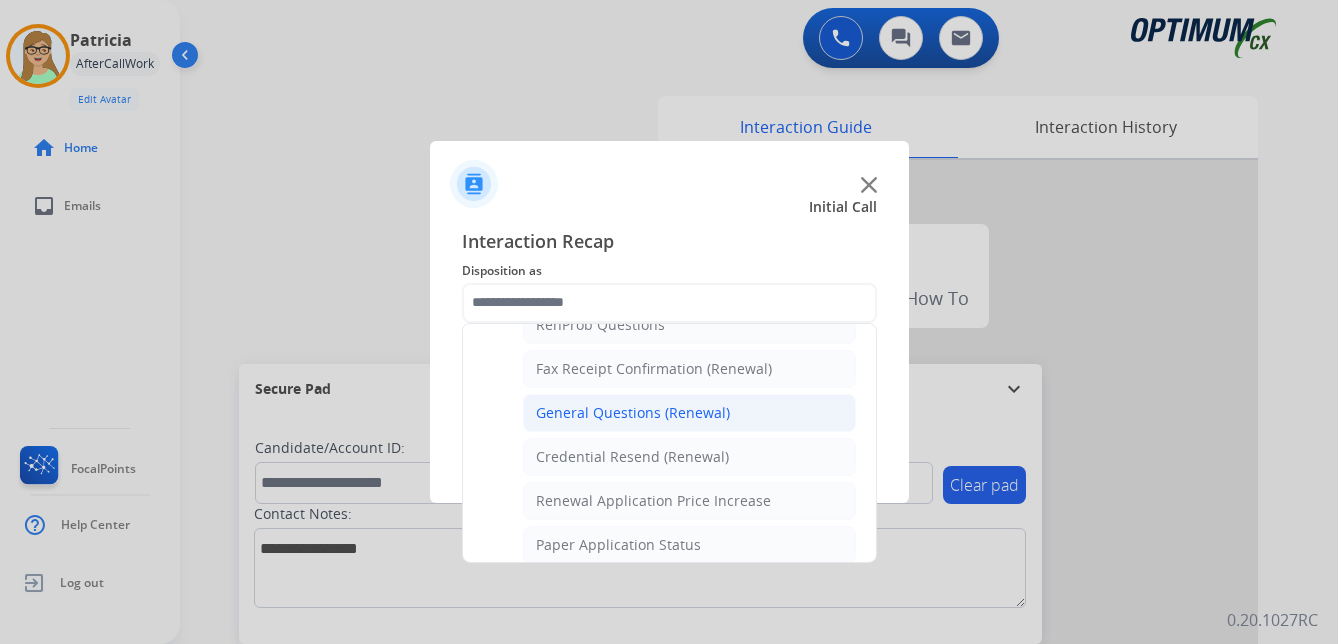click on "General Questions (Renewal)" 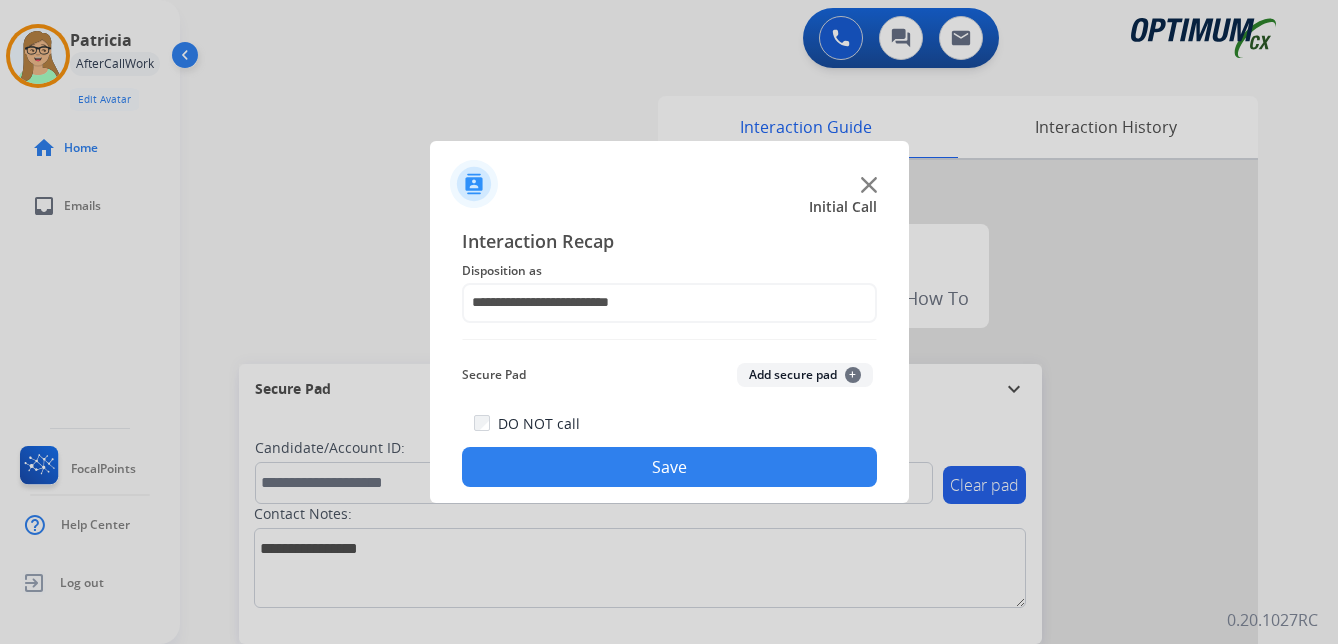 click on "Save" 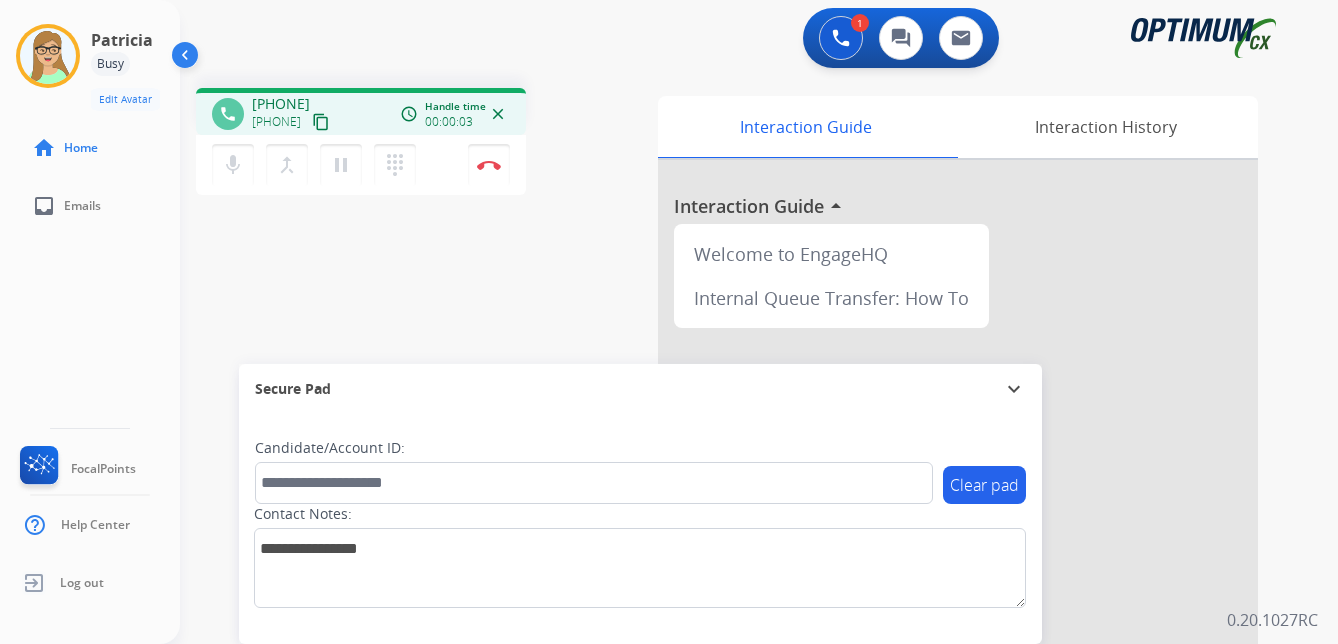 drag, startPoint x: 355, startPoint y: 122, endPoint x: 5, endPoint y: 236, distance: 368.0978 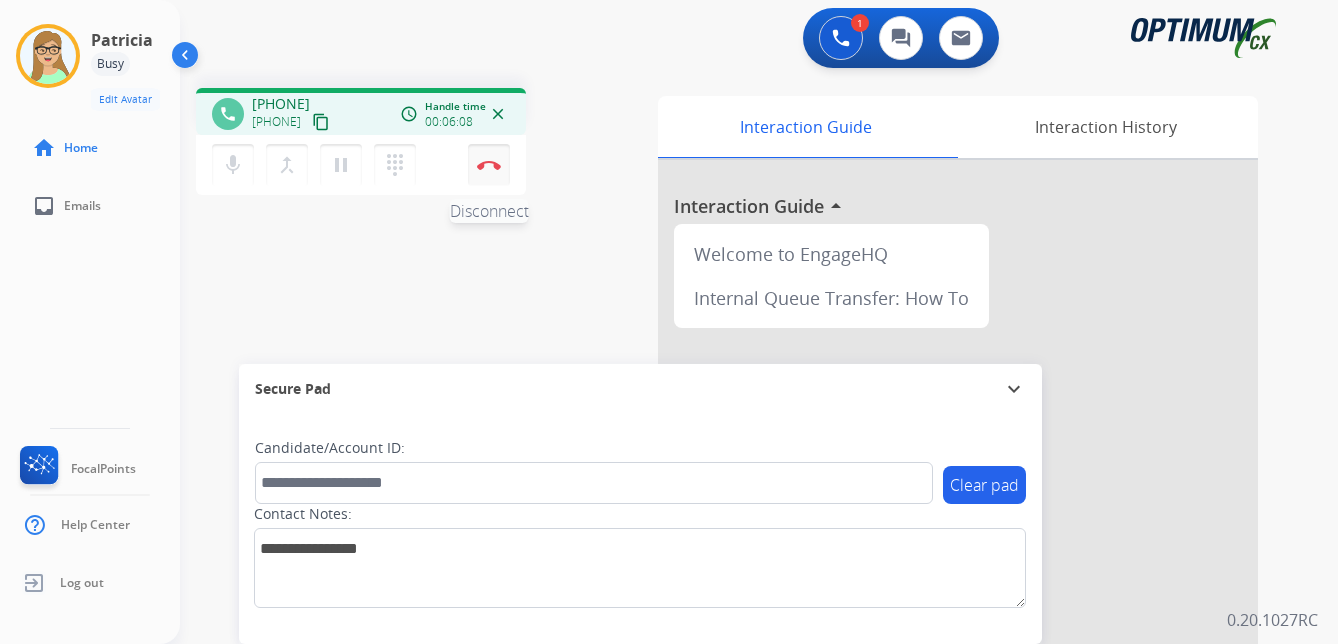 click at bounding box center (489, 165) 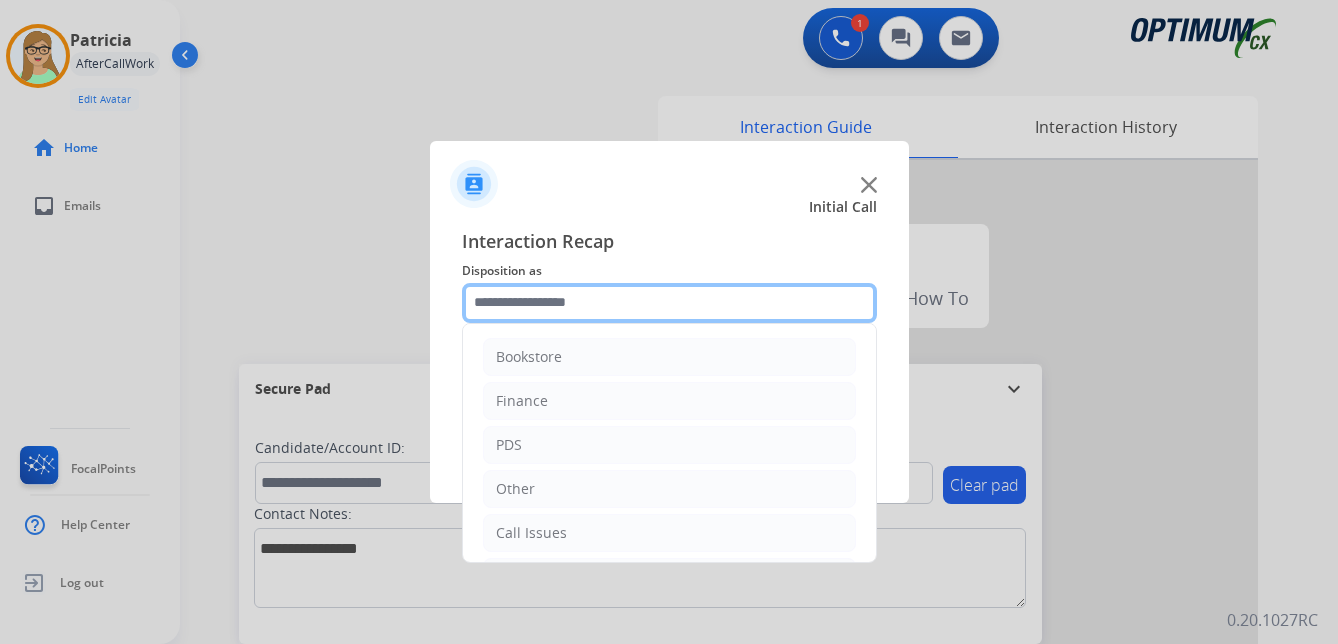 click 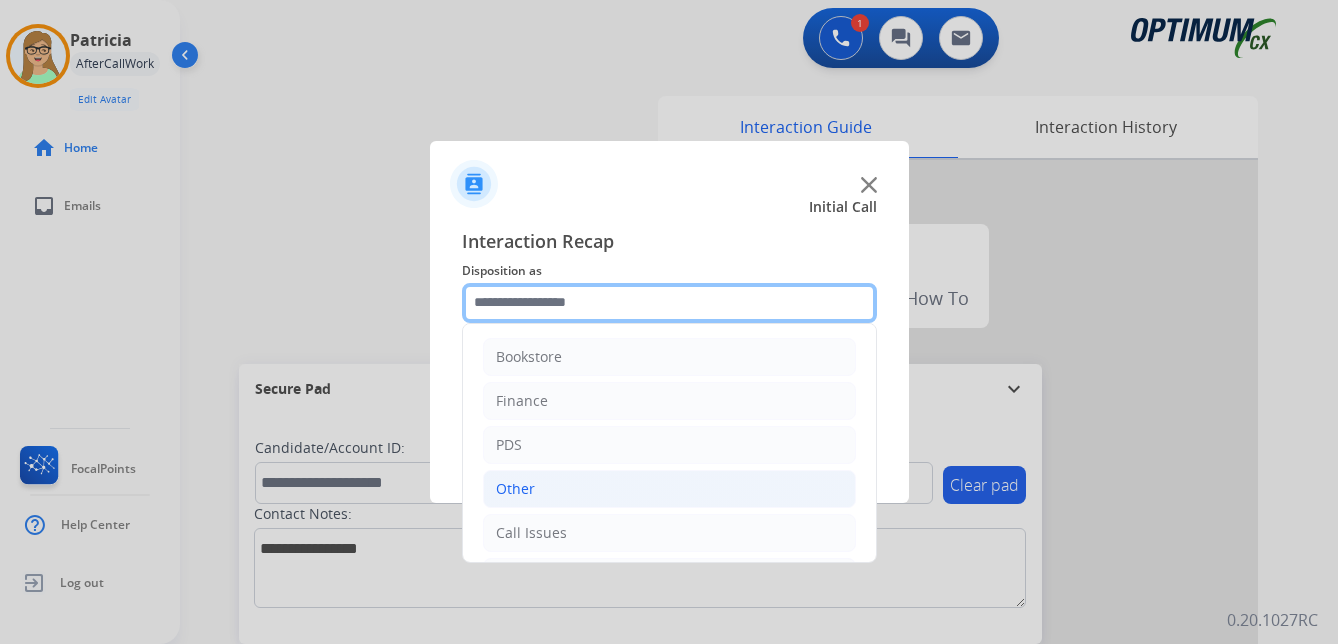scroll, scrollTop: 100, scrollLeft: 0, axis: vertical 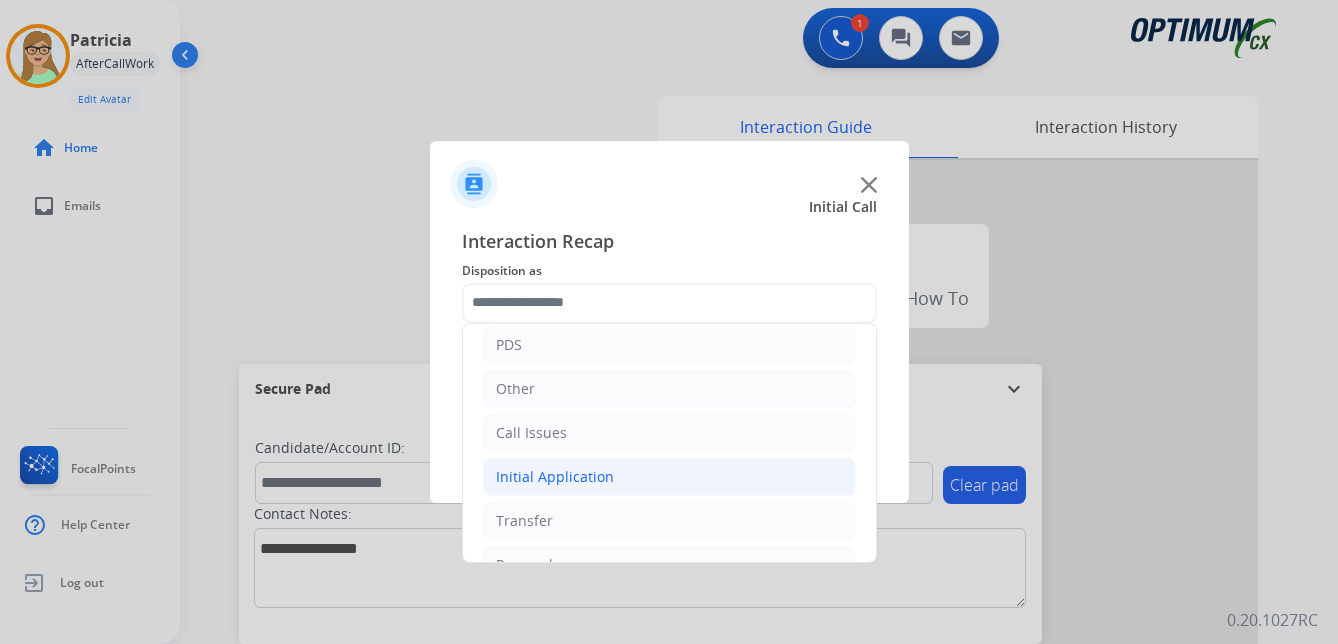 click on "Initial Application" 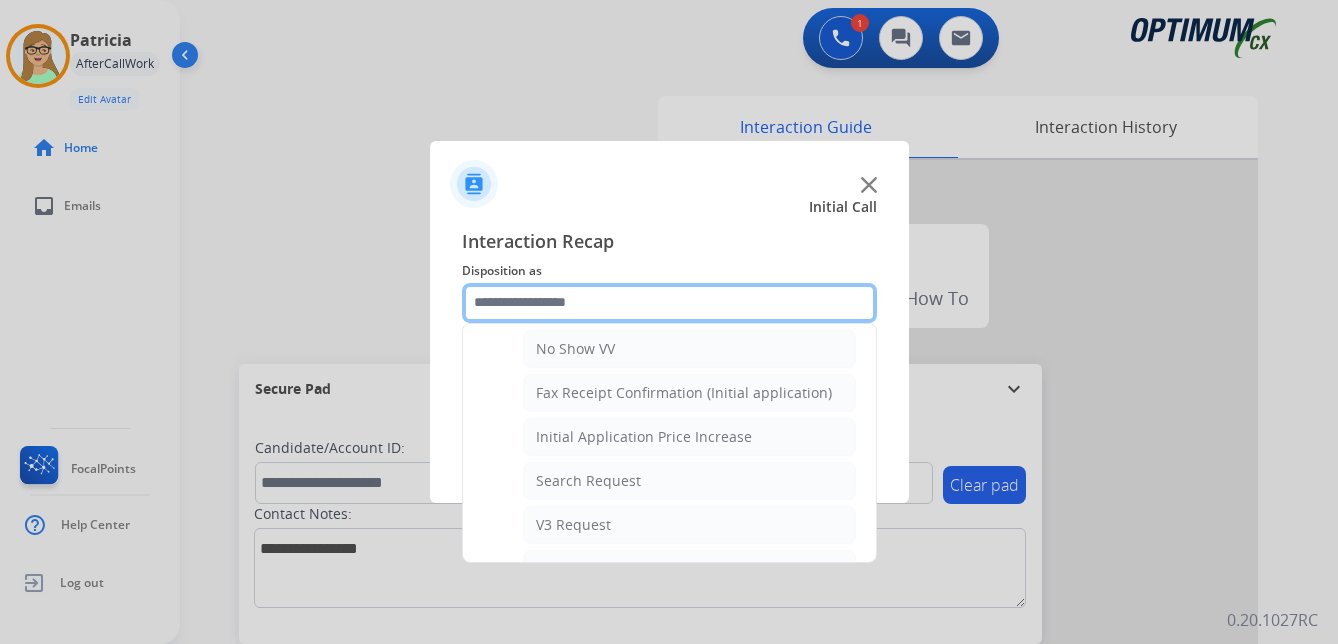 scroll, scrollTop: 700, scrollLeft: 0, axis: vertical 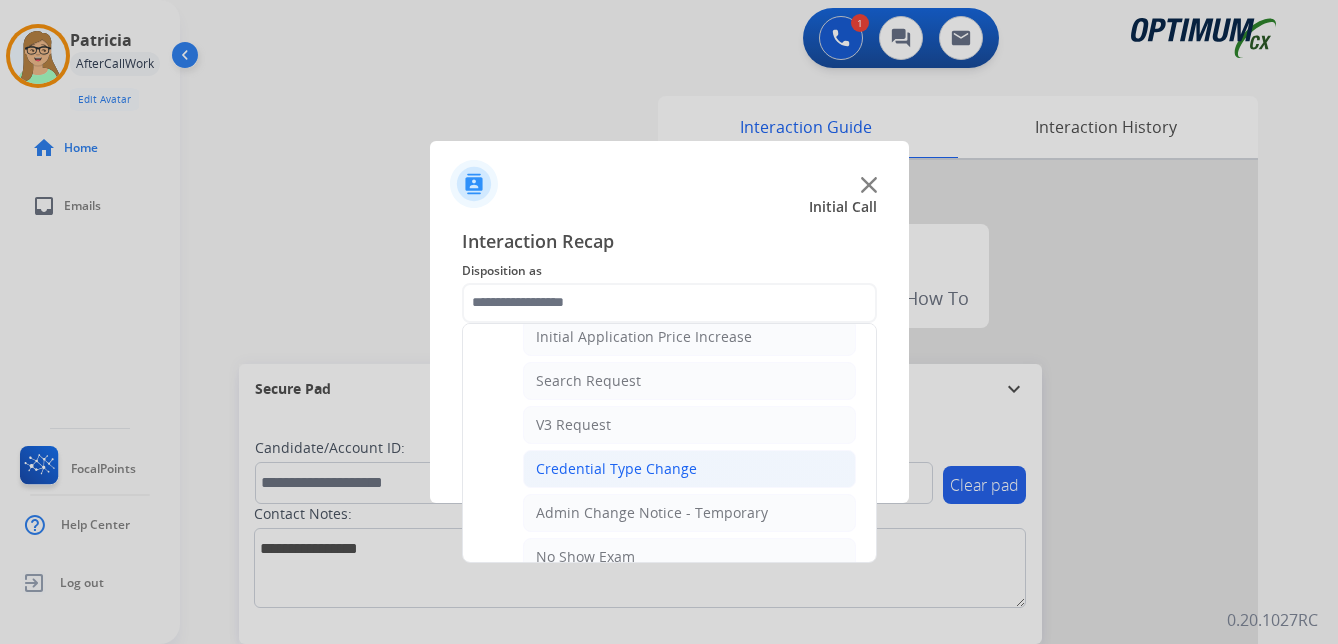 click on "Credential Type Change" 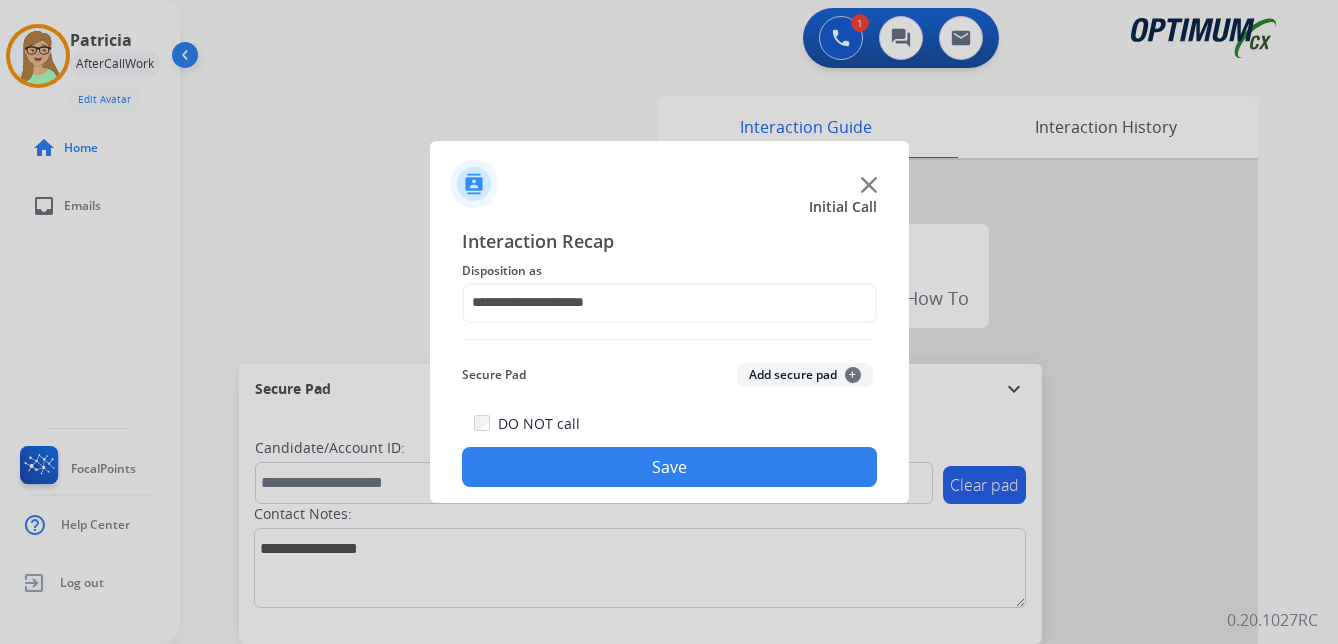 click on "Save" 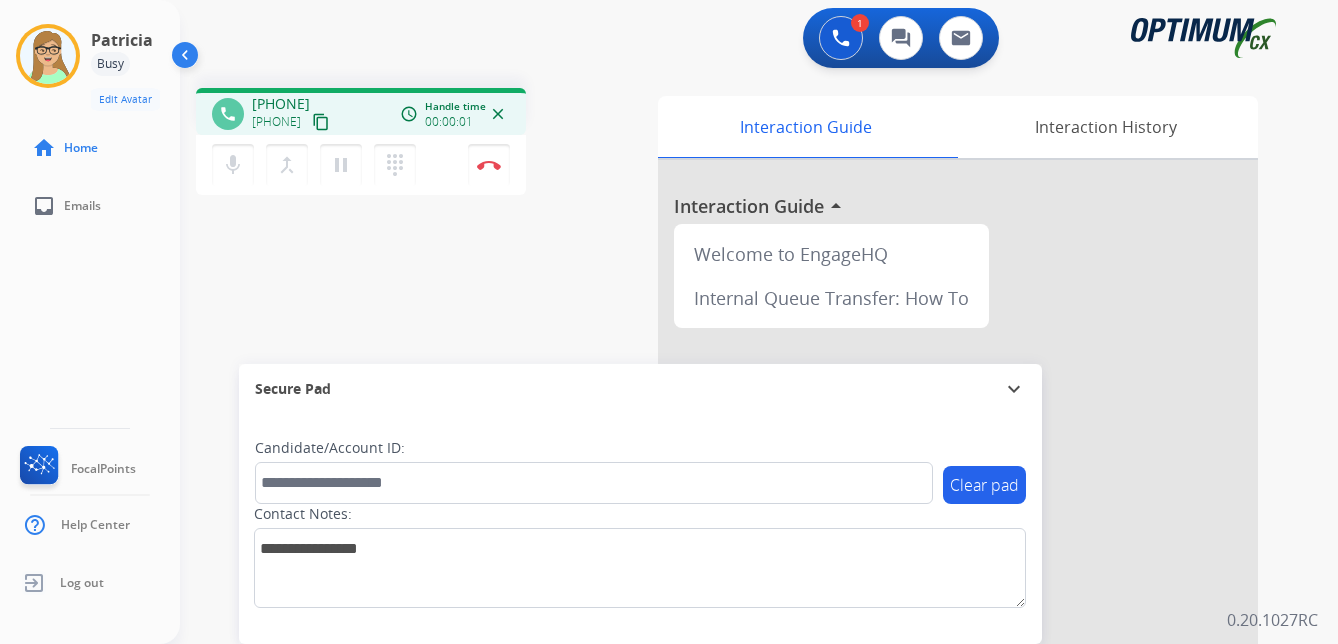 click on "content_copy" at bounding box center [321, 122] 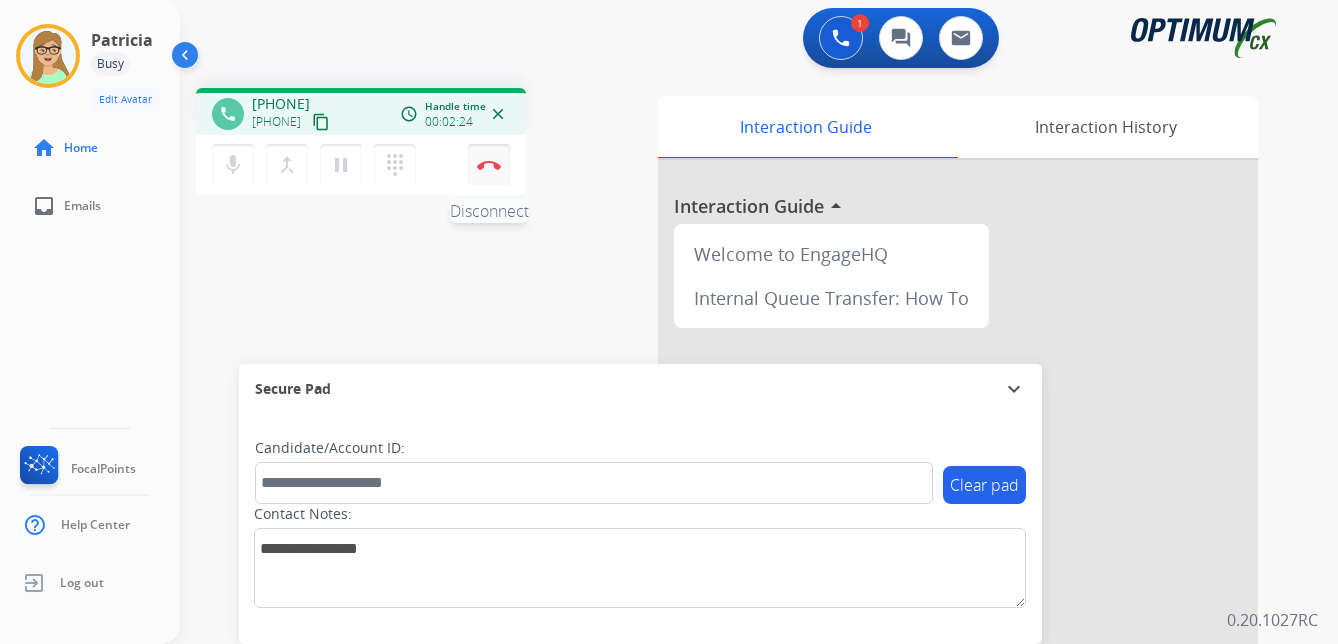 click at bounding box center [489, 165] 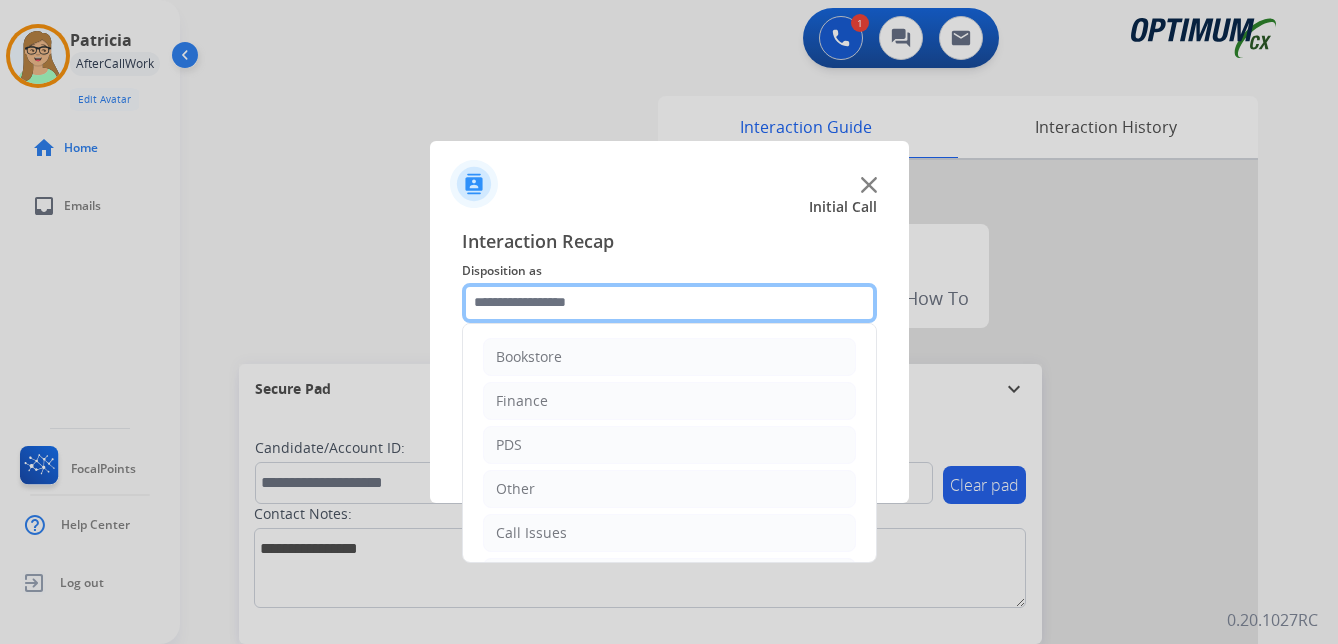 click 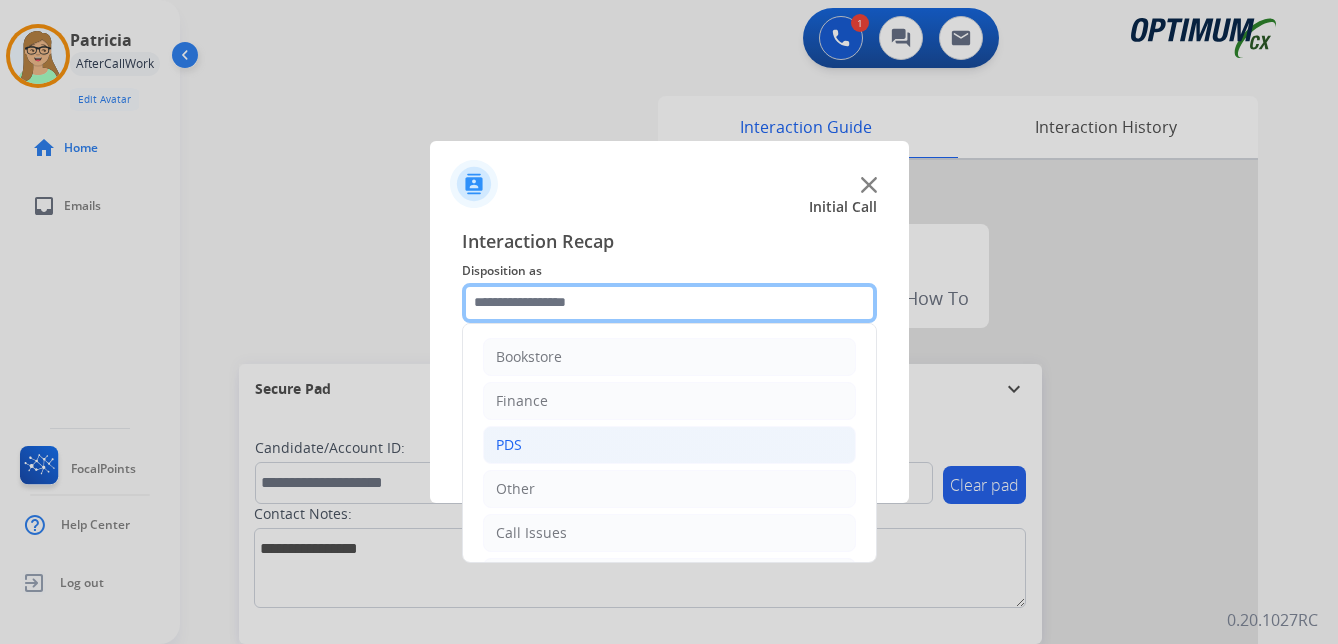 scroll, scrollTop: 100, scrollLeft: 0, axis: vertical 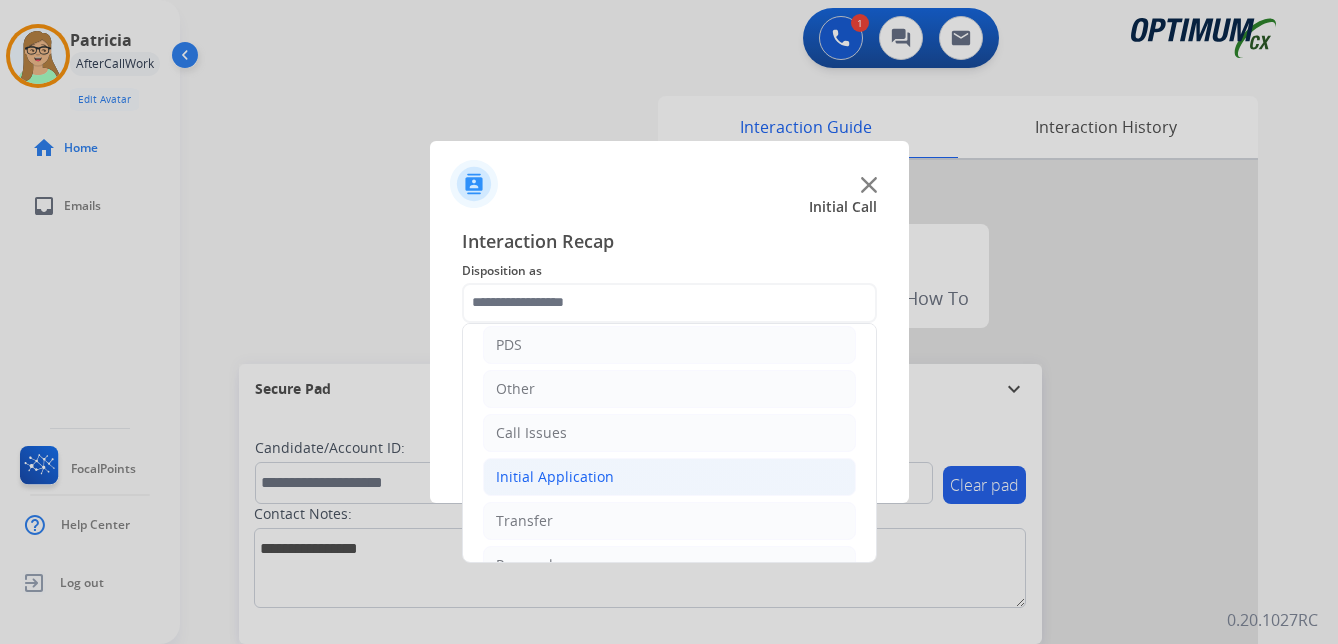 click on "Initial Application" 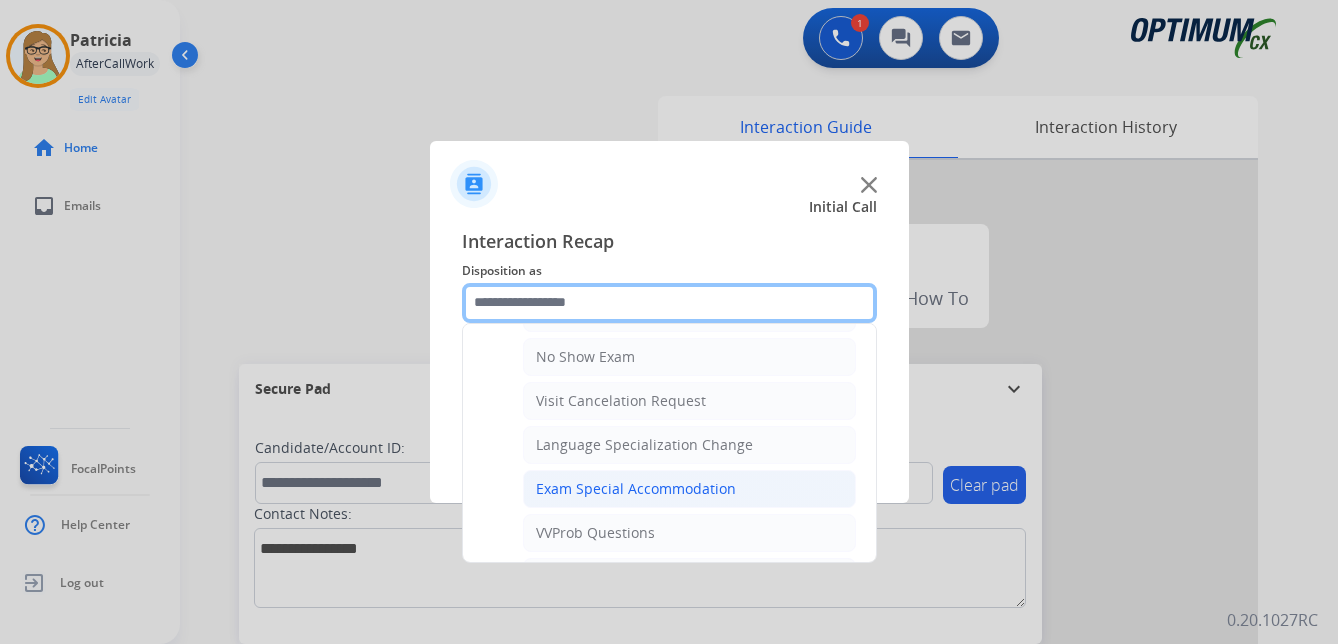 scroll, scrollTop: 1000, scrollLeft: 0, axis: vertical 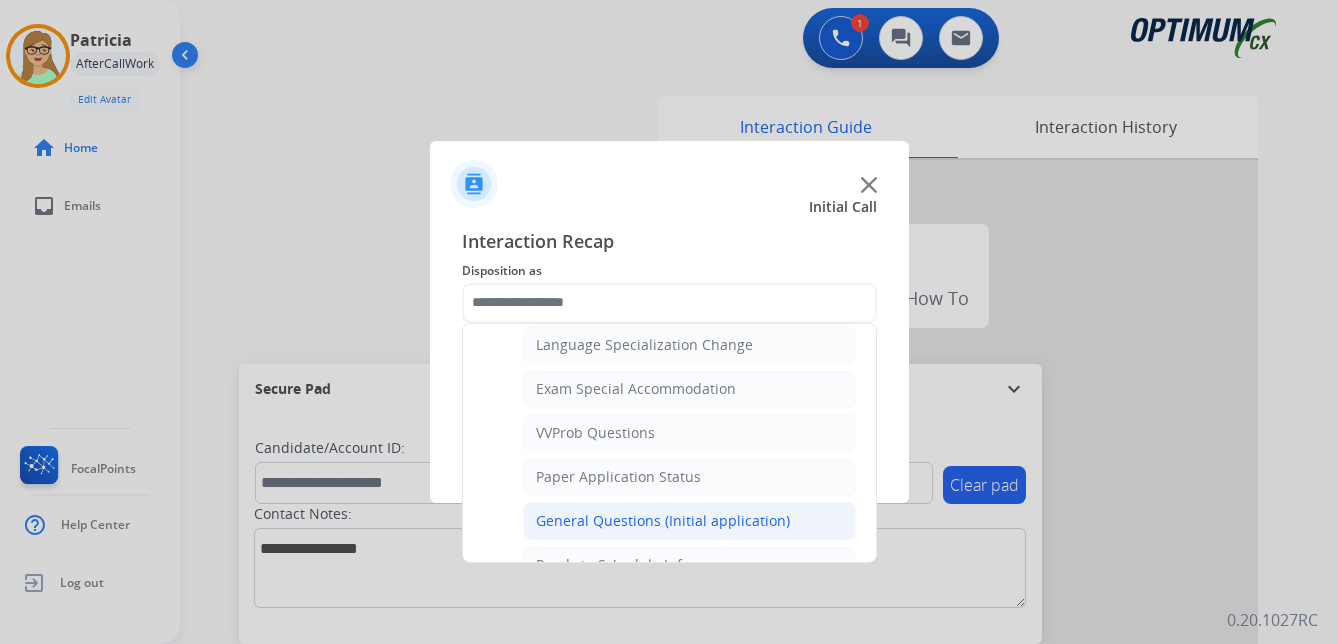 click on "General Questions (Initial application)" 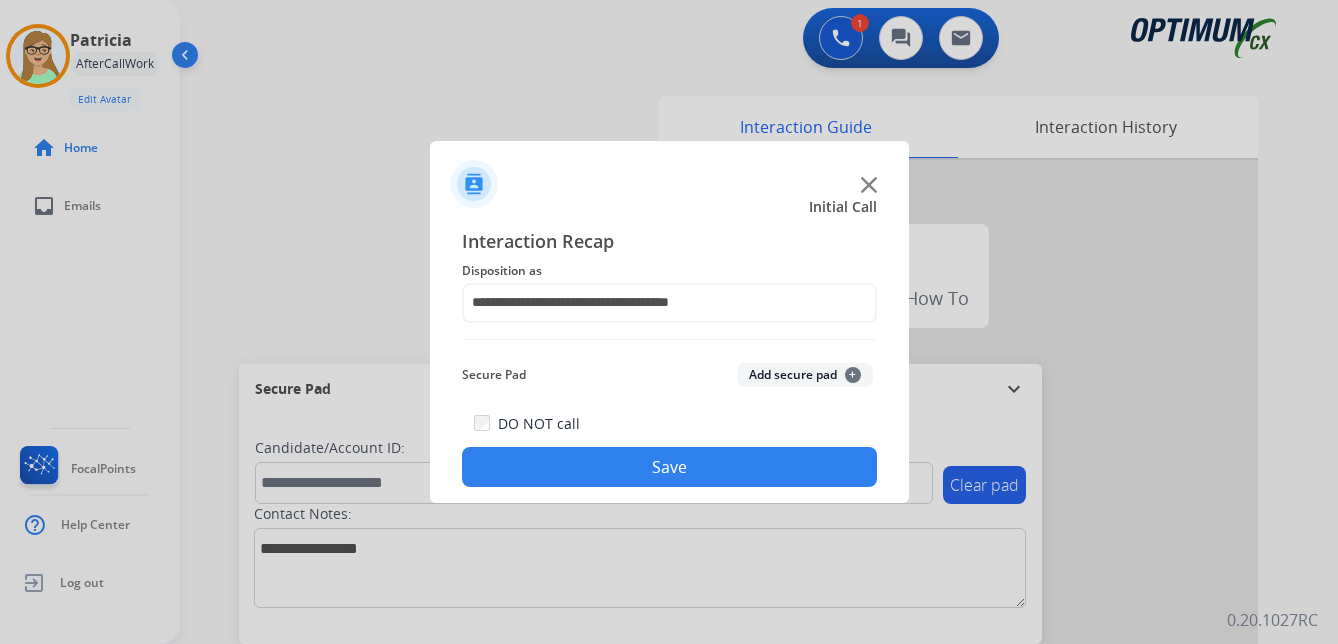 click on "Save" 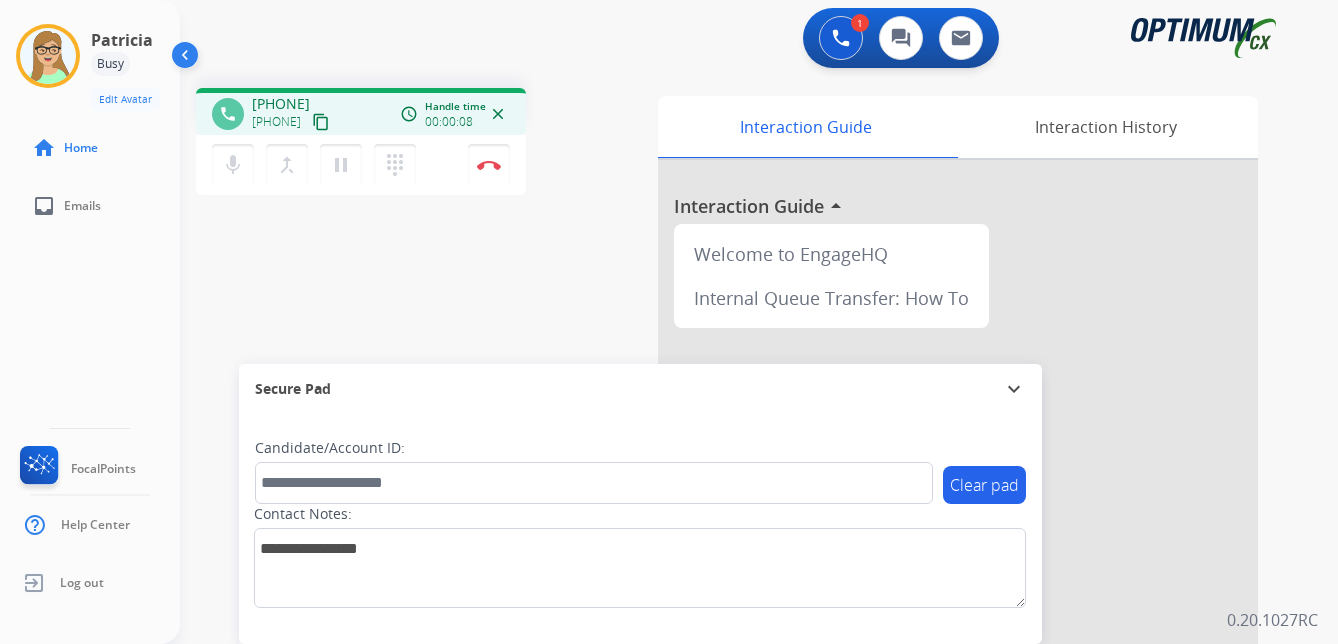 click on "content_copy" at bounding box center (321, 122) 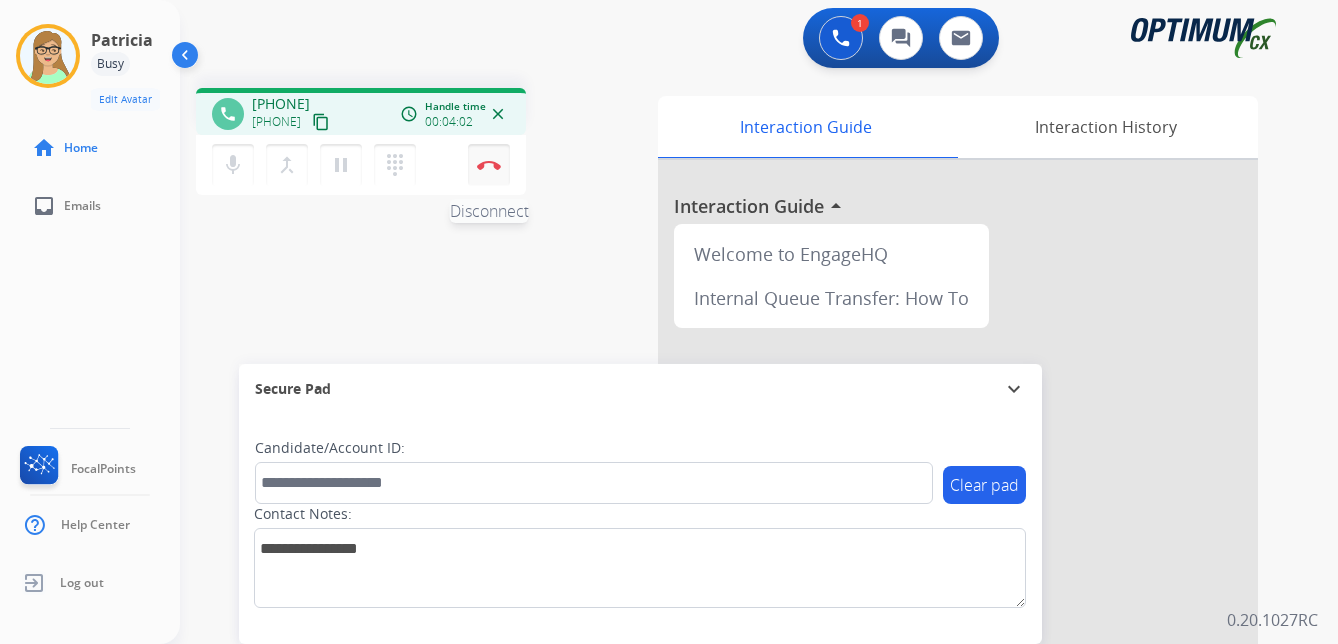 click at bounding box center [489, 165] 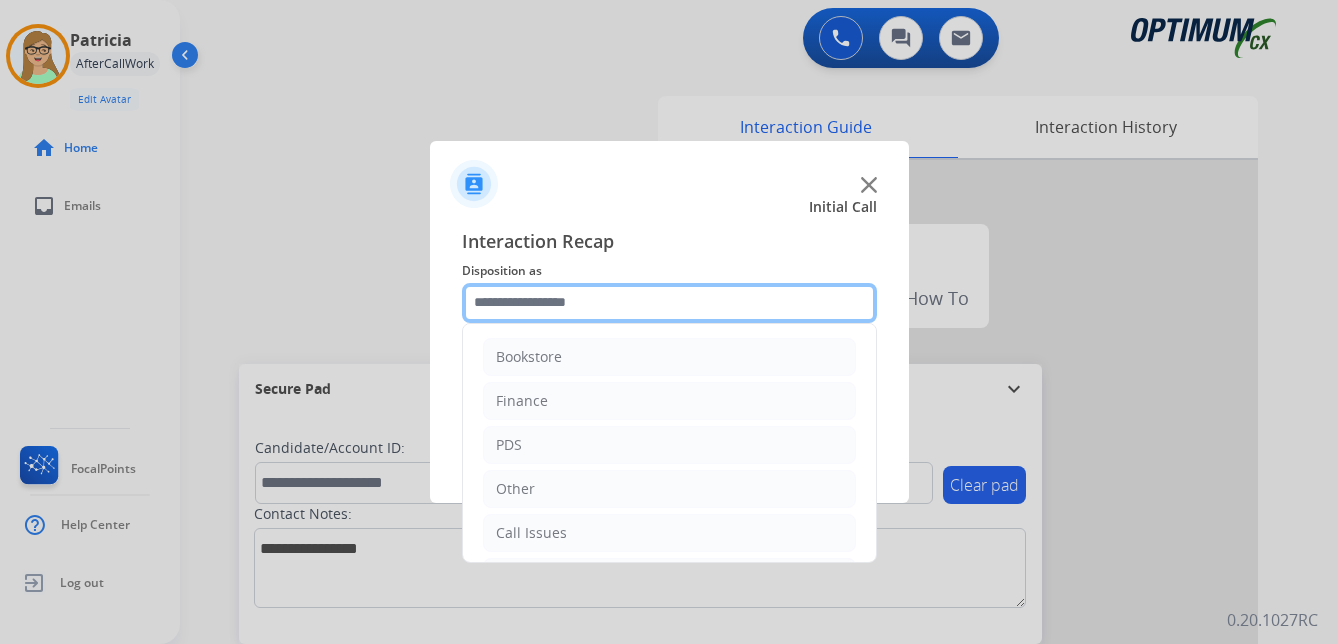 click 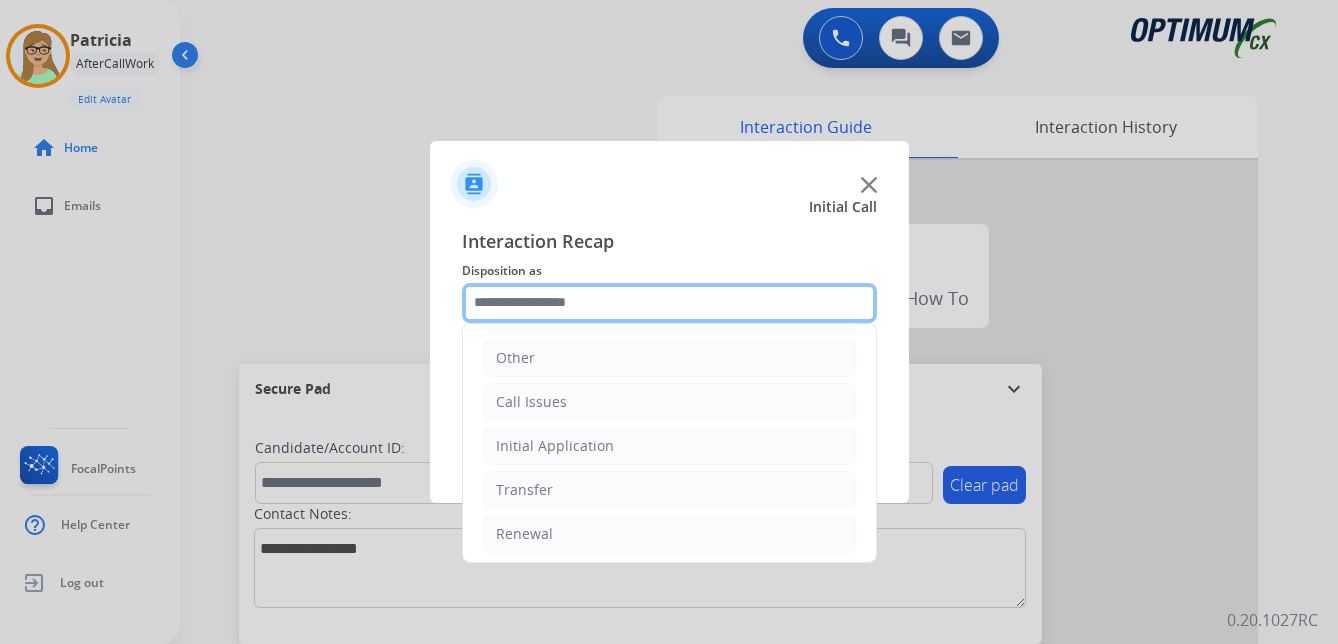 scroll, scrollTop: 136, scrollLeft: 0, axis: vertical 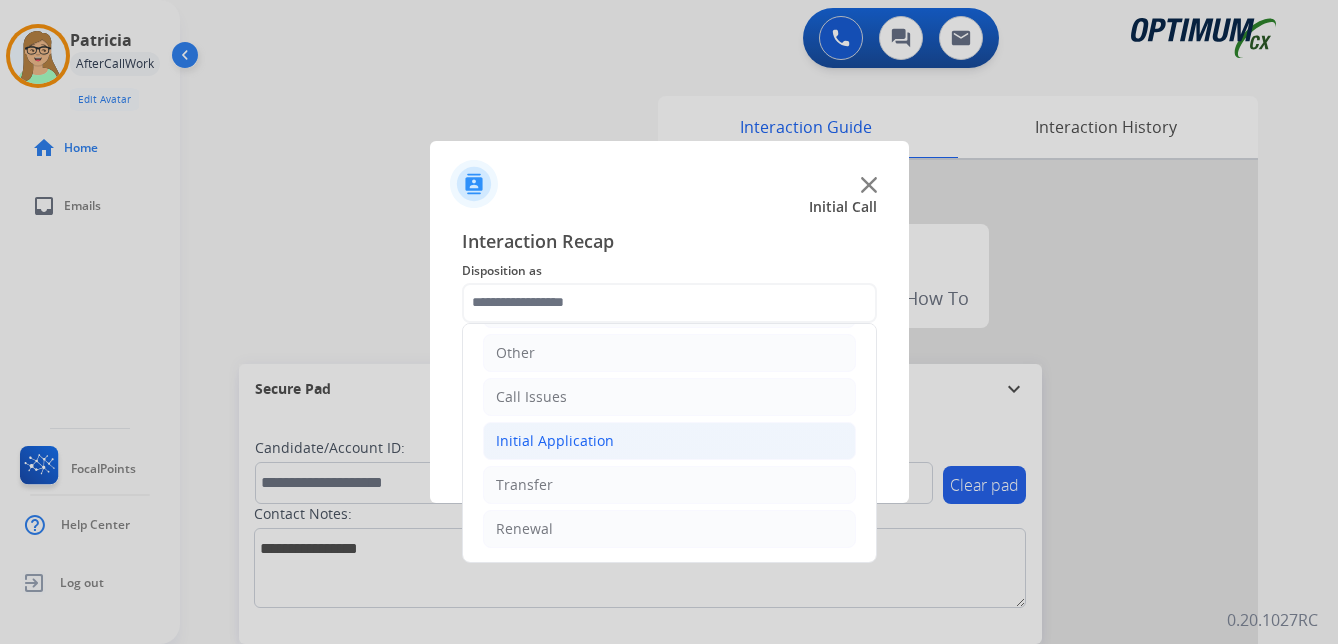 click on "Initial Application" 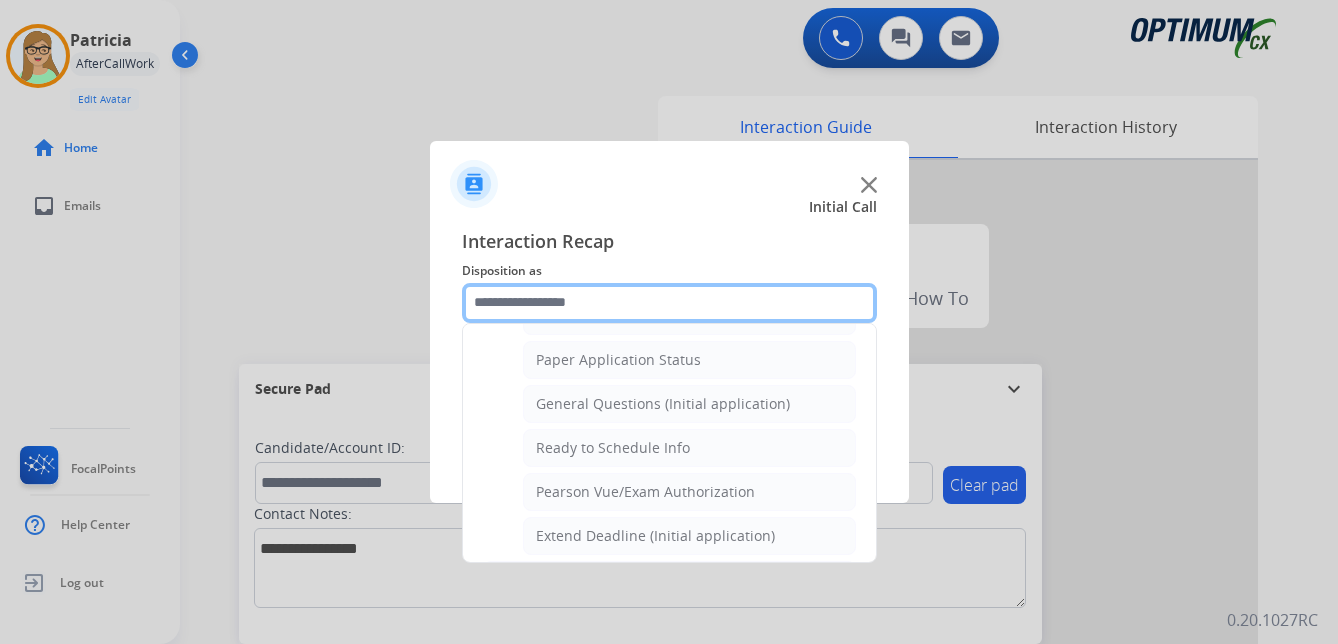 scroll, scrollTop: 1136, scrollLeft: 0, axis: vertical 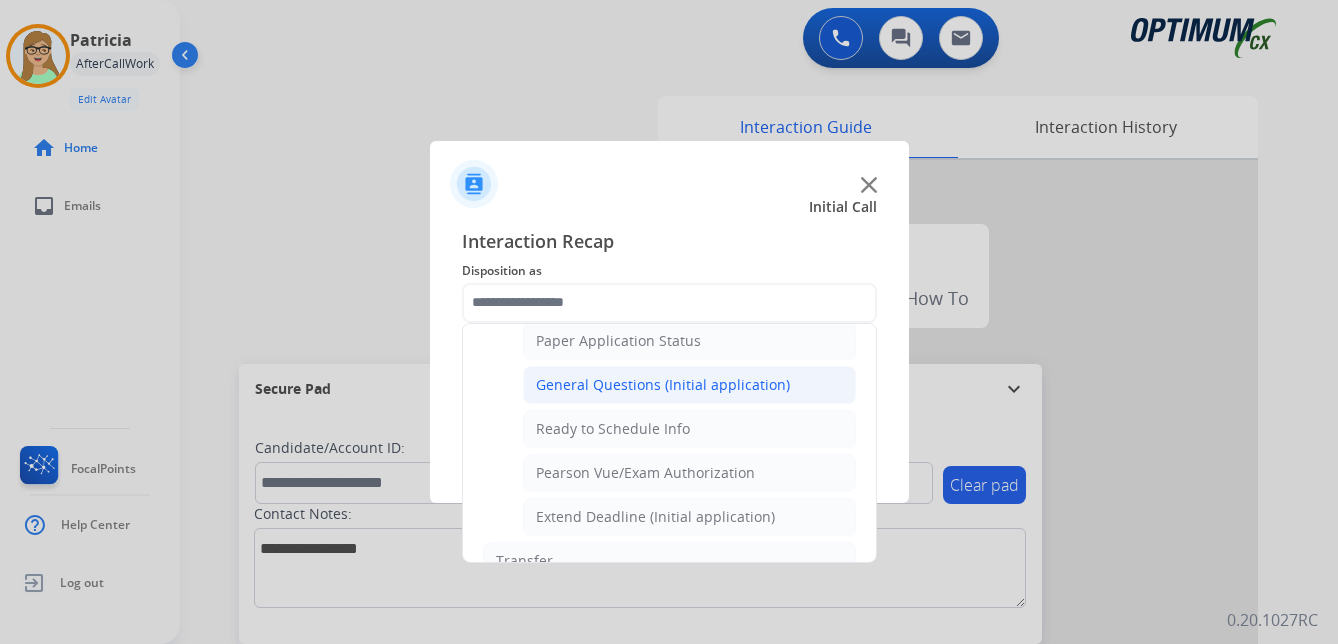 click on "General Questions (Initial application)" 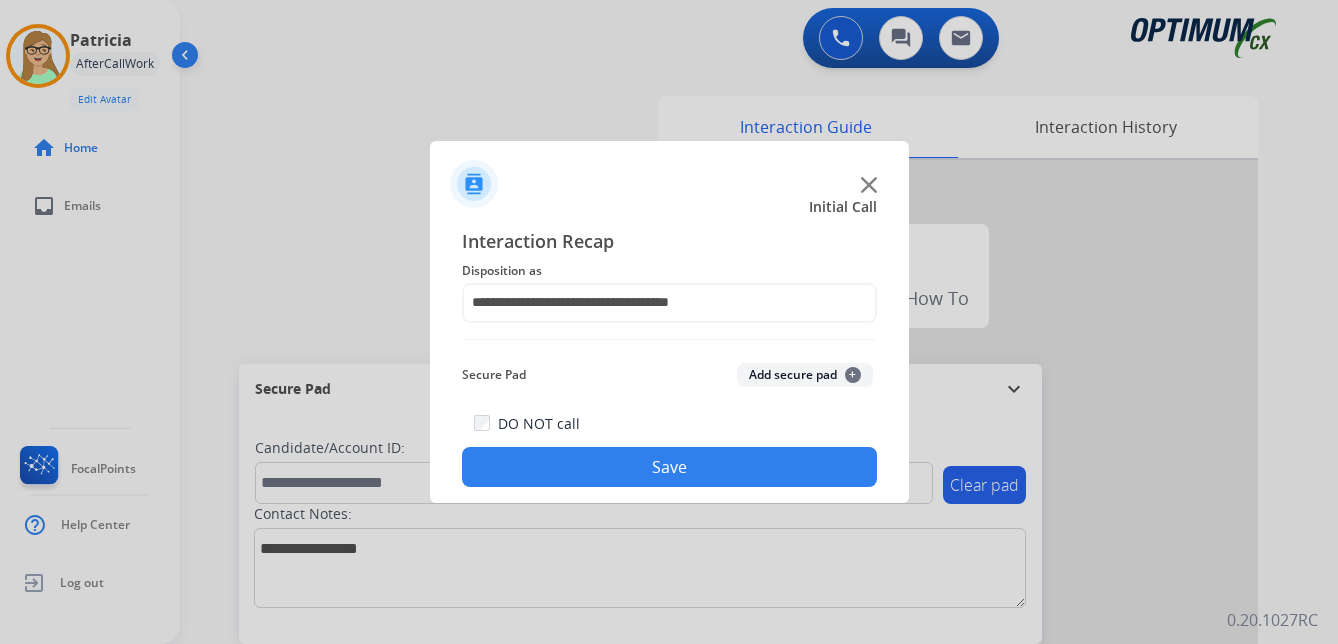 drag, startPoint x: 599, startPoint y: 457, endPoint x: 499, endPoint y: 466, distance: 100.40418 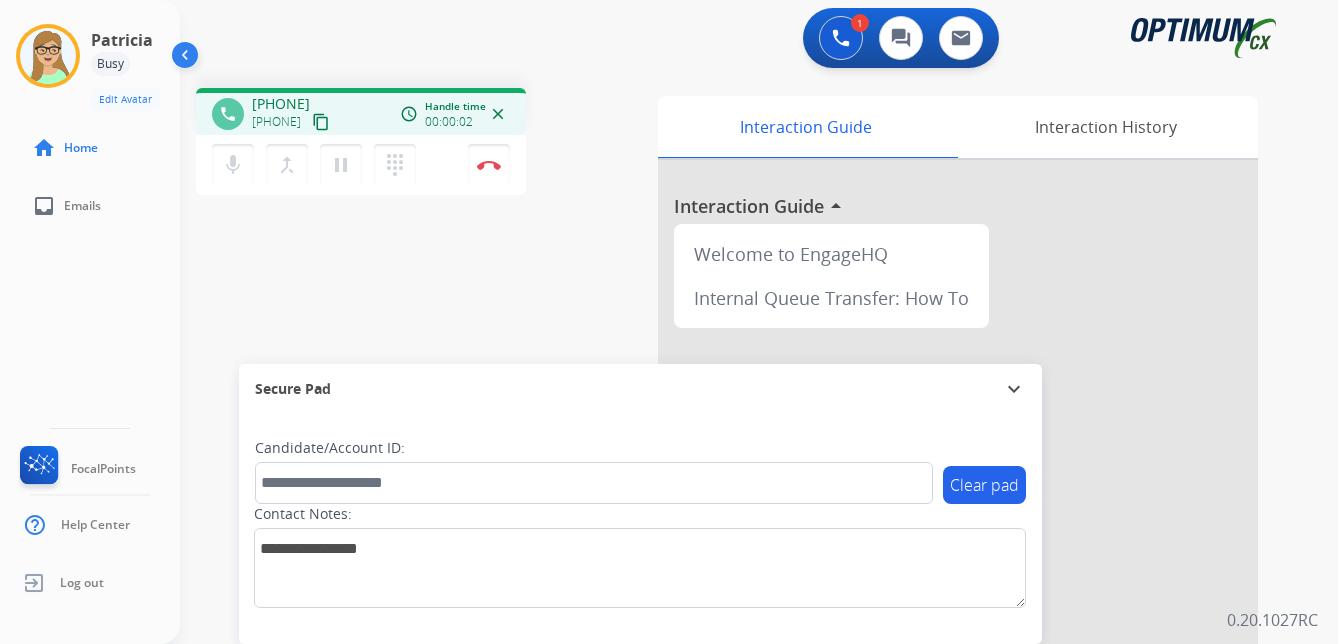 drag, startPoint x: 351, startPoint y: 120, endPoint x: 213, endPoint y: 135, distance: 138.81282 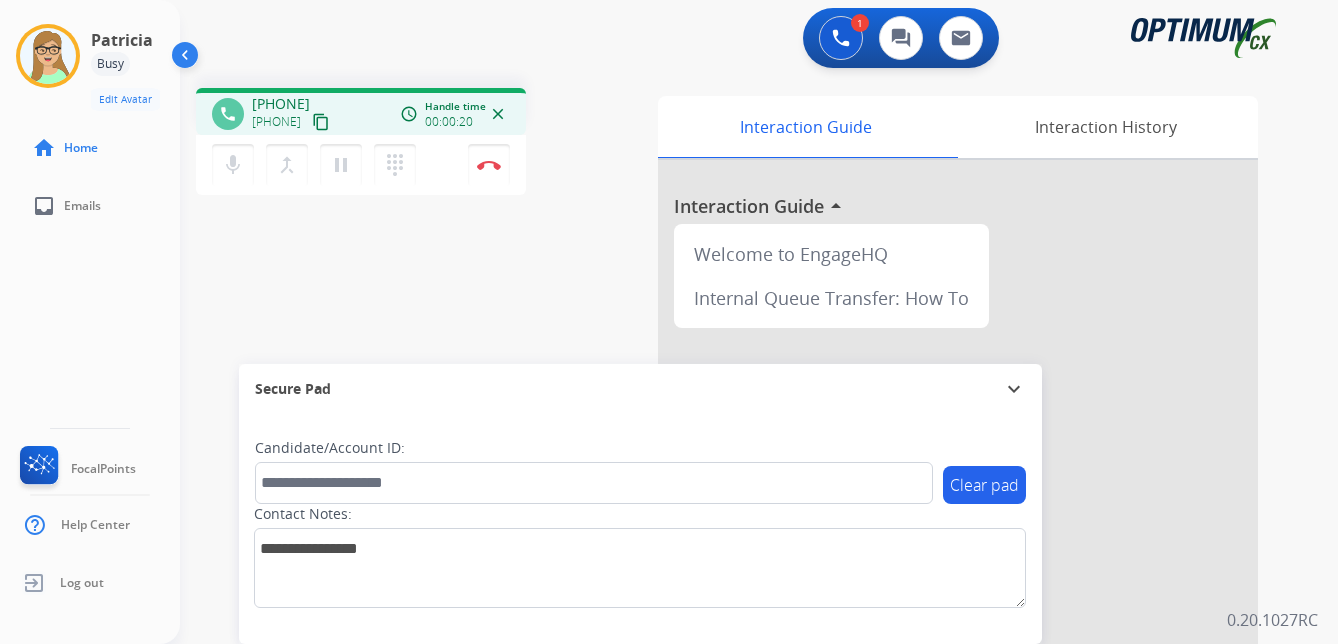 click on "content_copy" at bounding box center (321, 122) 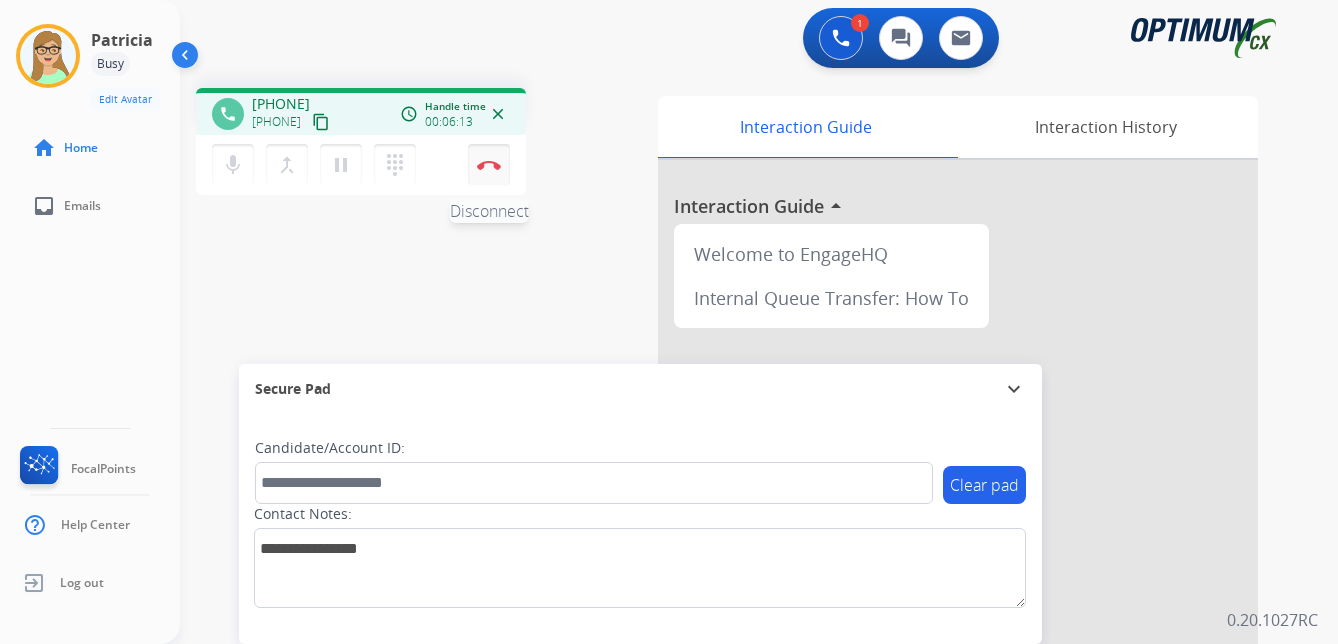 click at bounding box center (489, 165) 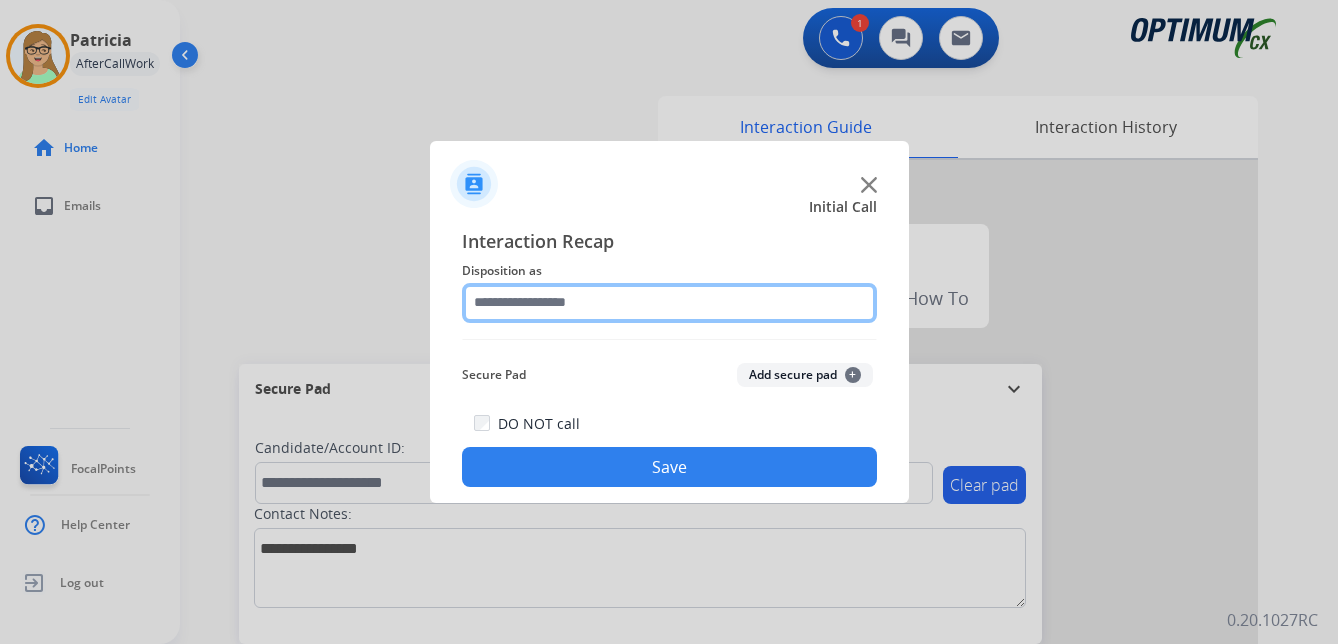 click 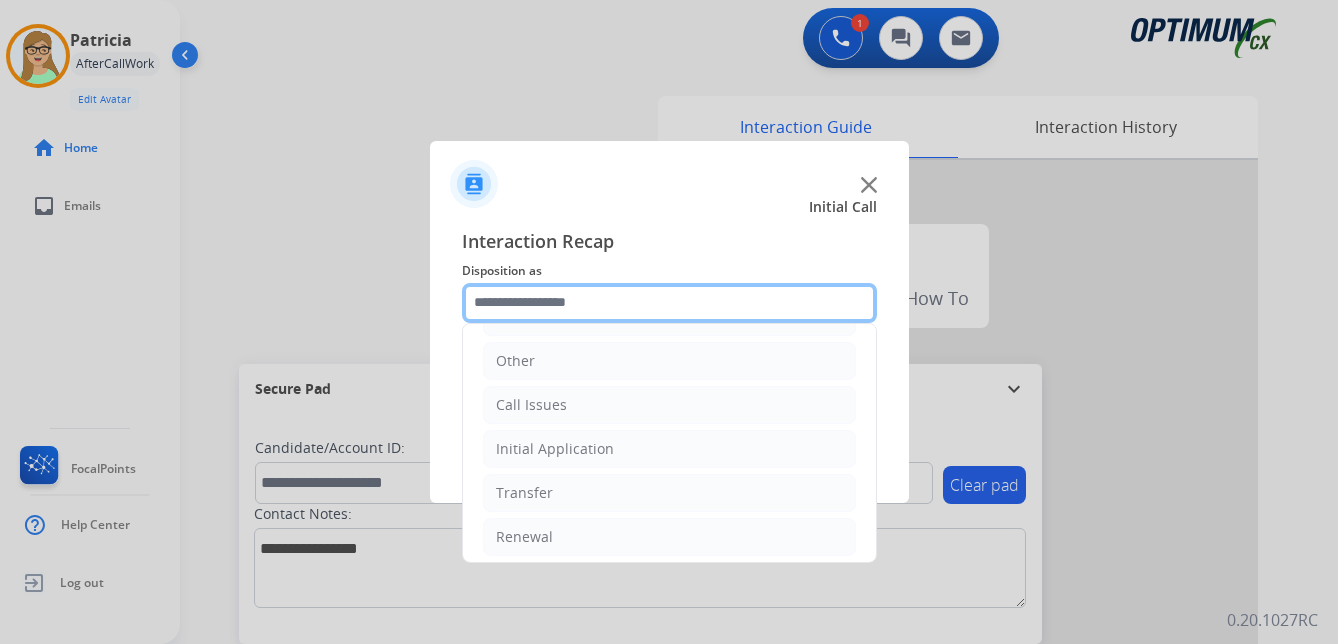 scroll, scrollTop: 136, scrollLeft: 0, axis: vertical 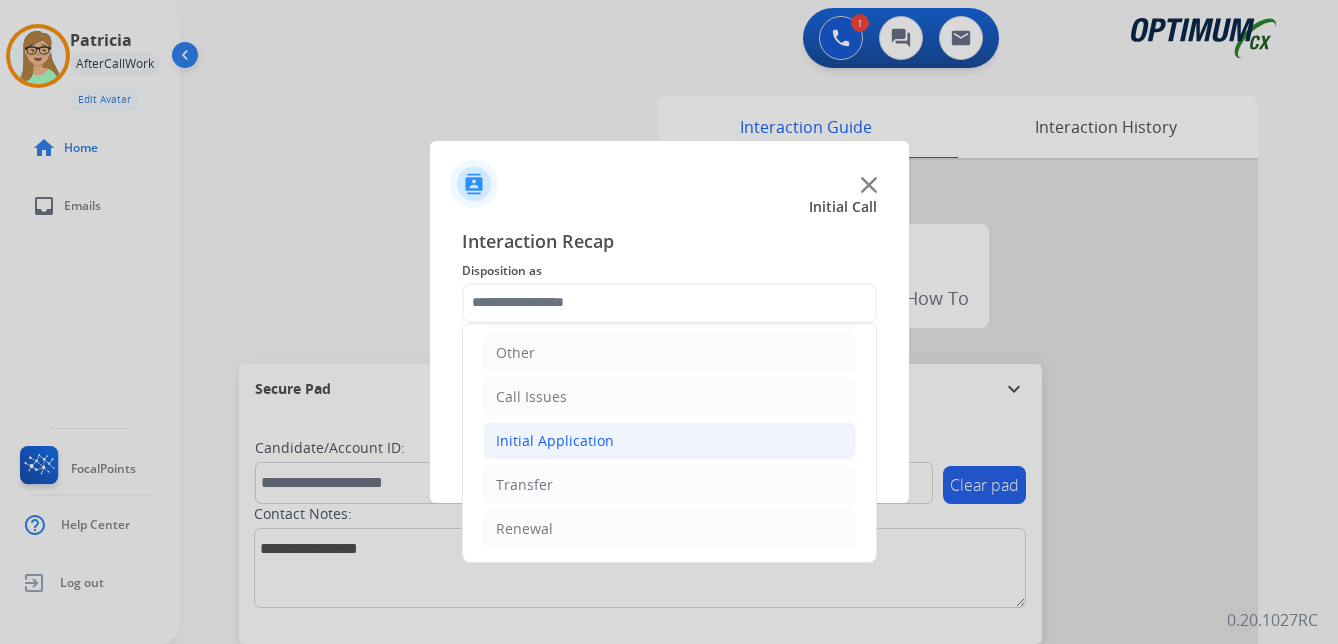 click on "Initial Application" 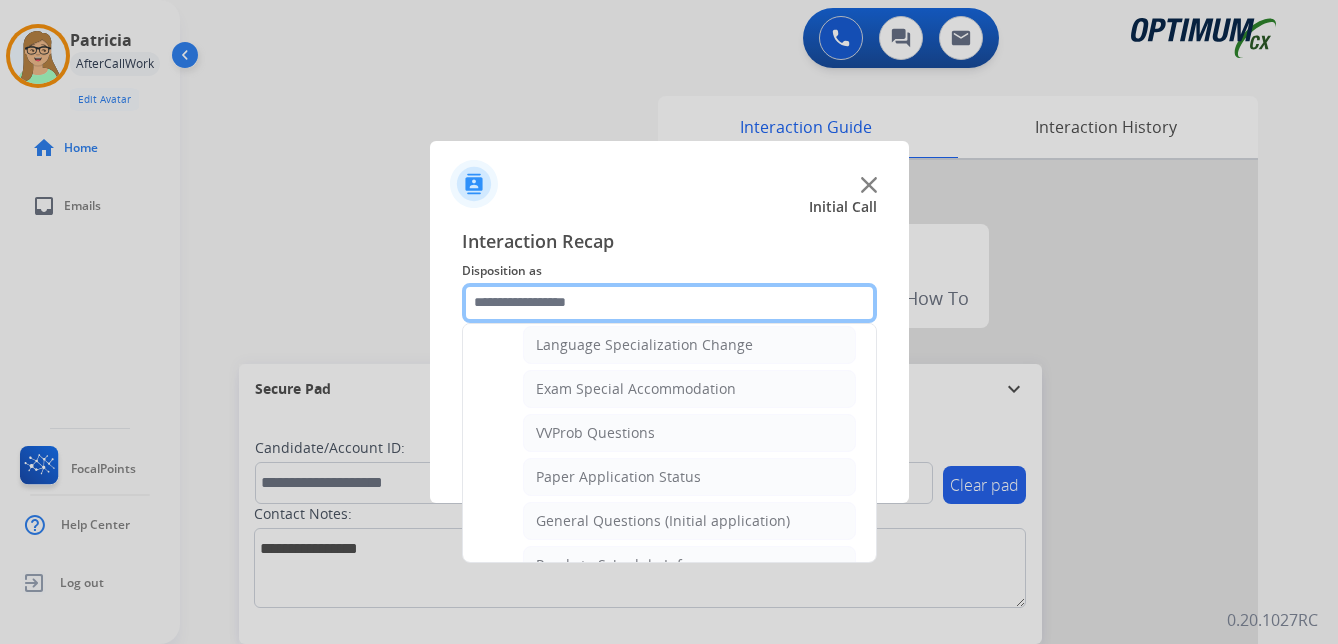 scroll, scrollTop: 1036, scrollLeft: 0, axis: vertical 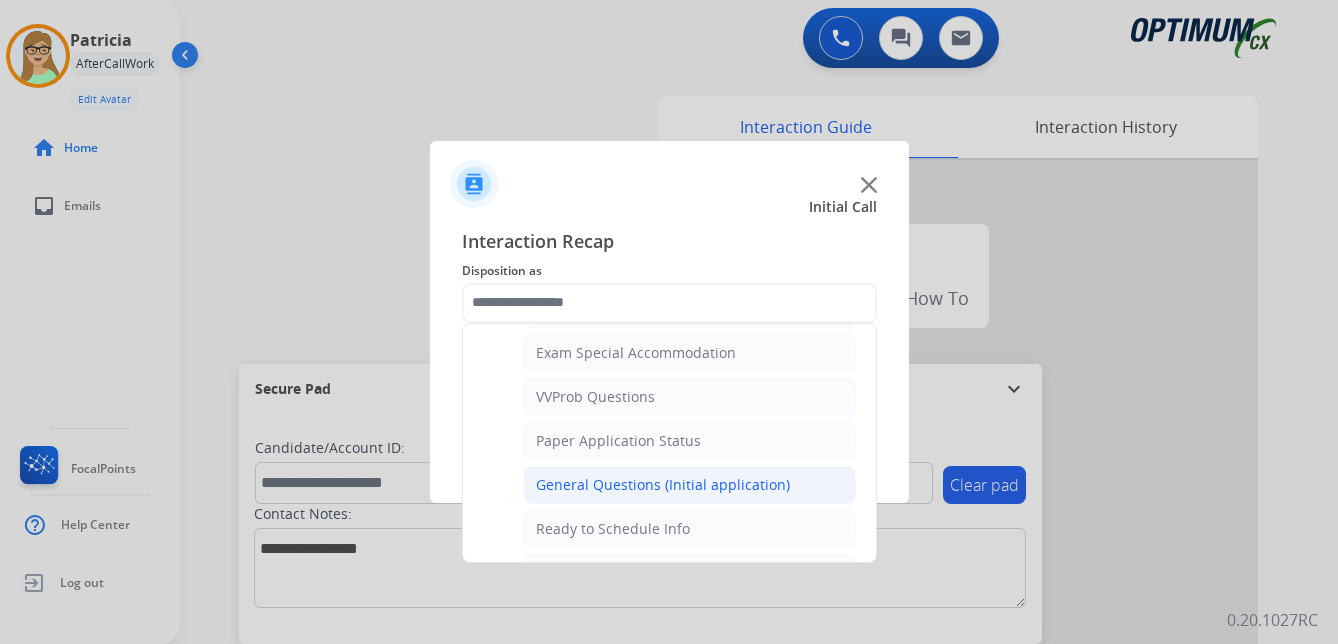click on "General Questions (Initial application)" 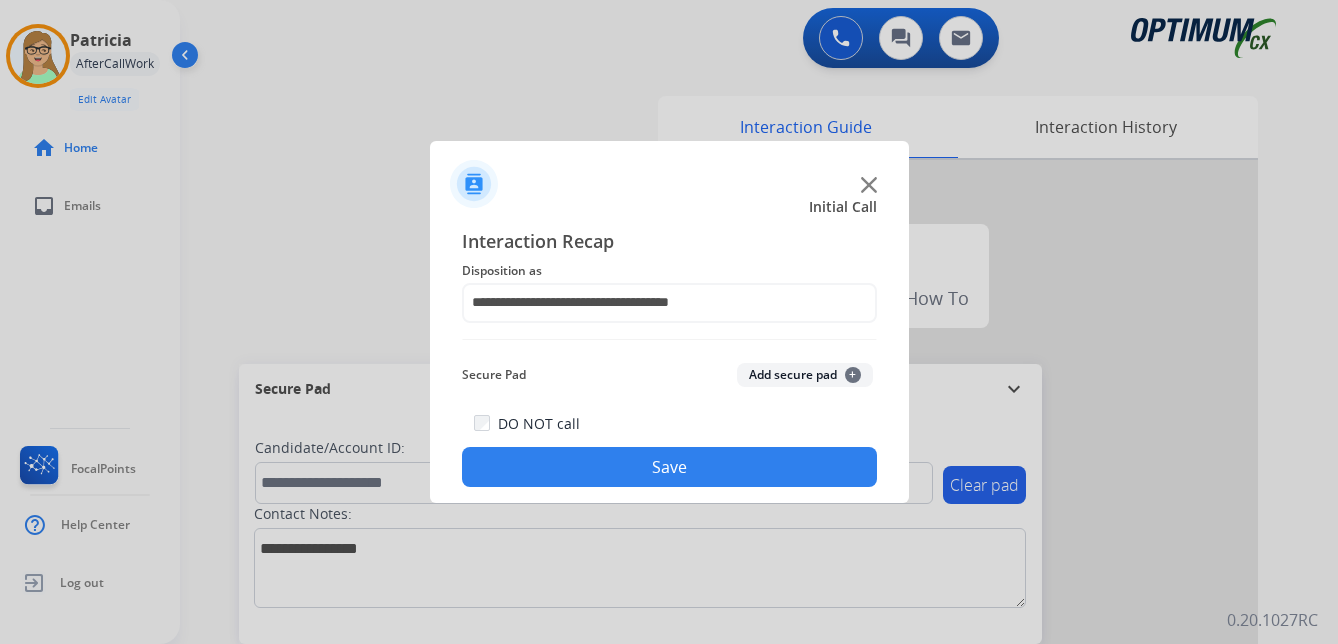 click on "Save" 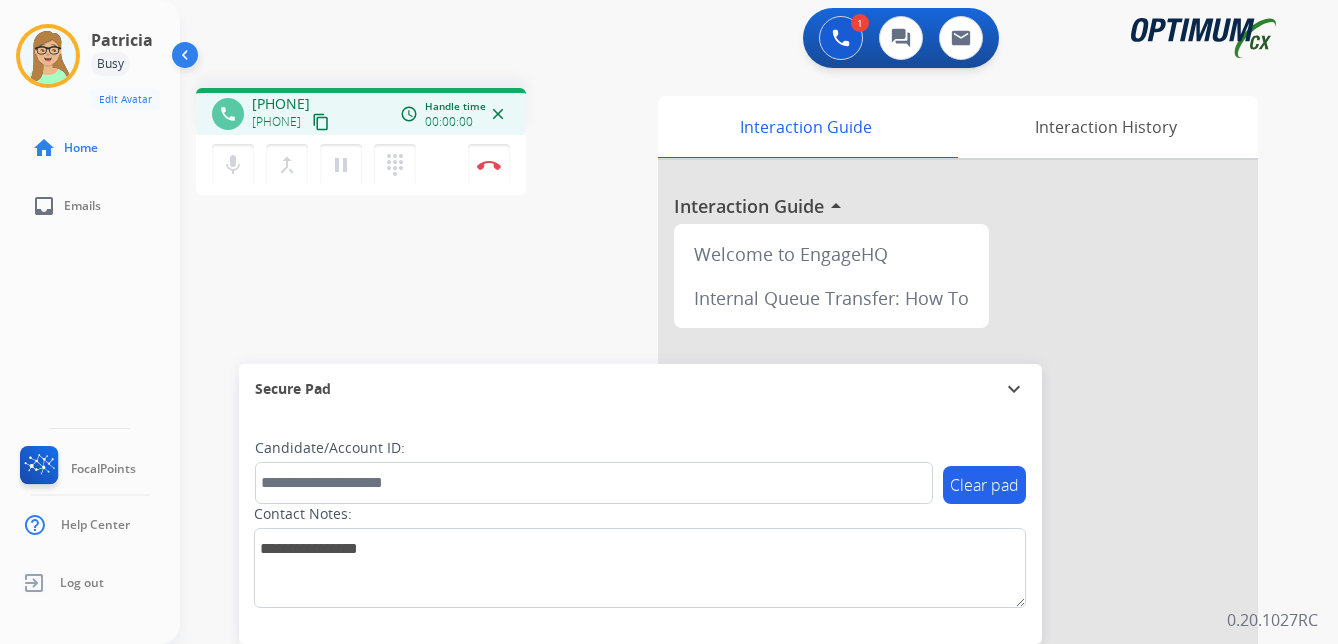 click on "content_copy" at bounding box center [321, 122] 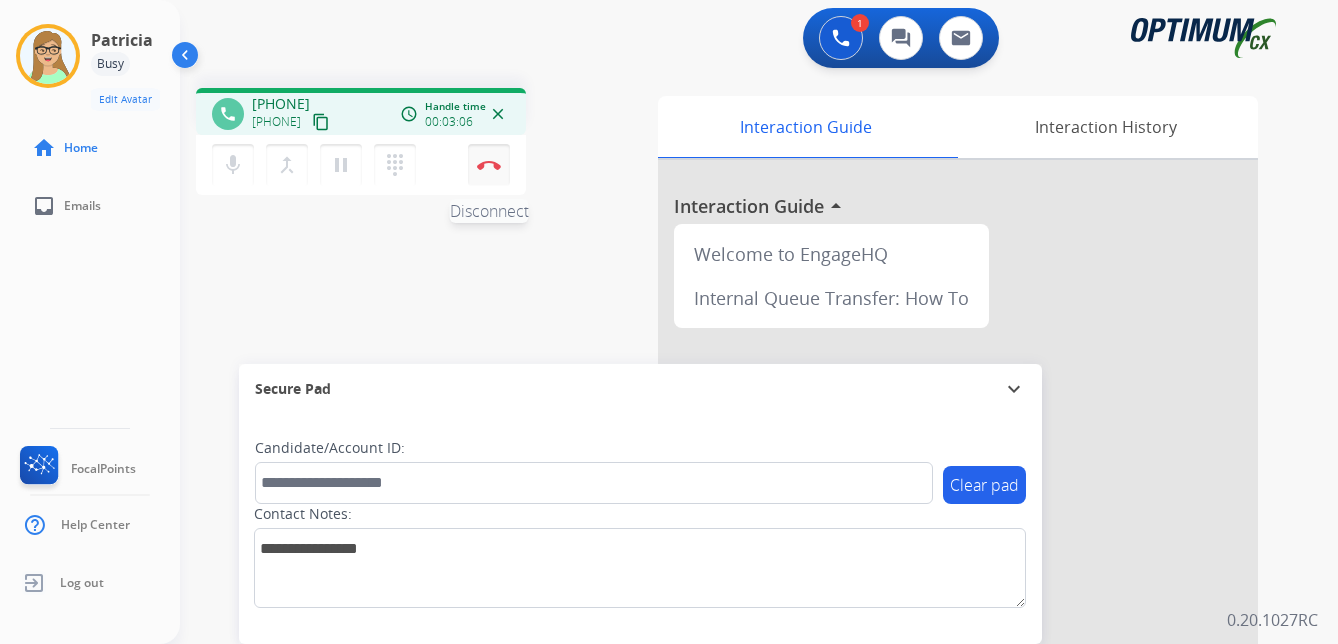 click at bounding box center [489, 165] 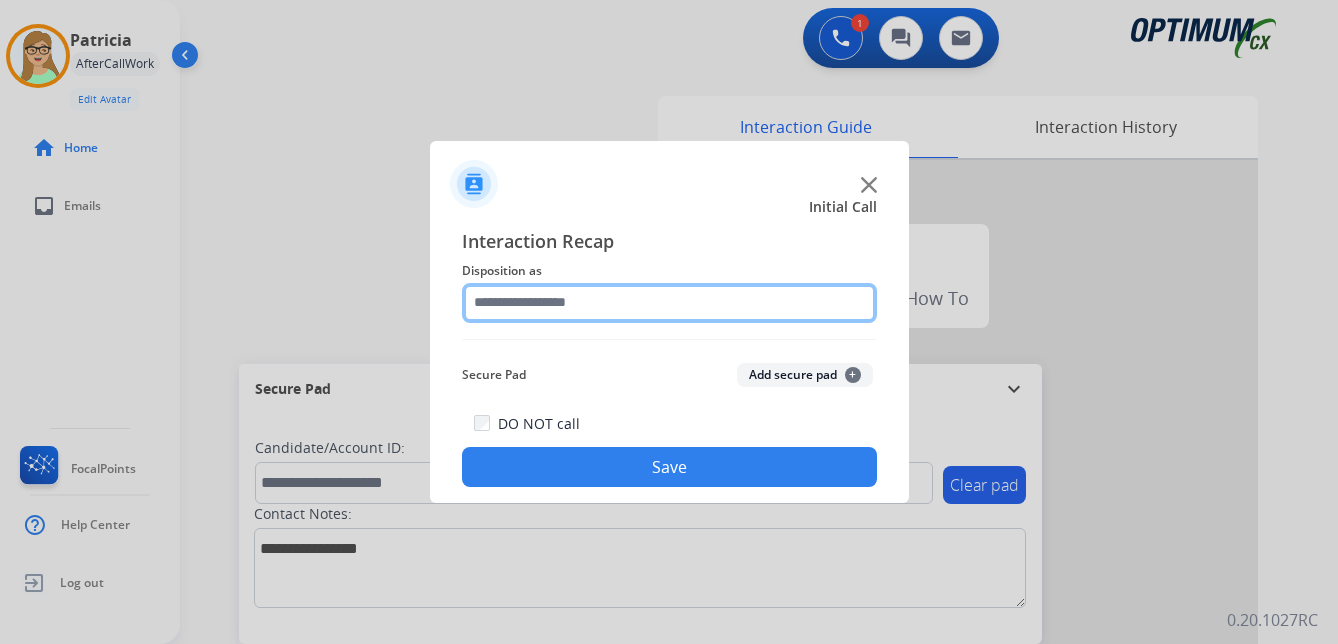 drag, startPoint x: 526, startPoint y: 302, endPoint x: 540, endPoint y: 301, distance: 14.035668 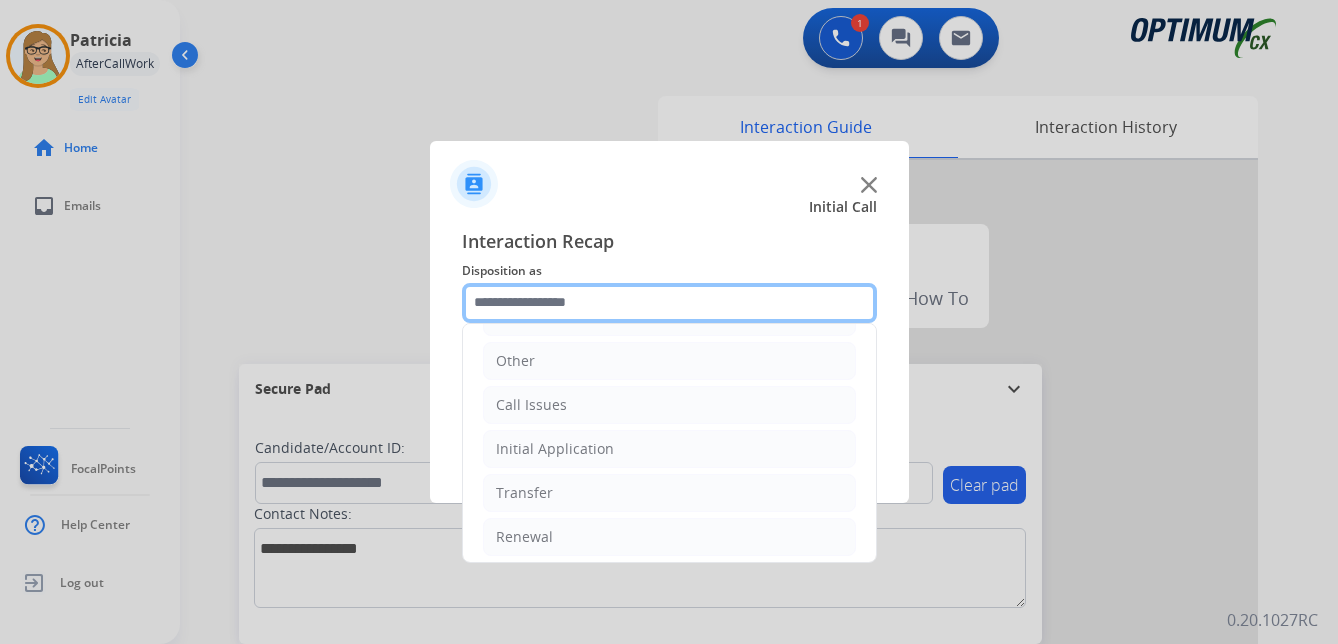 scroll, scrollTop: 136, scrollLeft: 0, axis: vertical 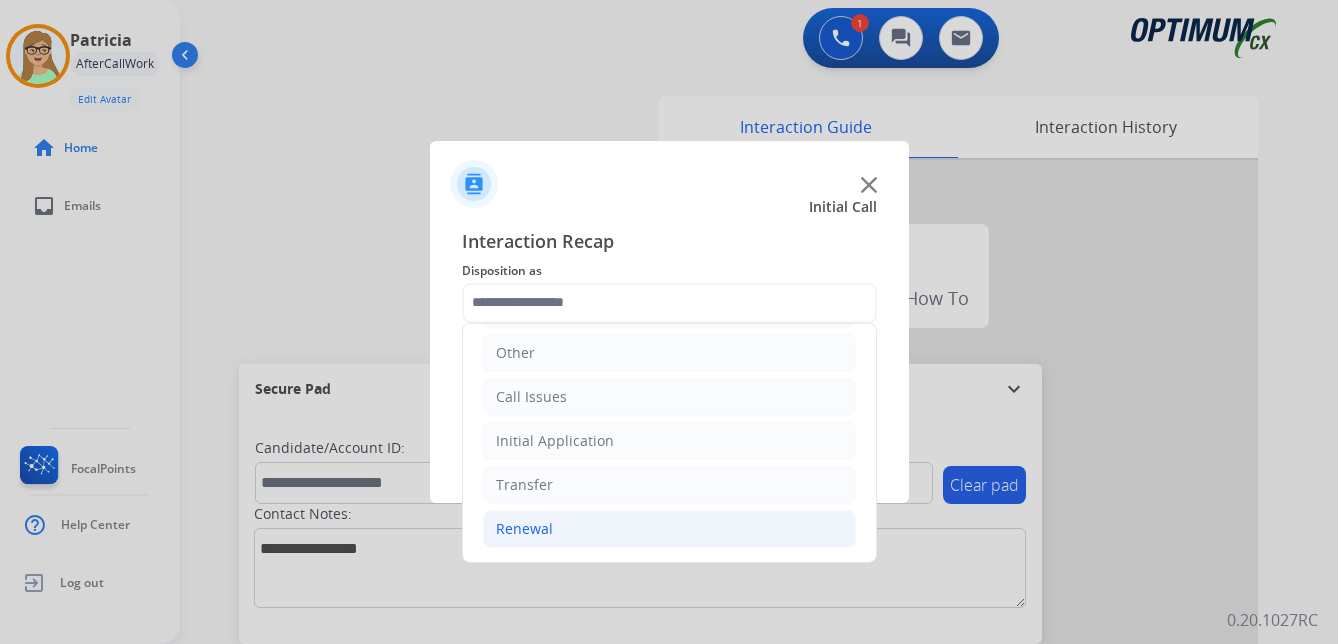 click on "Renewal" 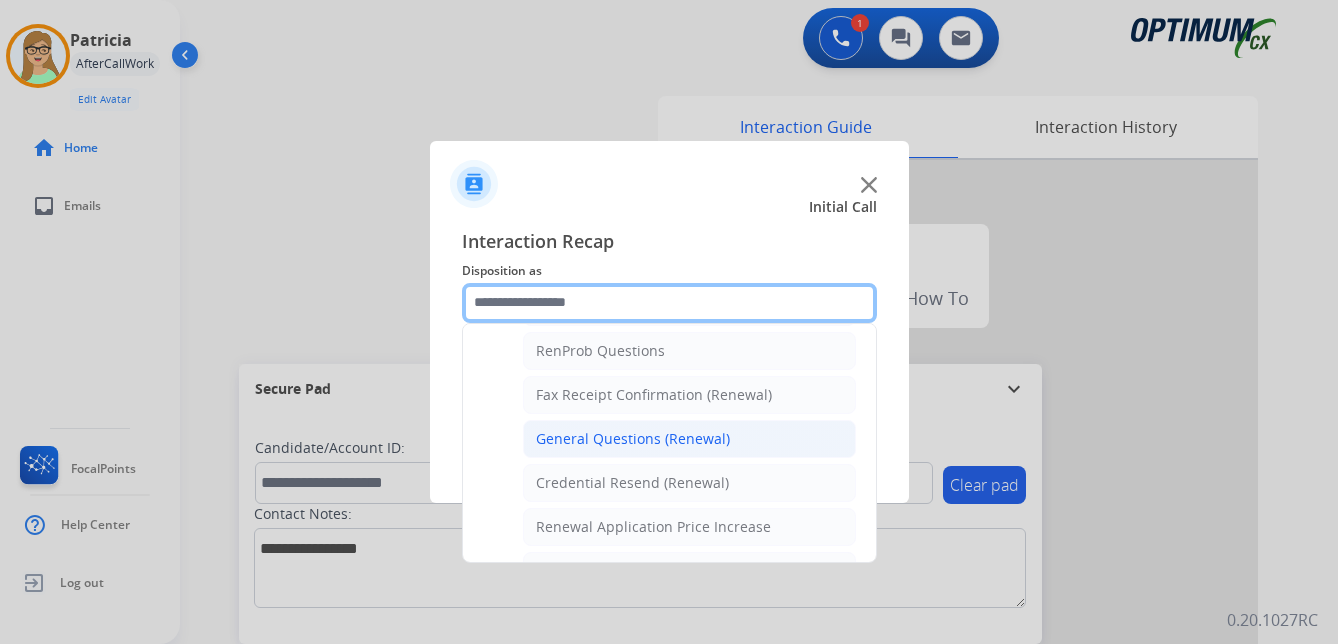 scroll, scrollTop: 436, scrollLeft: 0, axis: vertical 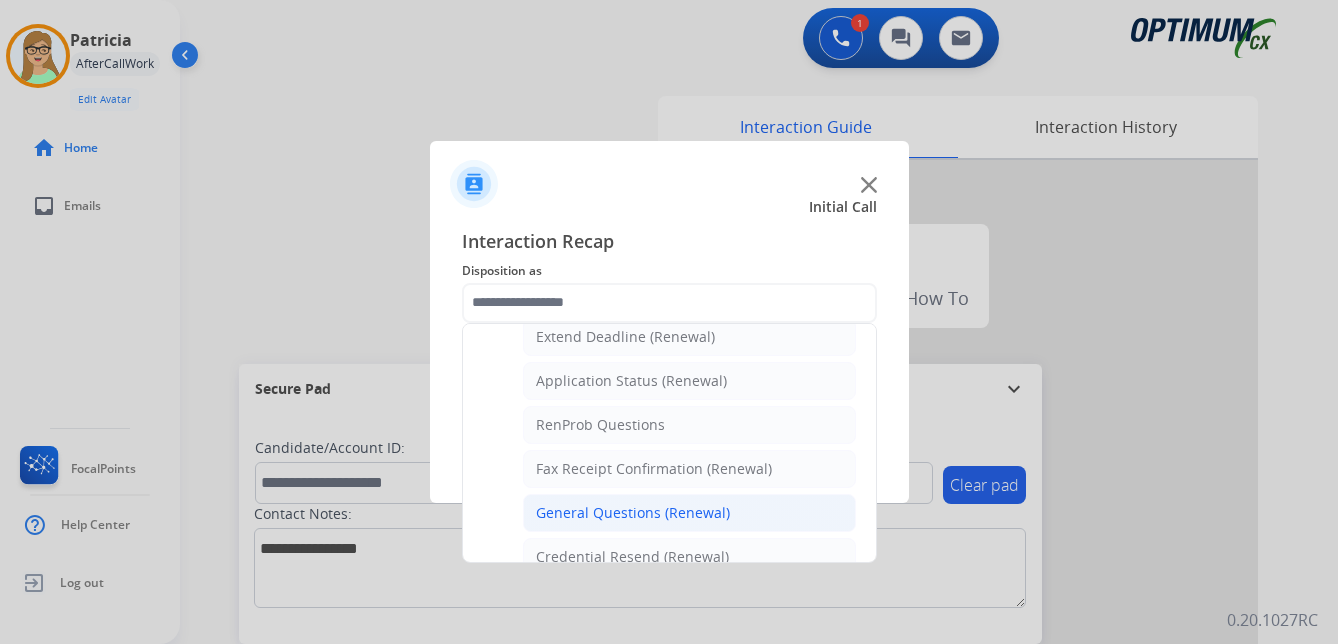 click on "General Questions (Renewal)" 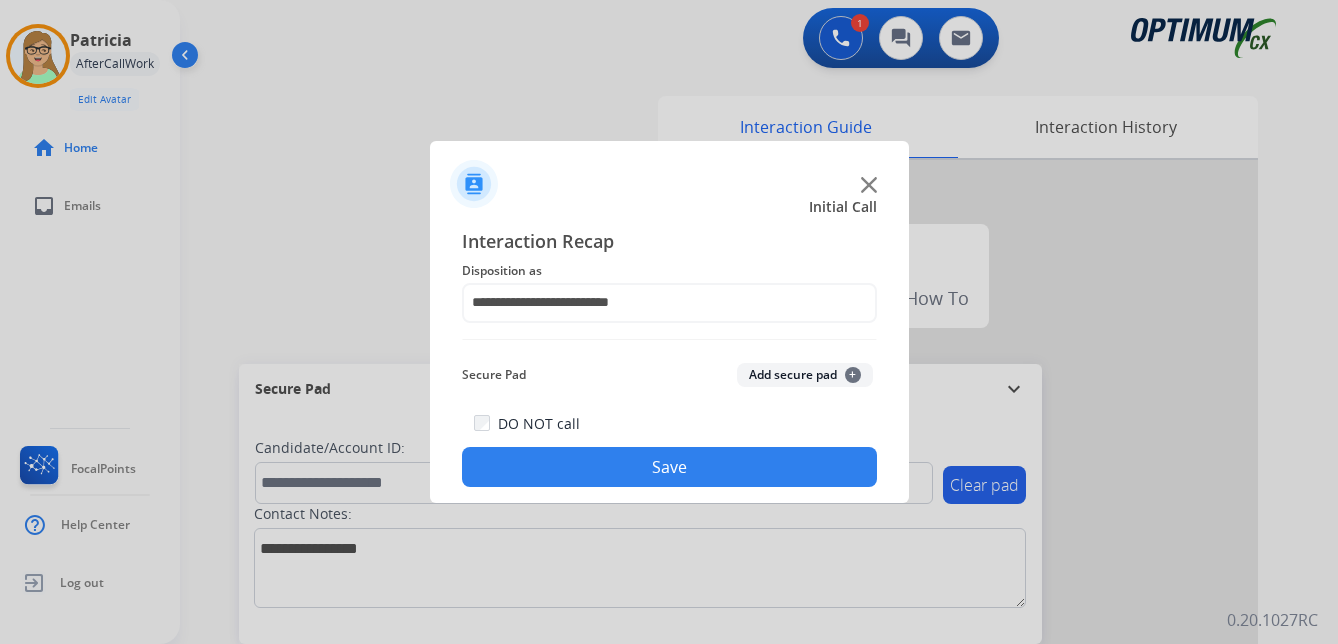 click on "Save" 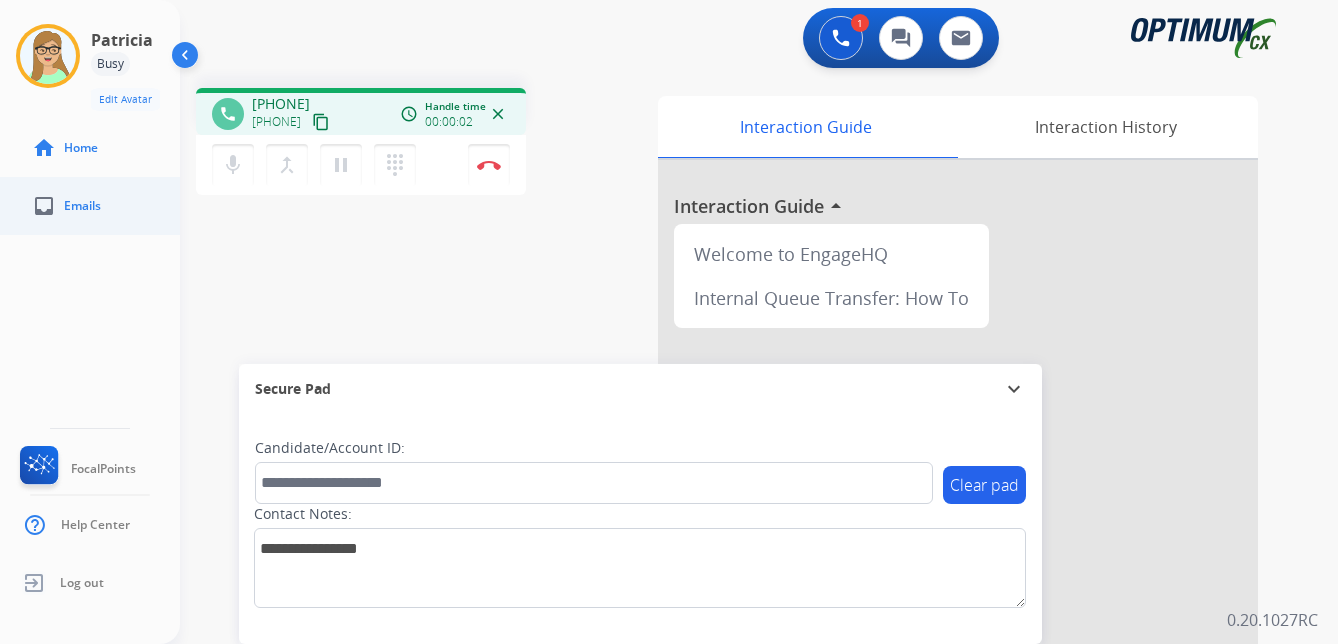 drag, startPoint x: 357, startPoint y: 123, endPoint x: 144, endPoint y: 193, distance: 224.20749 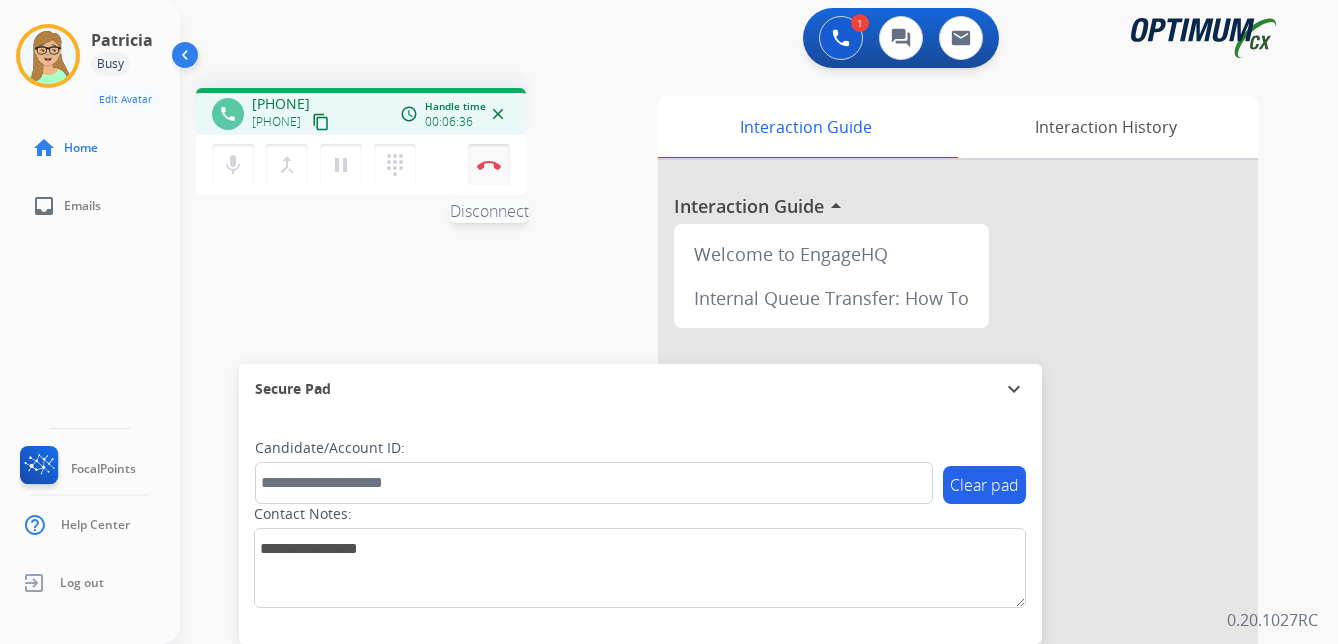 click at bounding box center [489, 165] 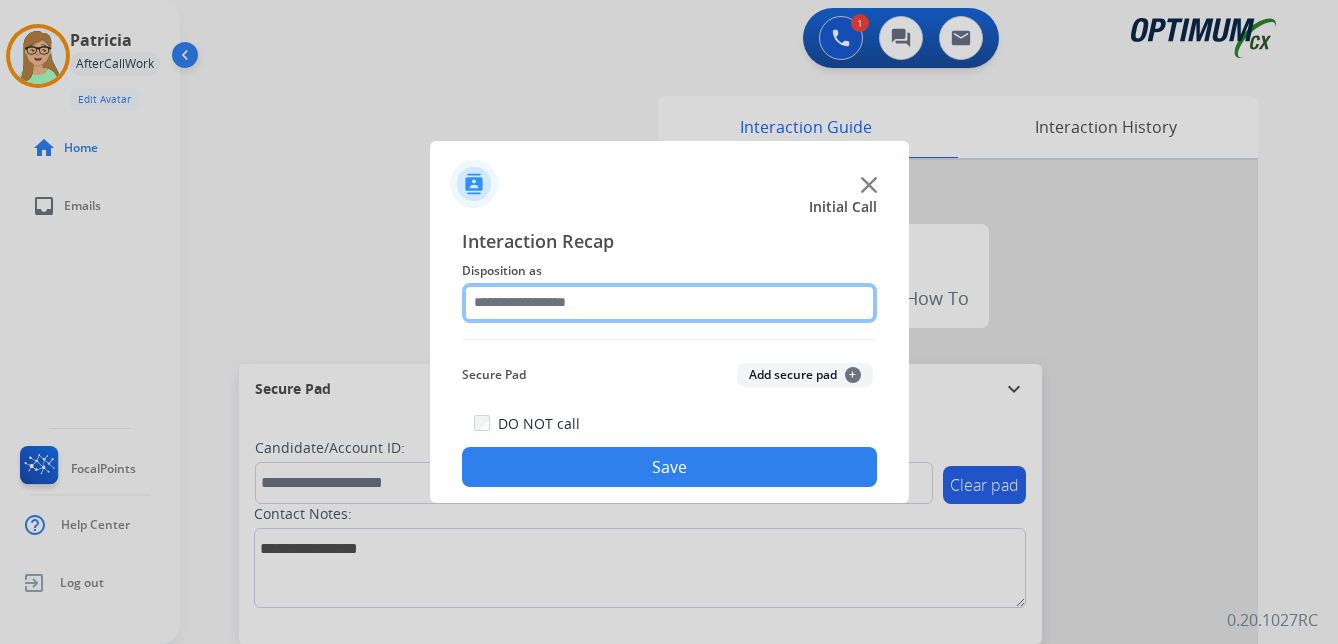 click 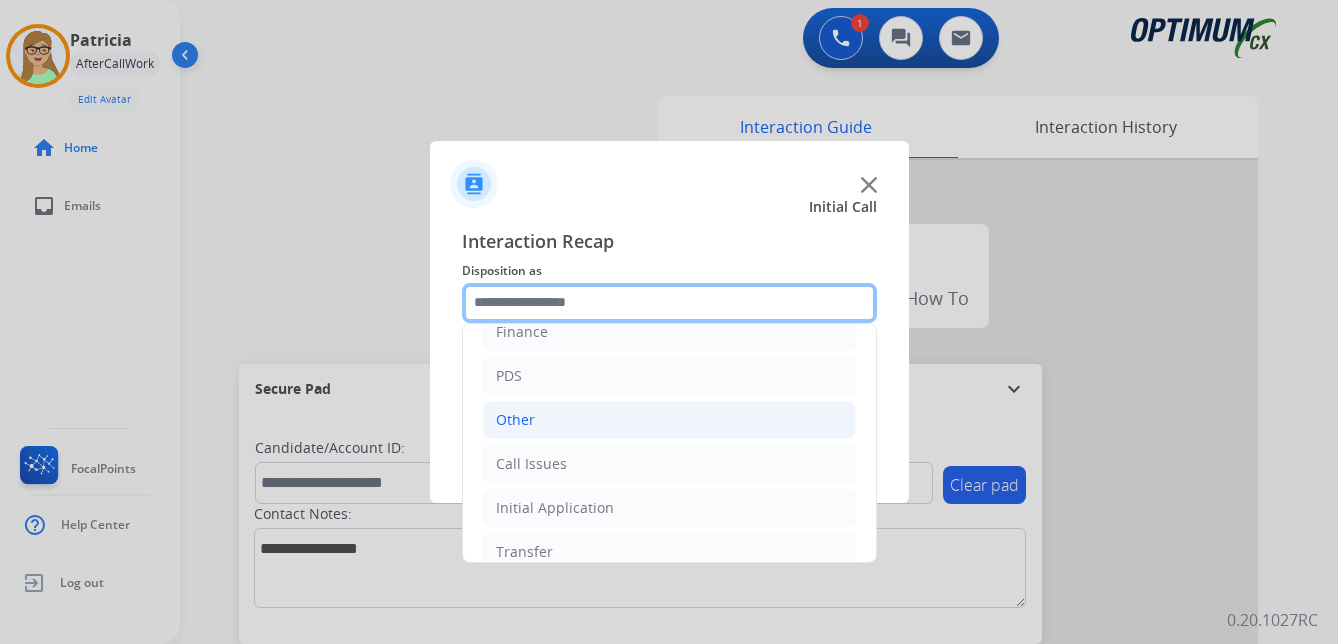 scroll, scrollTop: 136, scrollLeft: 0, axis: vertical 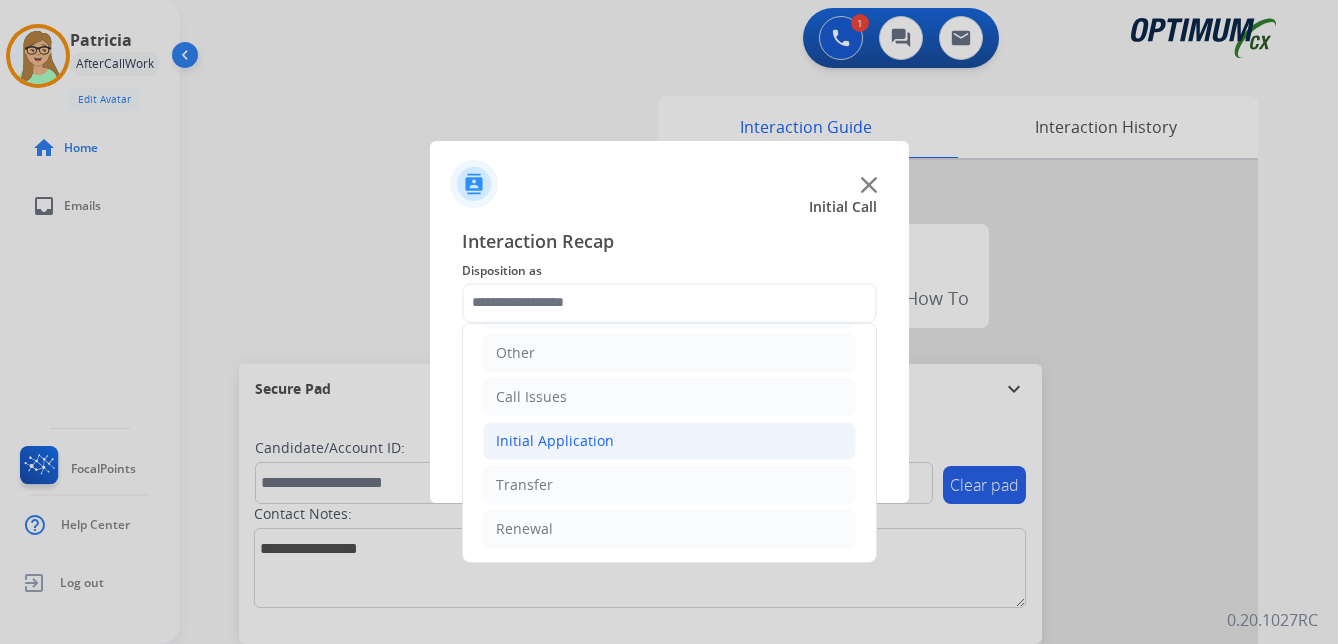 click on "Initial Application" 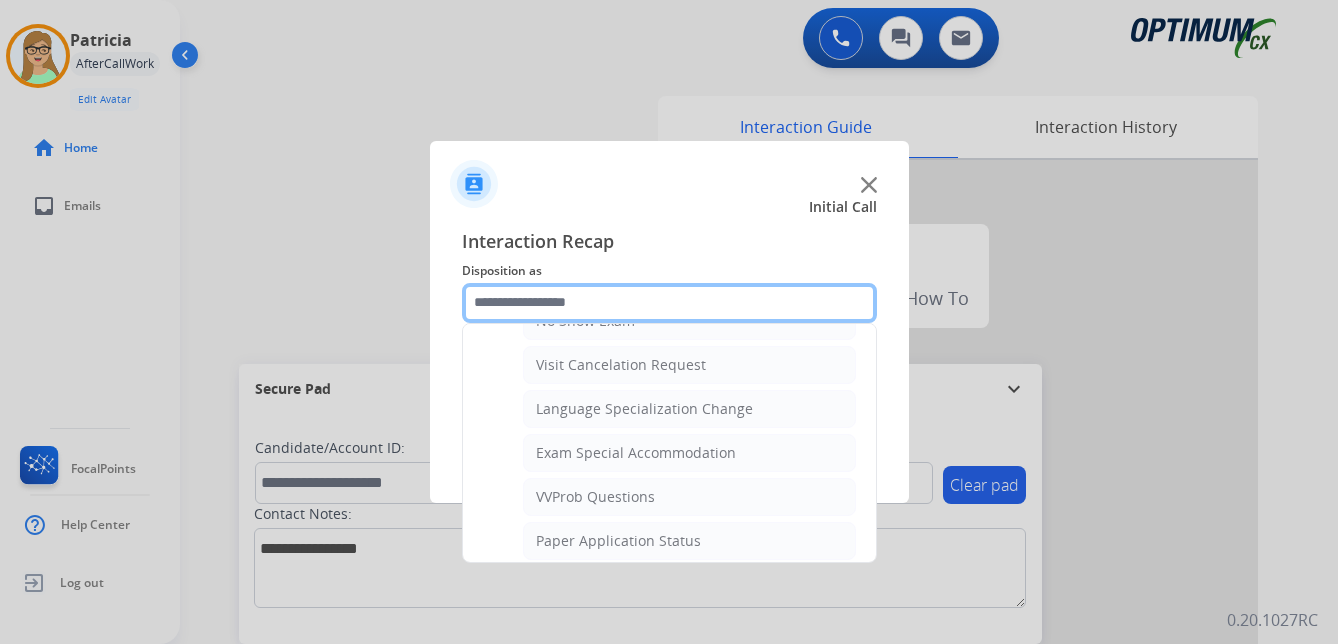 scroll, scrollTop: 1036, scrollLeft: 0, axis: vertical 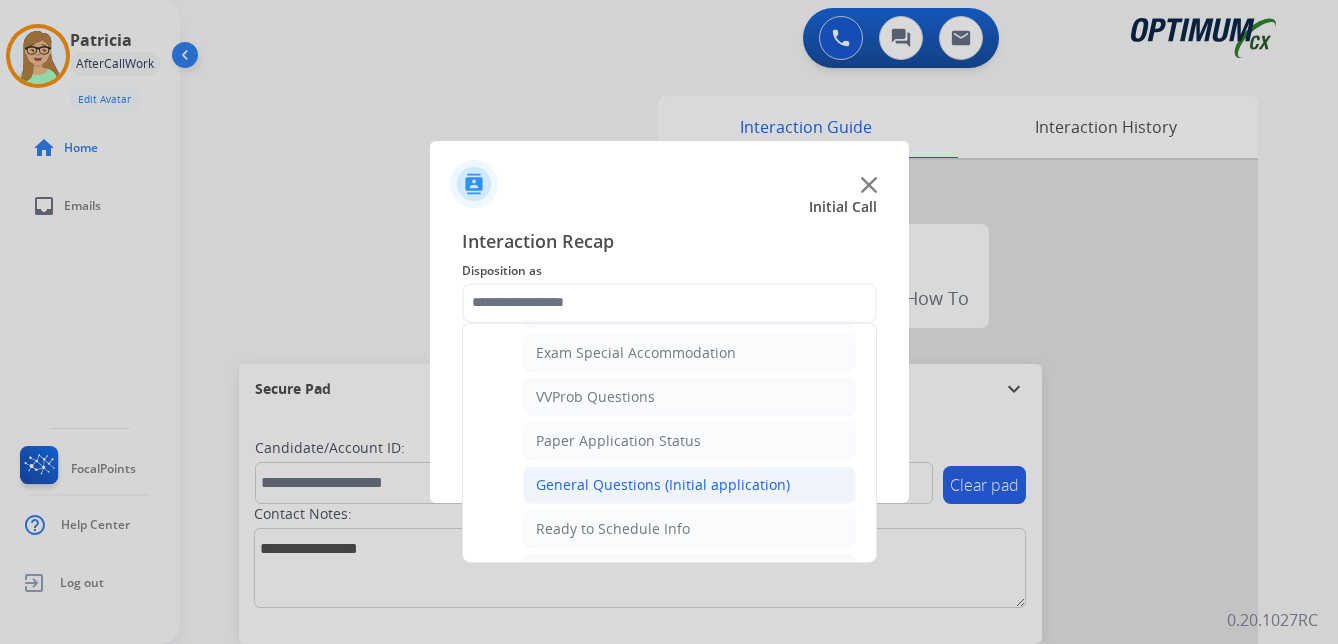 click on "General Questions (Initial application)" 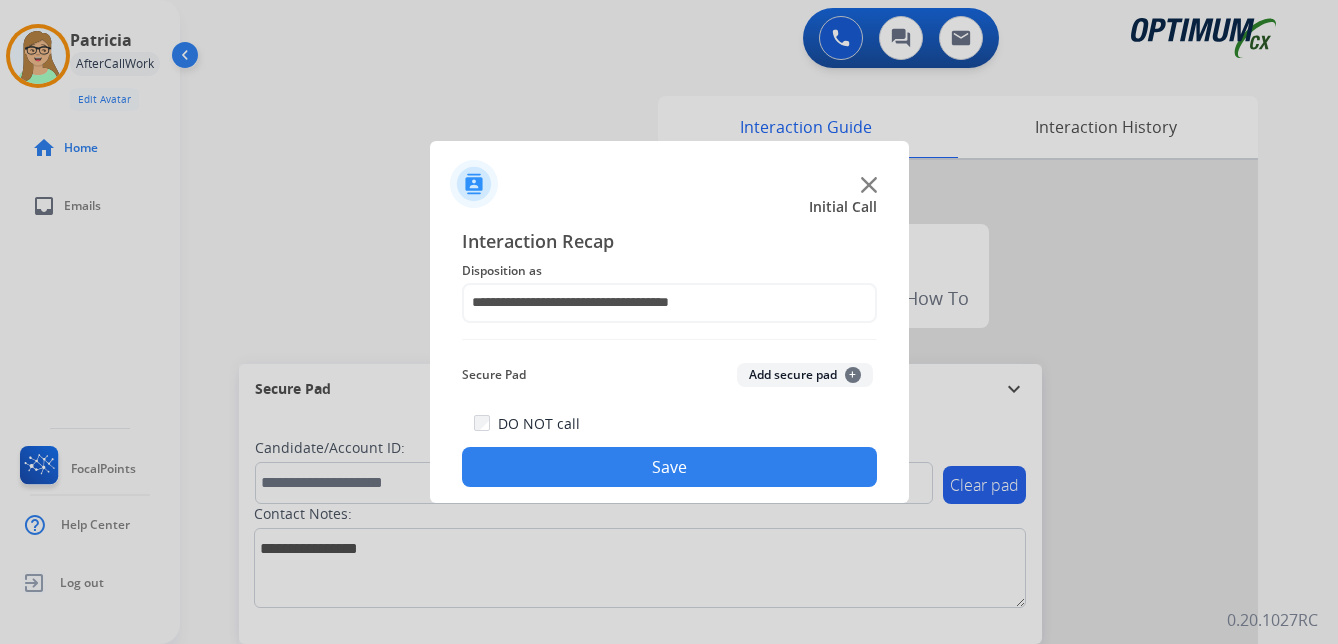 click on "Save" 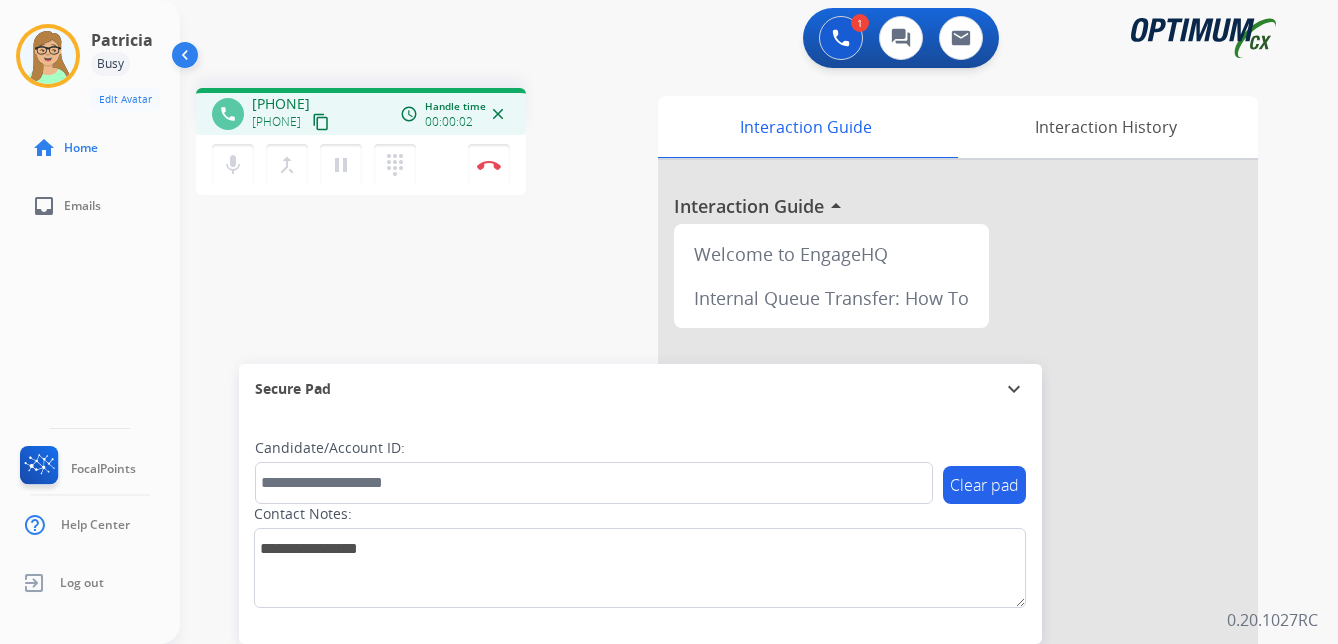 drag, startPoint x: 361, startPoint y: 123, endPoint x: 3, endPoint y: 235, distance: 375.11066 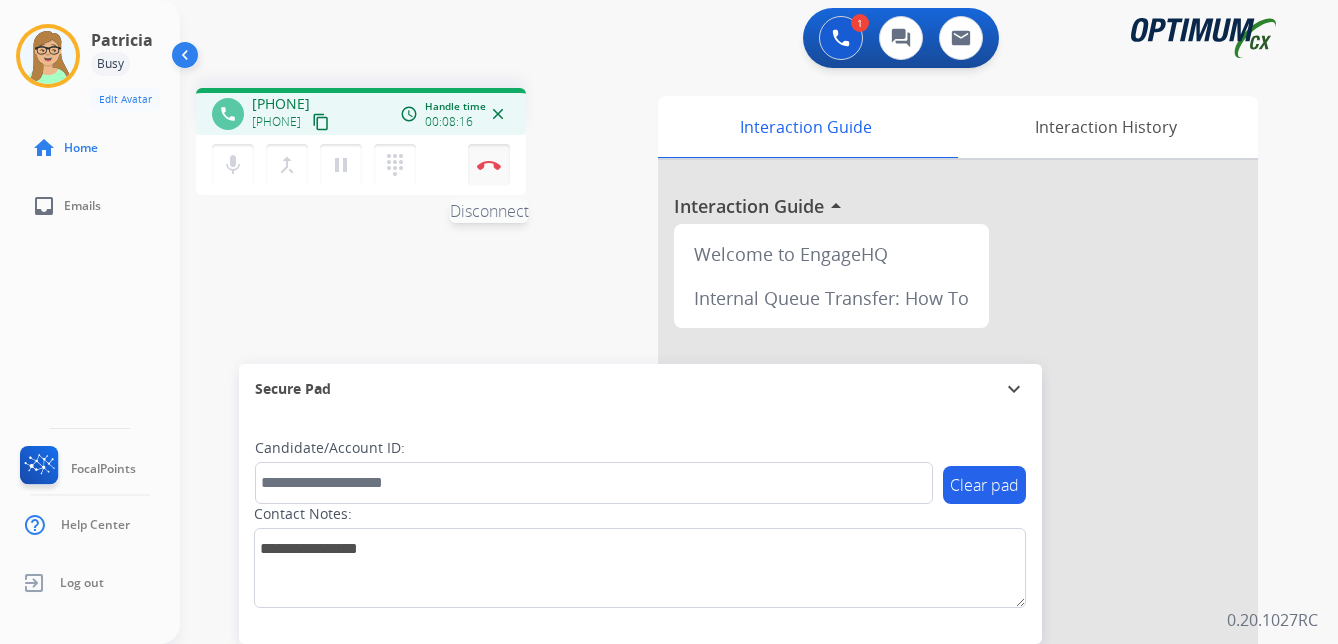 click at bounding box center [489, 165] 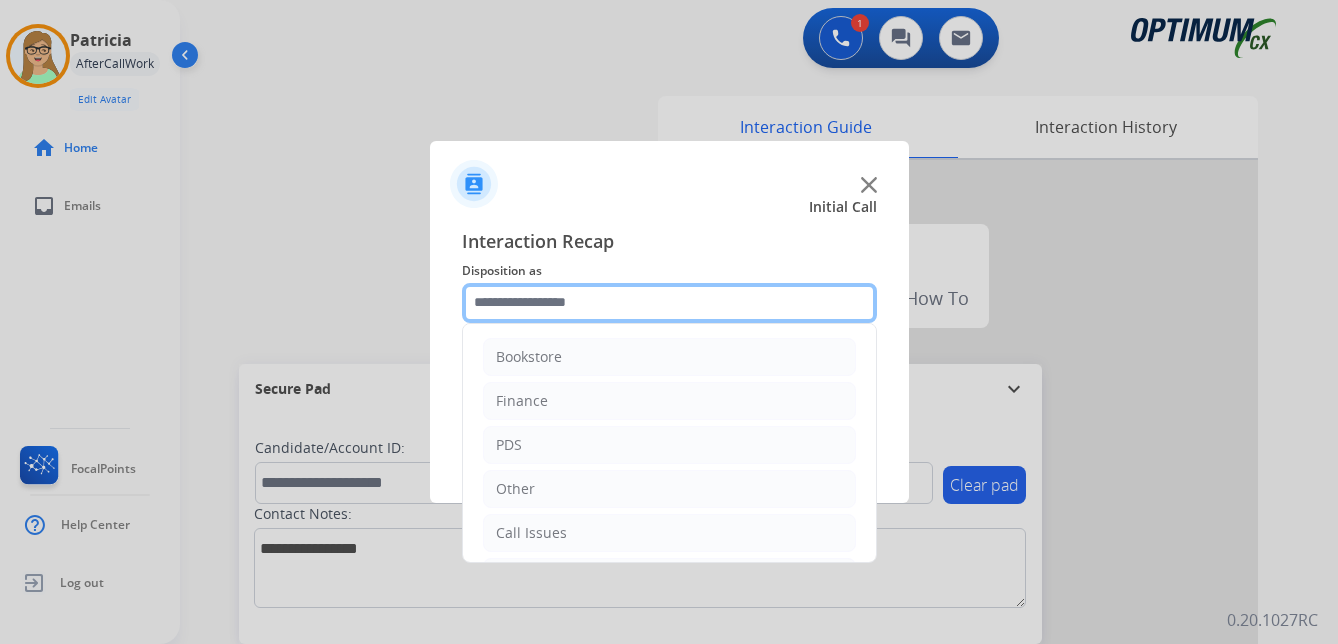 click 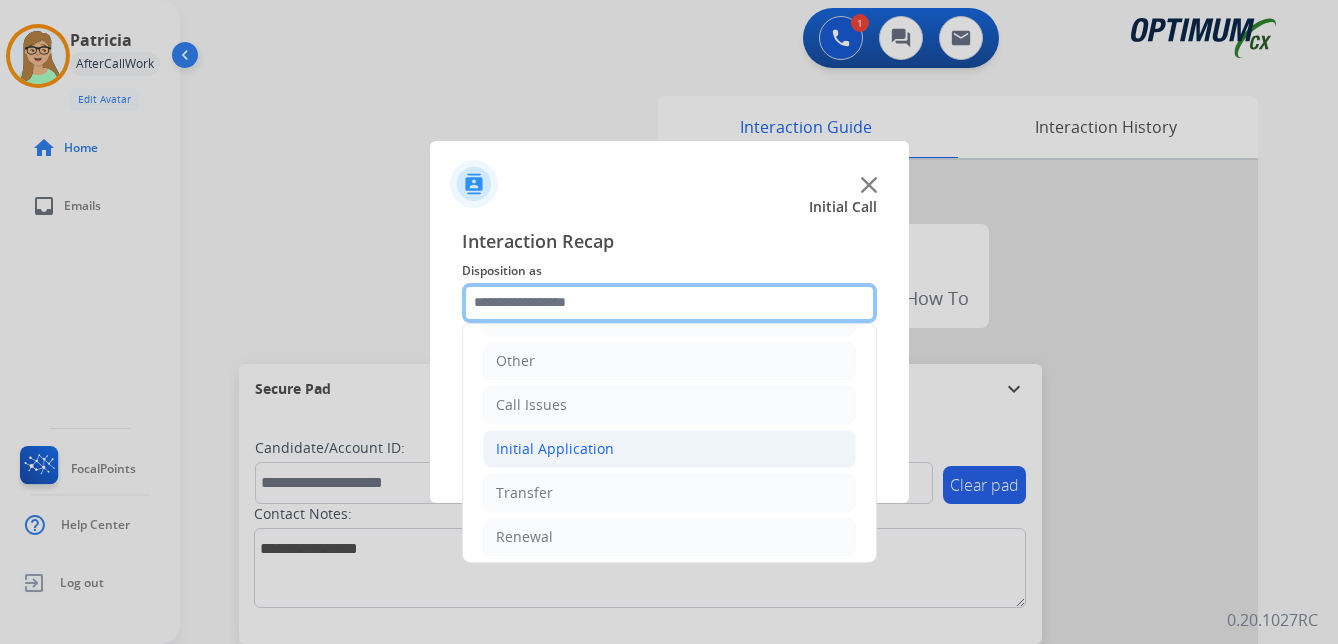 scroll, scrollTop: 136, scrollLeft: 0, axis: vertical 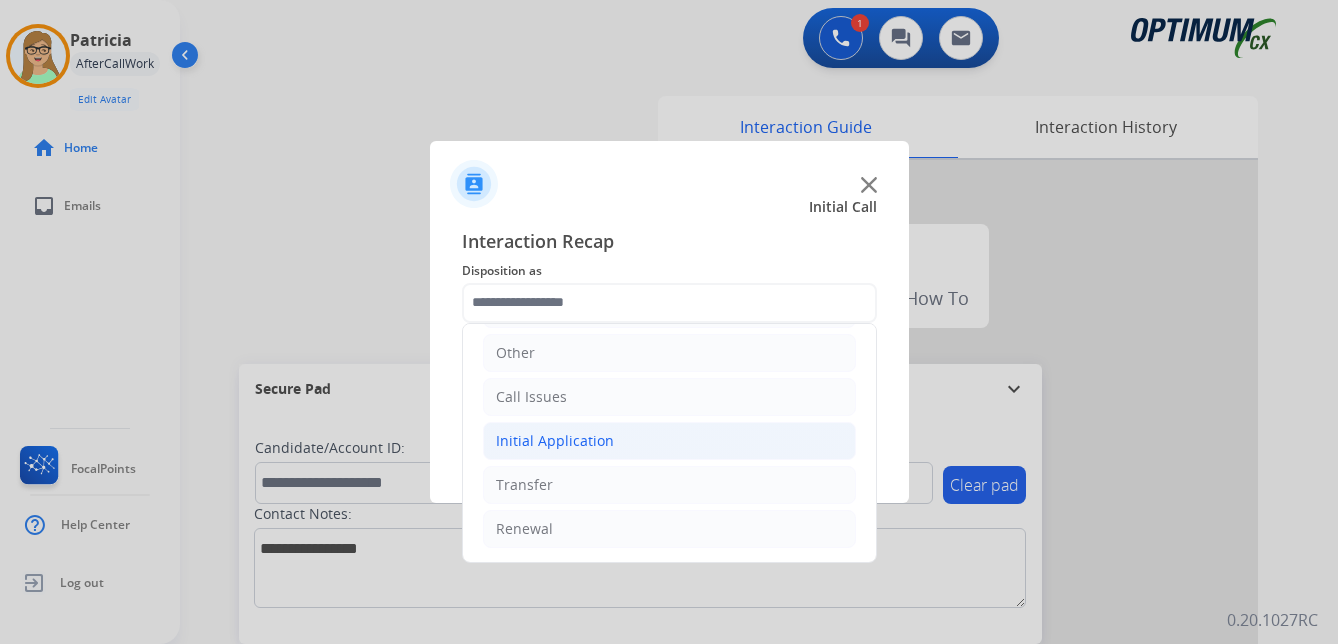 click on "Initial Application" 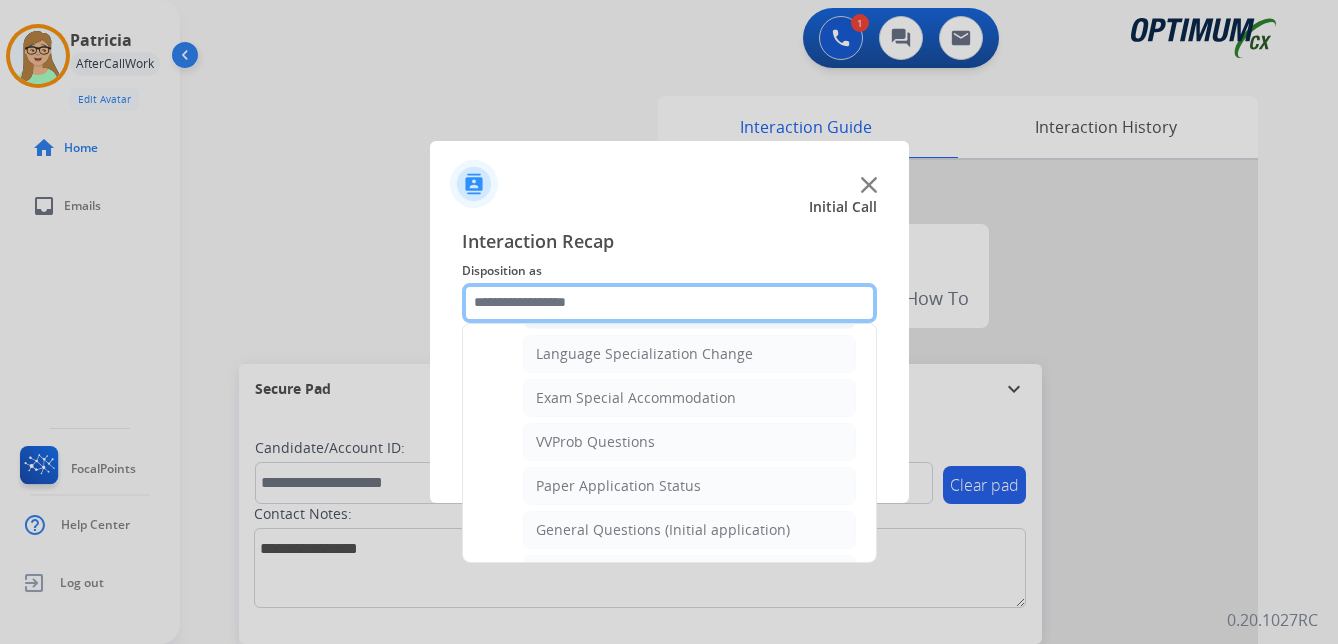 scroll, scrollTop: 1036, scrollLeft: 0, axis: vertical 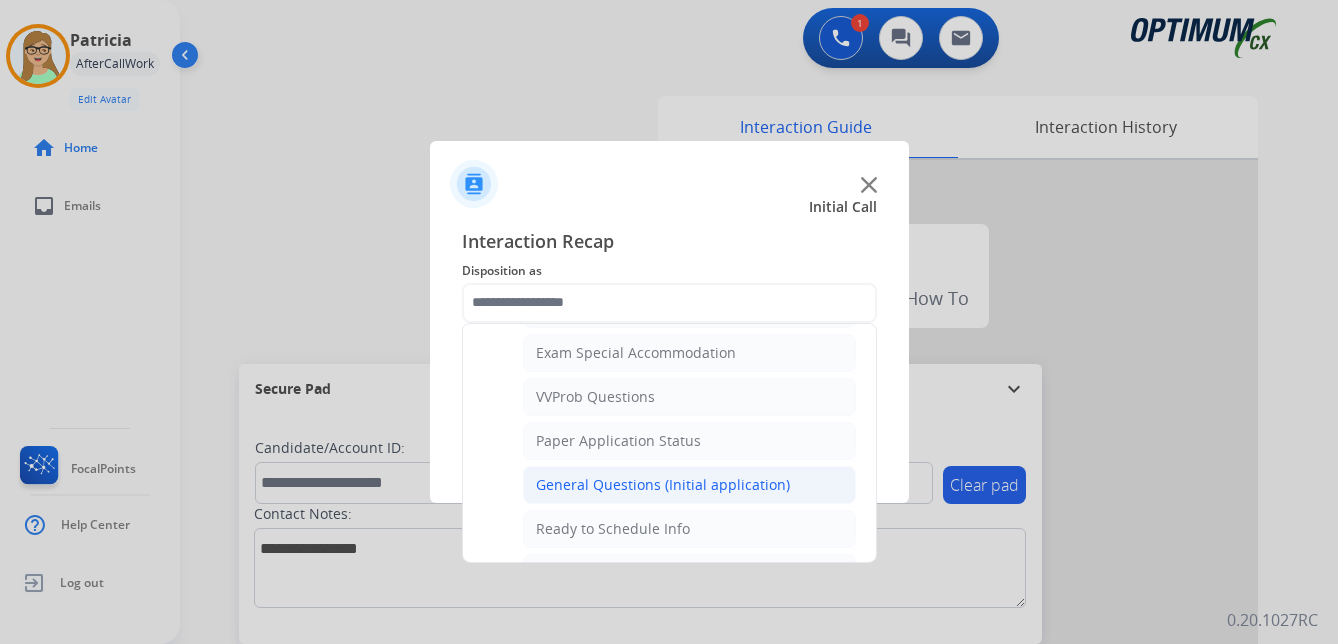 click on "General Questions (Initial application)" 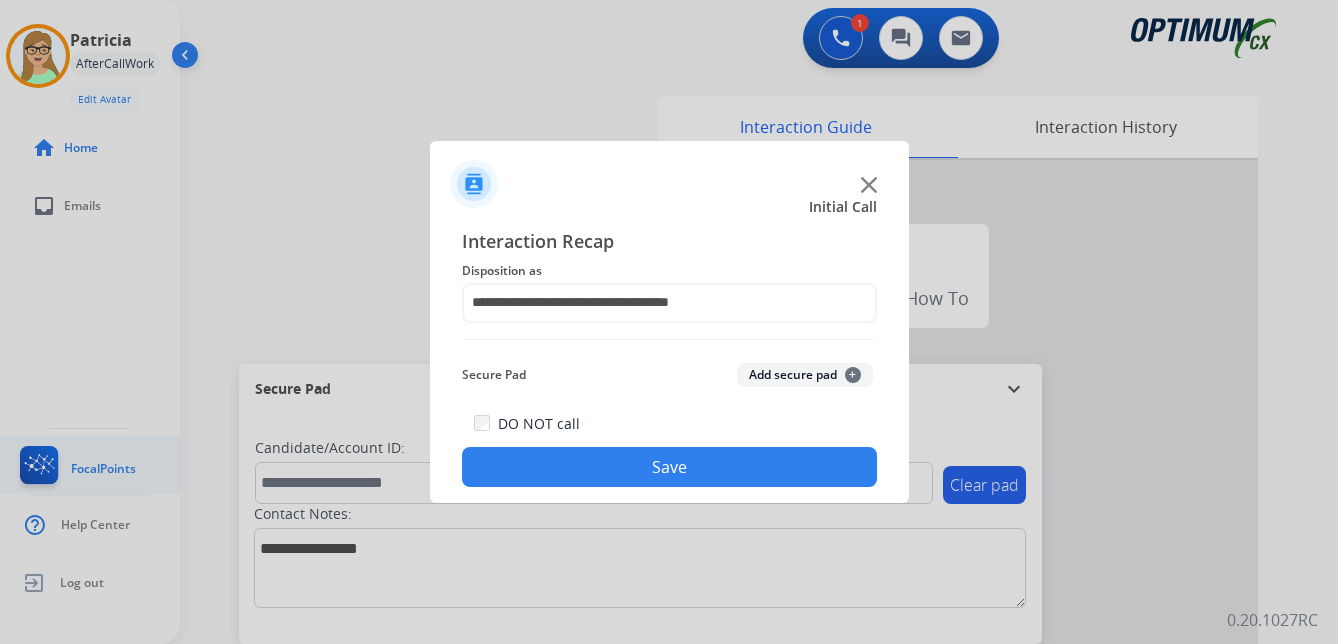 drag, startPoint x: 572, startPoint y: 474, endPoint x: 18, endPoint y: 453, distance: 554.3979 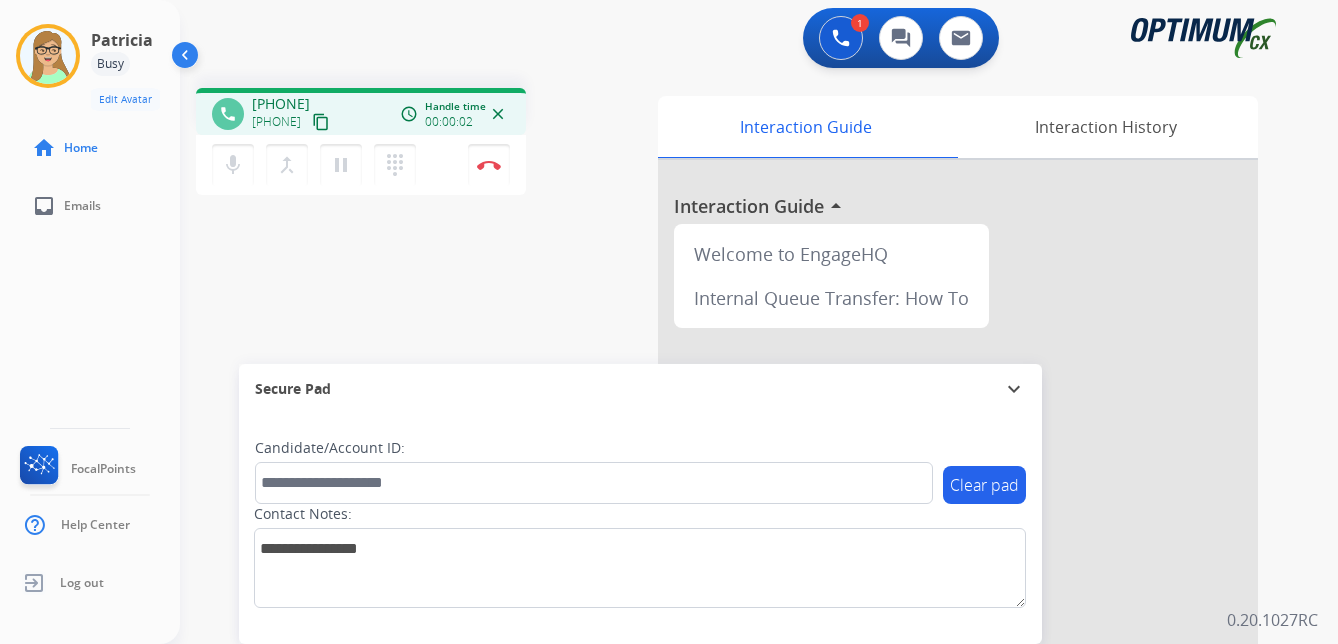 drag, startPoint x: 354, startPoint y: 125, endPoint x: 336, endPoint y: 125, distance: 18 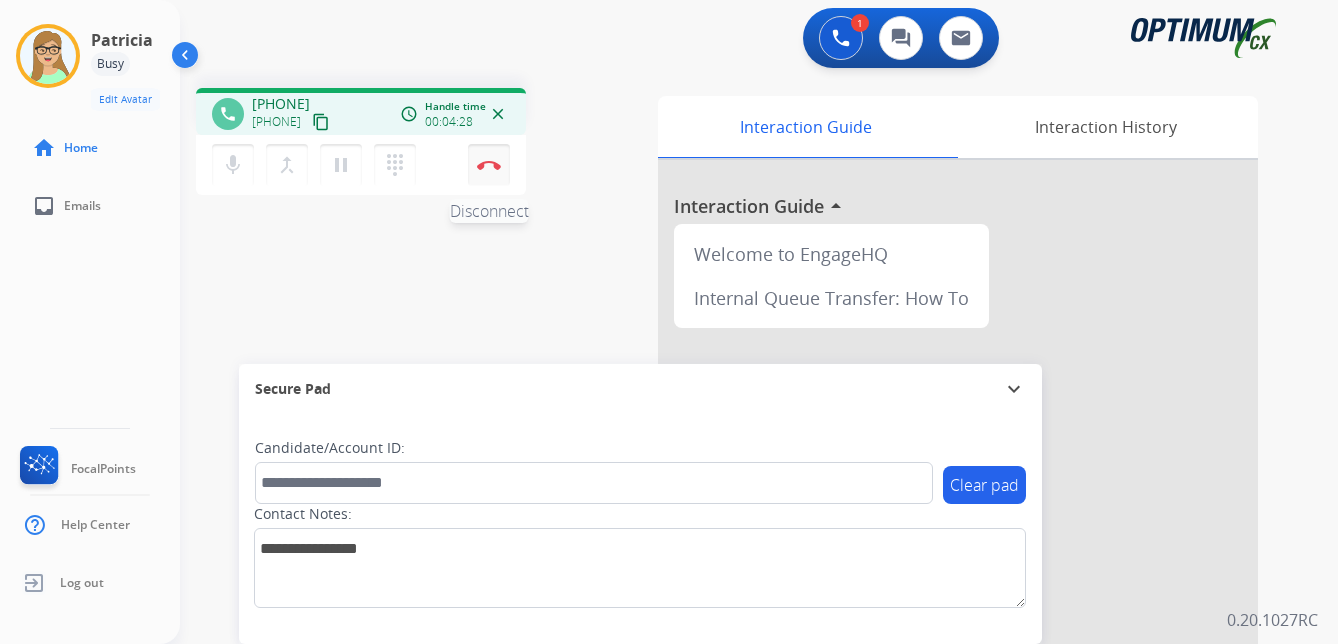 click at bounding box center [489, 165] 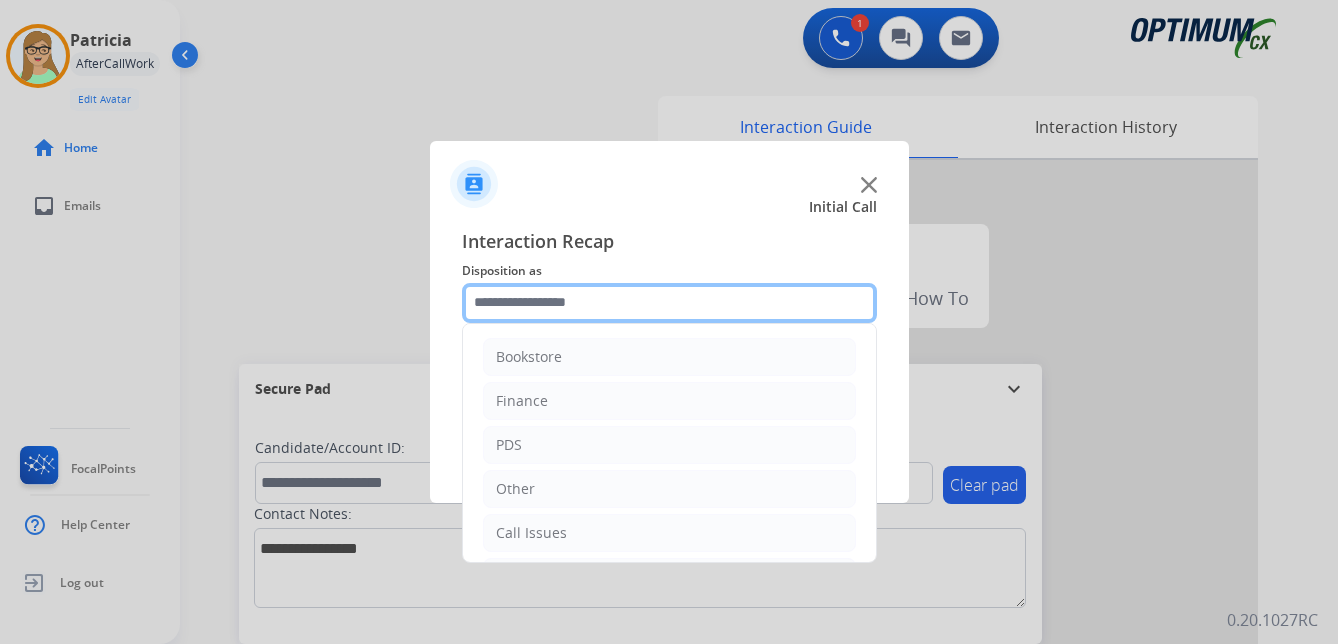 click 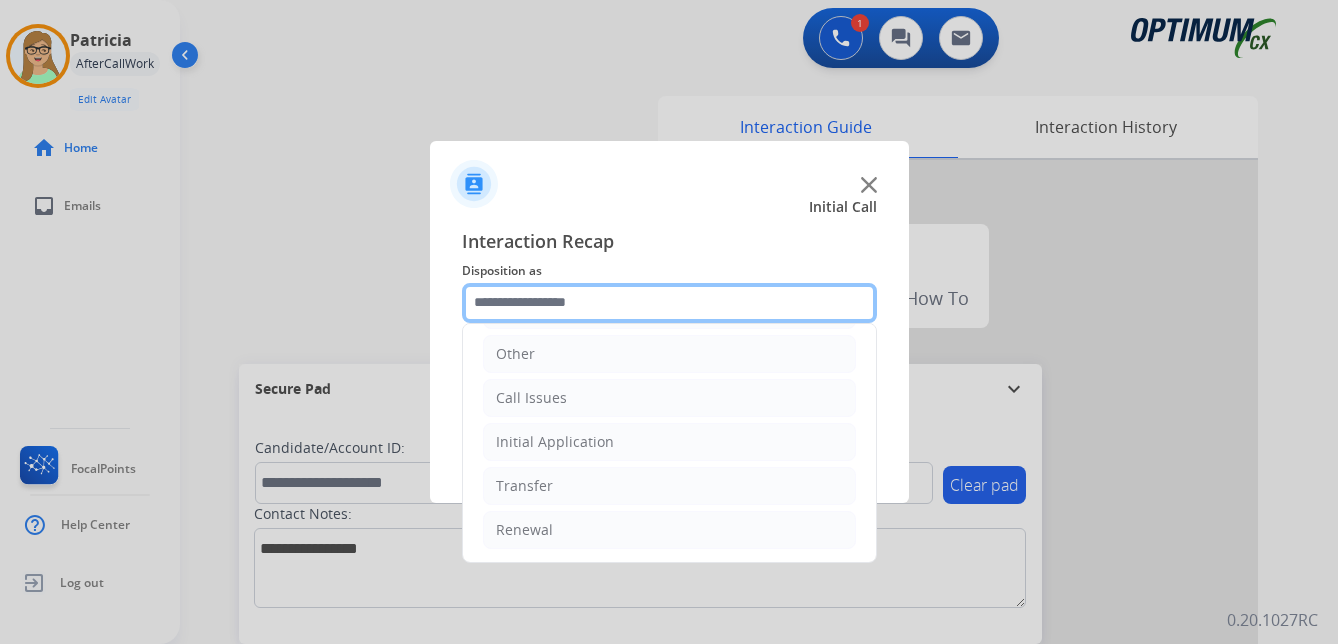 scroll, scrollTop: 136, scrollLeft: 0, axis: vertical 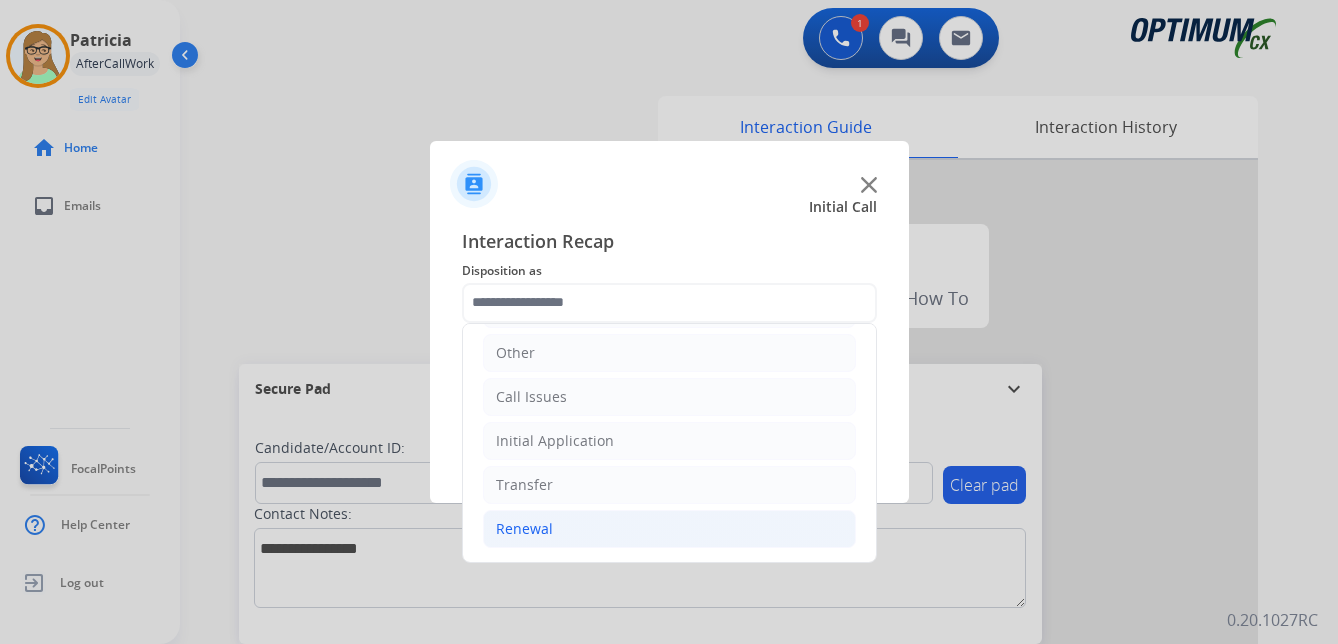 click on "Renewal" 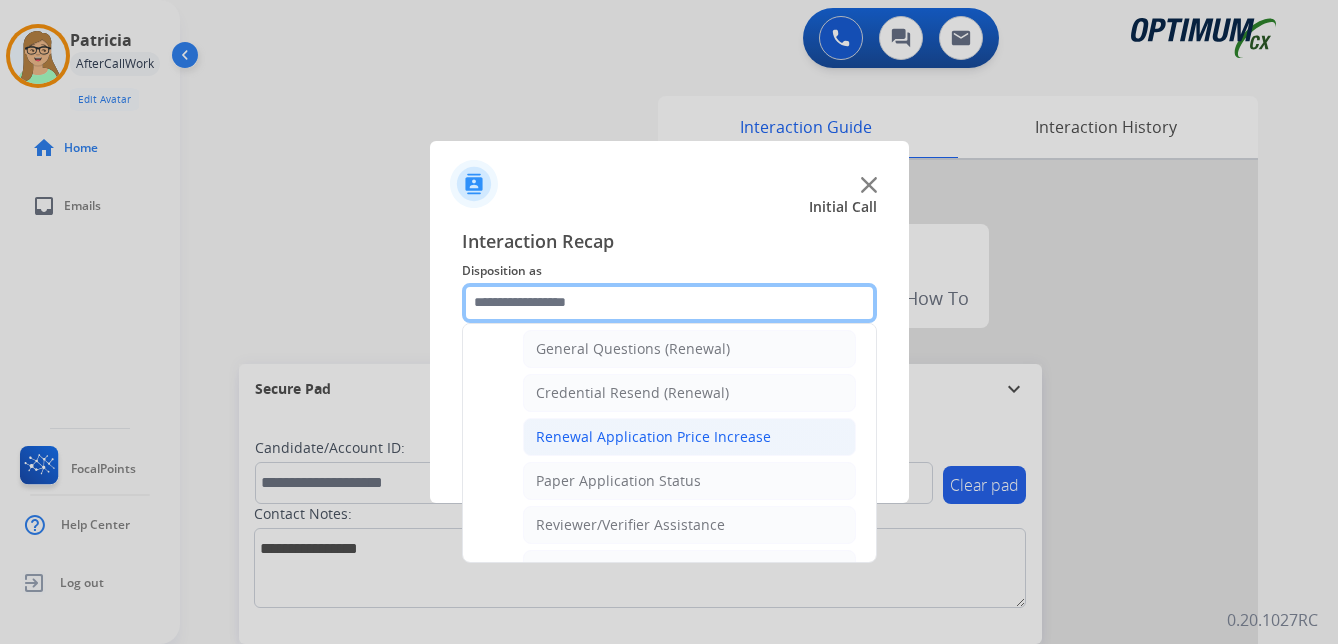 scroll, scrollTop: 636, scrollLeft: 0, axis: vertical 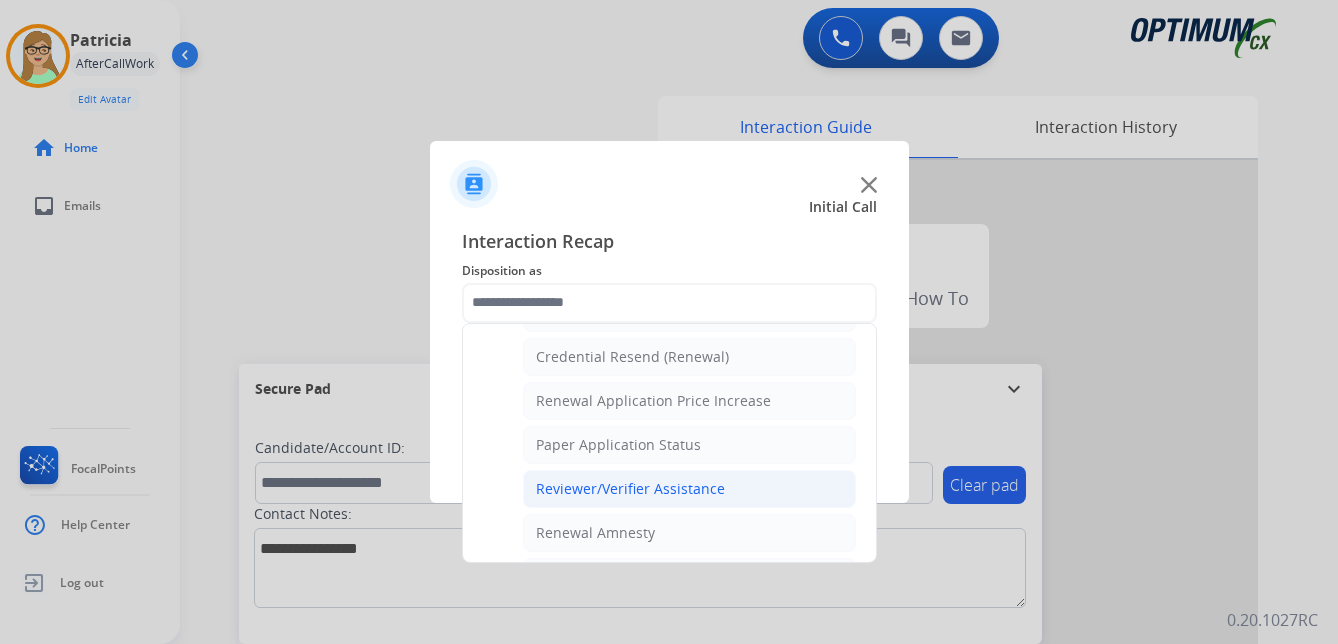 click on "Reviewer/Verifier Assistance" 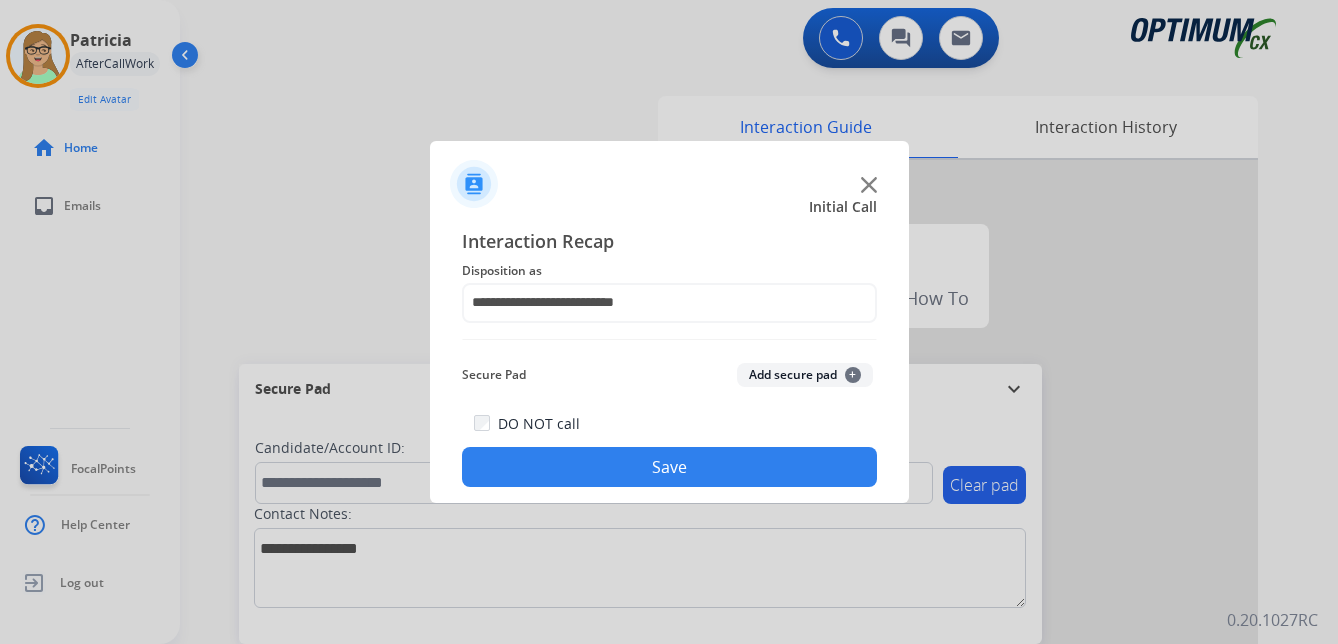 click on "Save" 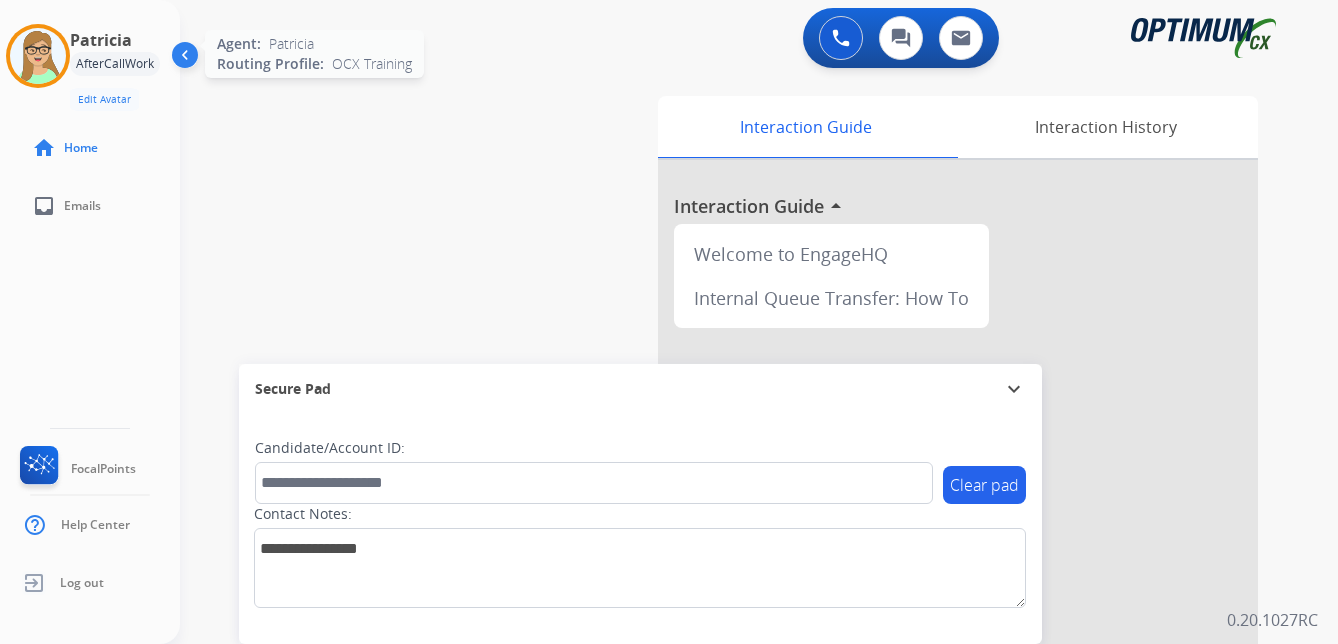click at bounding box center [38, 56] 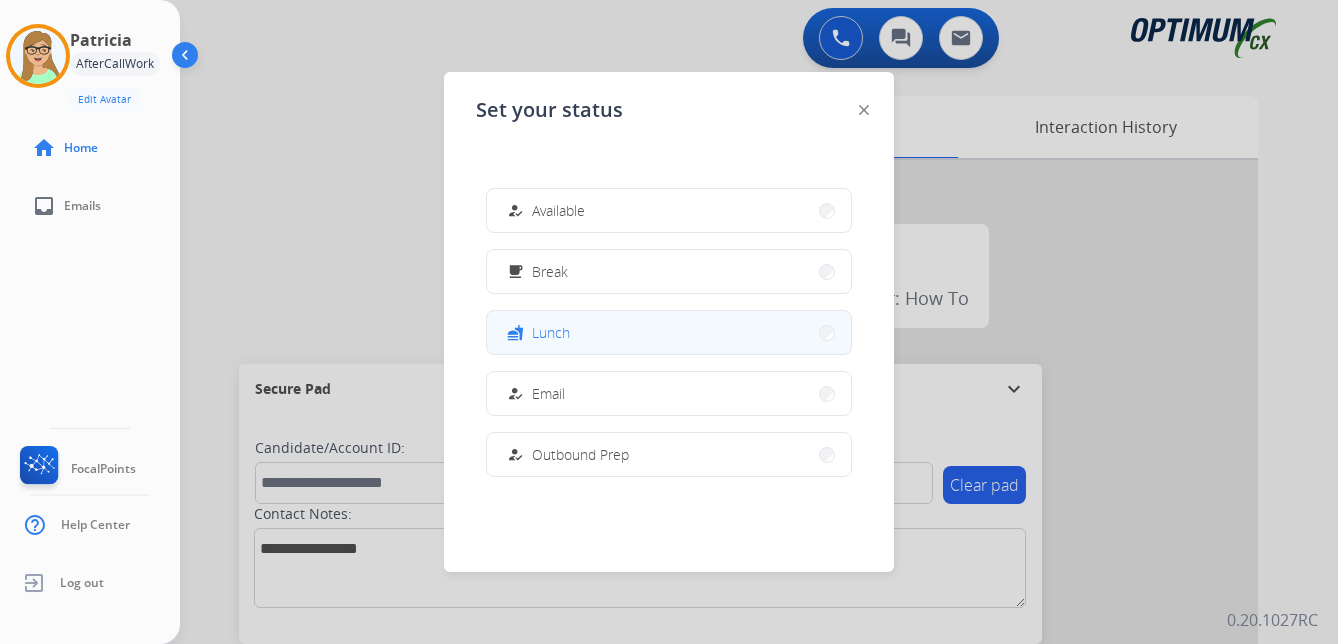 click on "Lunch" at bounding box center (551, 332) 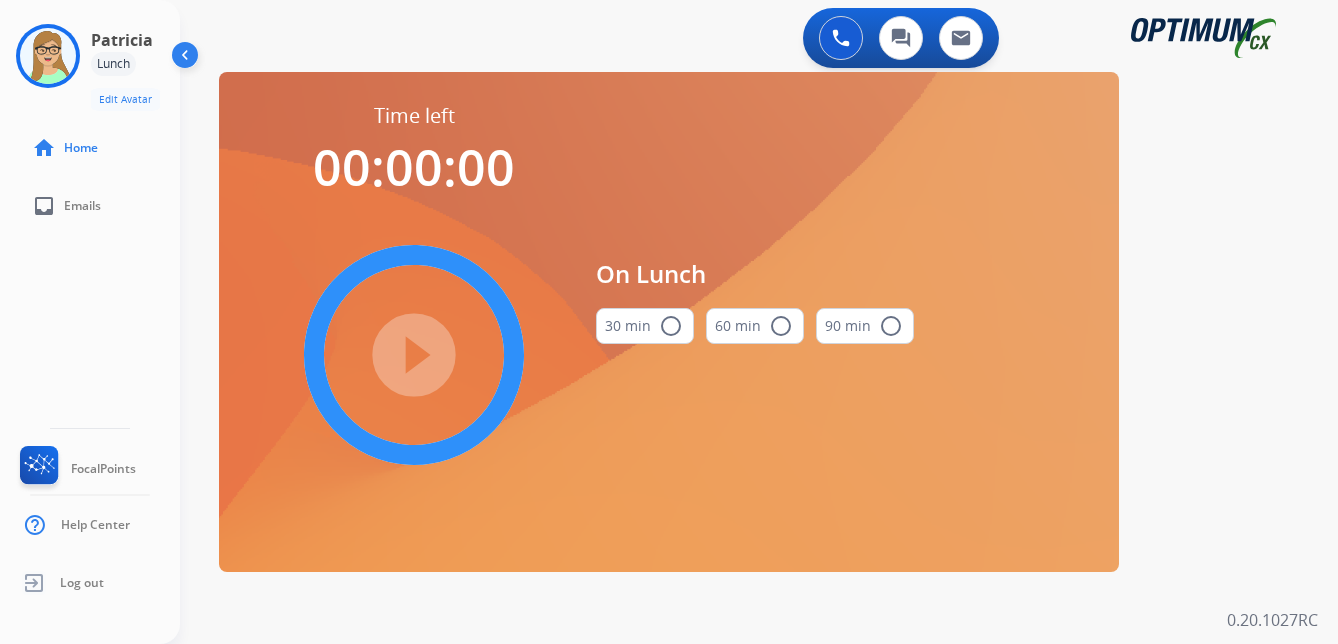 click on "radio_button_unchecked" at bounding box center (671, 326) 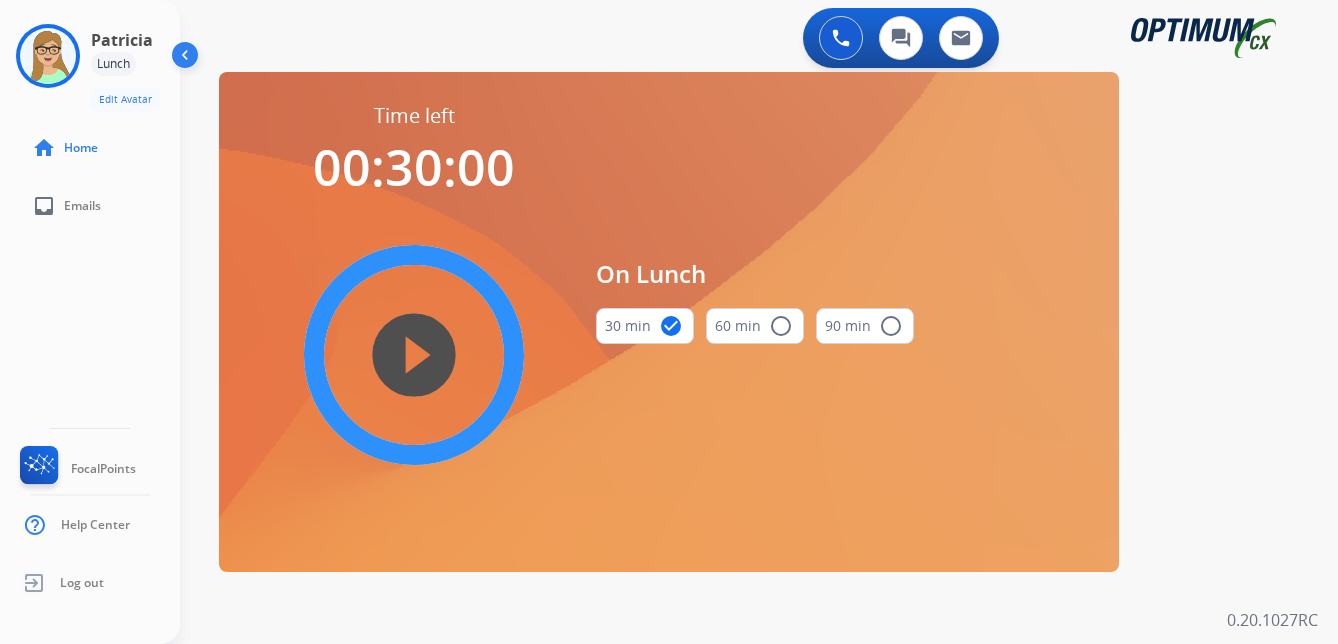 click on "play_circle_filled" at bounding box center [414, 355] 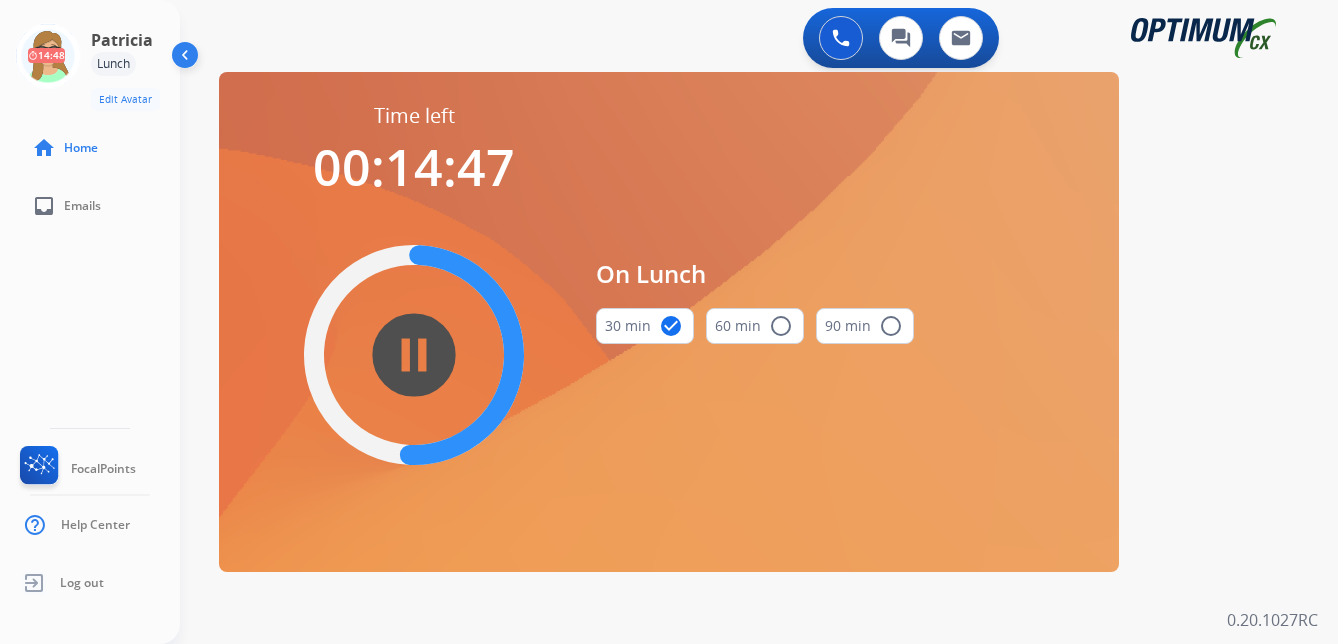 type 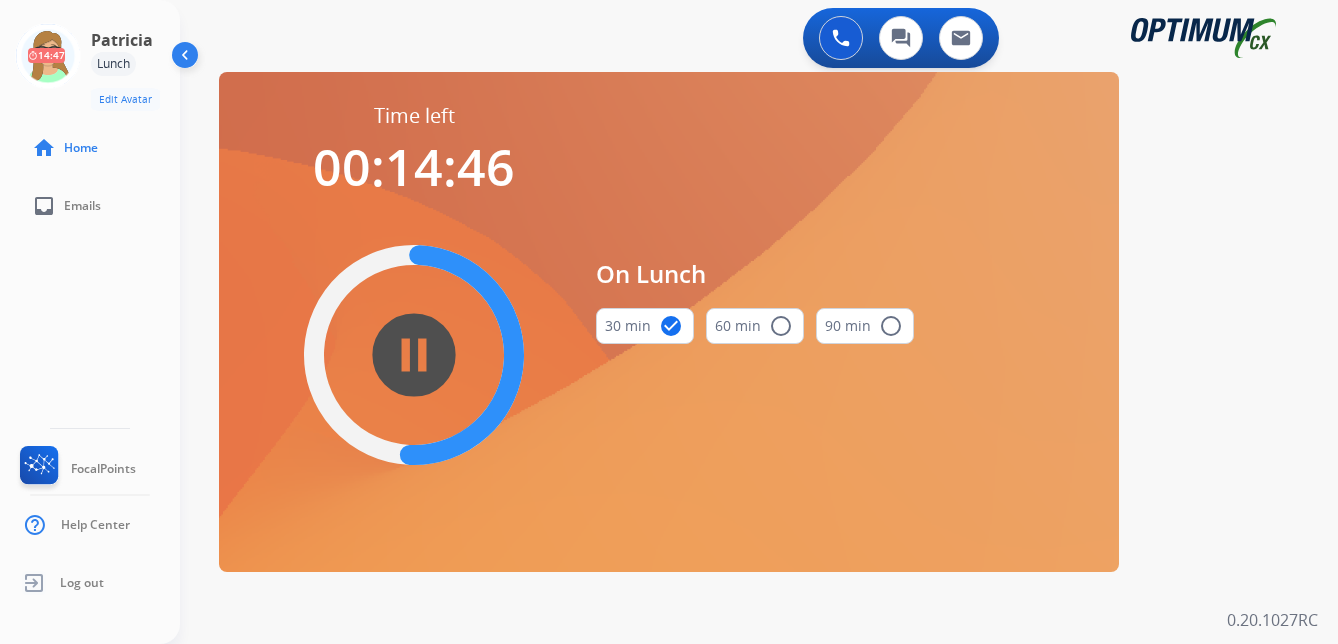 type 